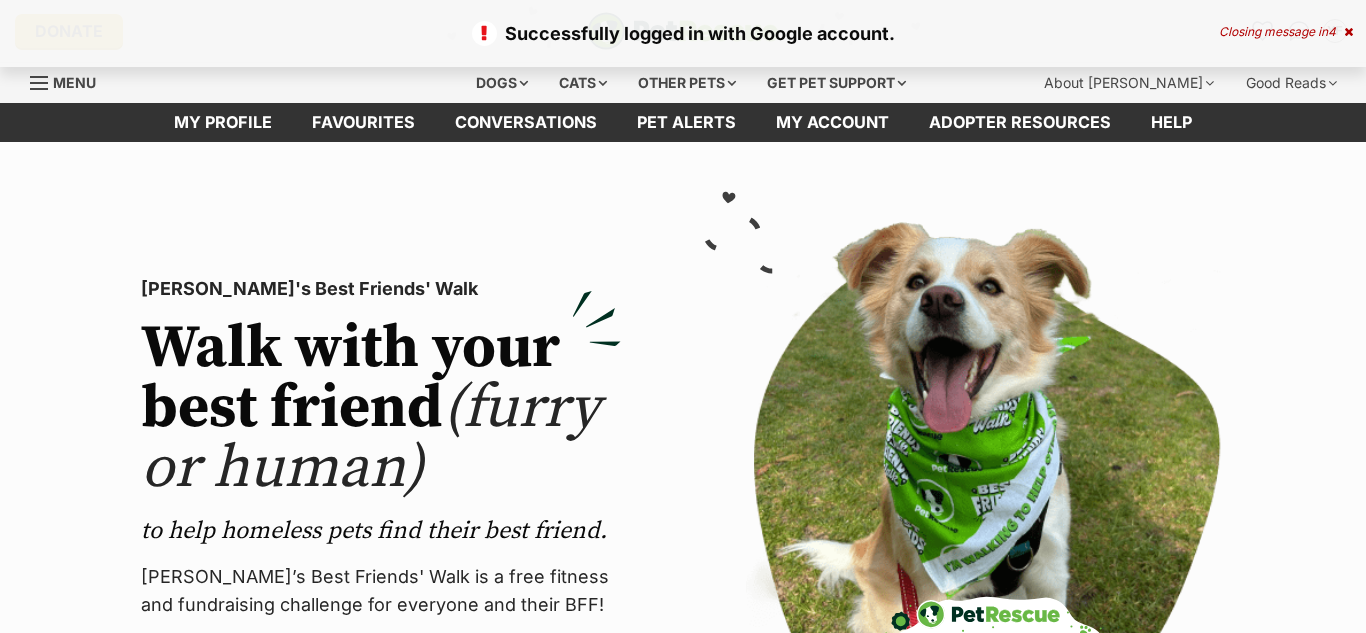 scroll, scrollTop: 0, scrollLeft: 0, axis: both 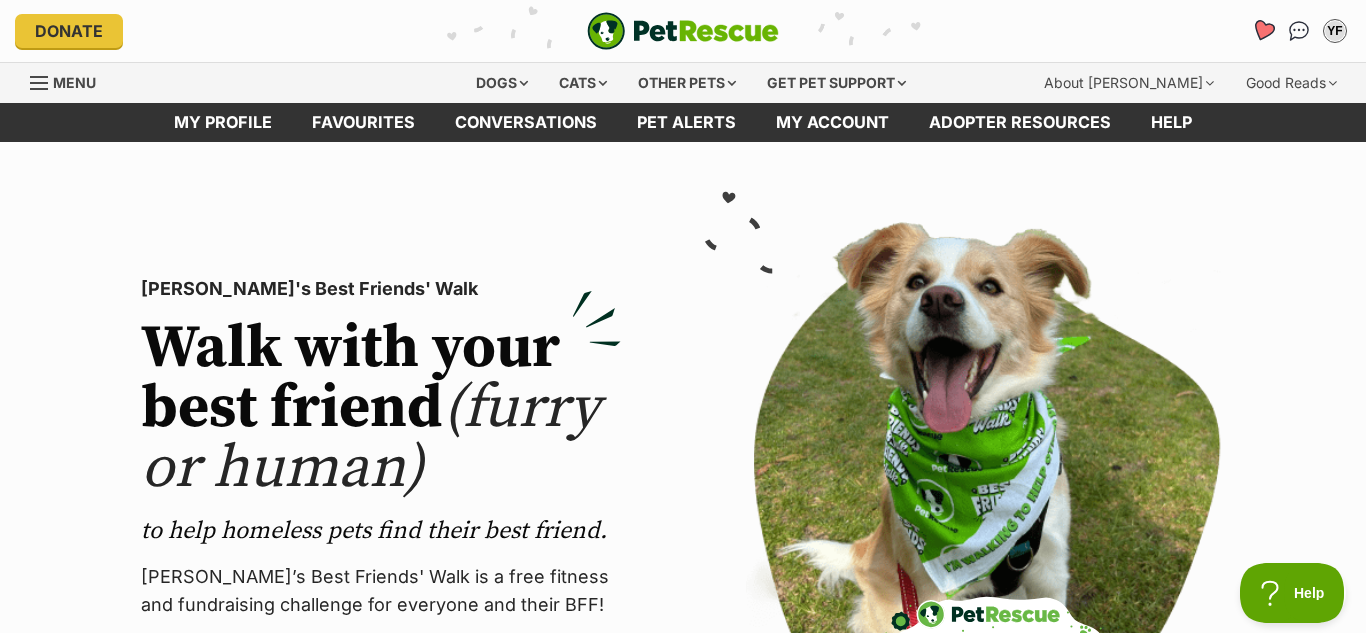 click 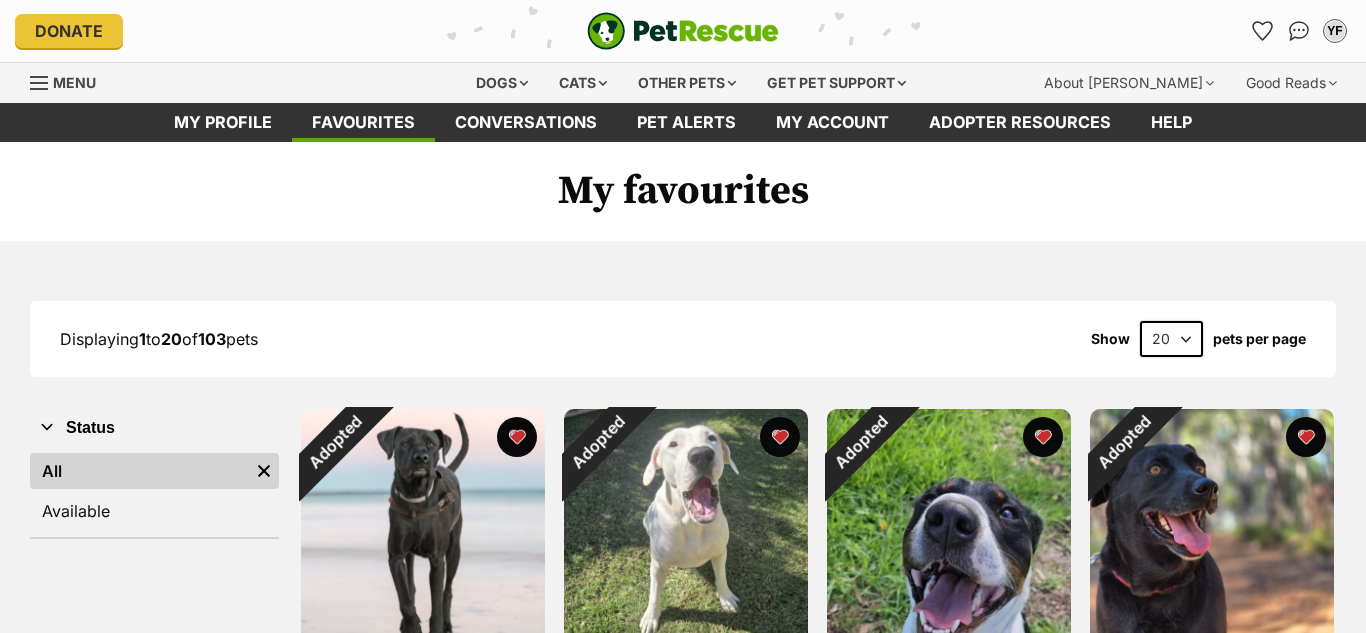scroll, scrollTop: 0, scrollLeft: 0, axis: both 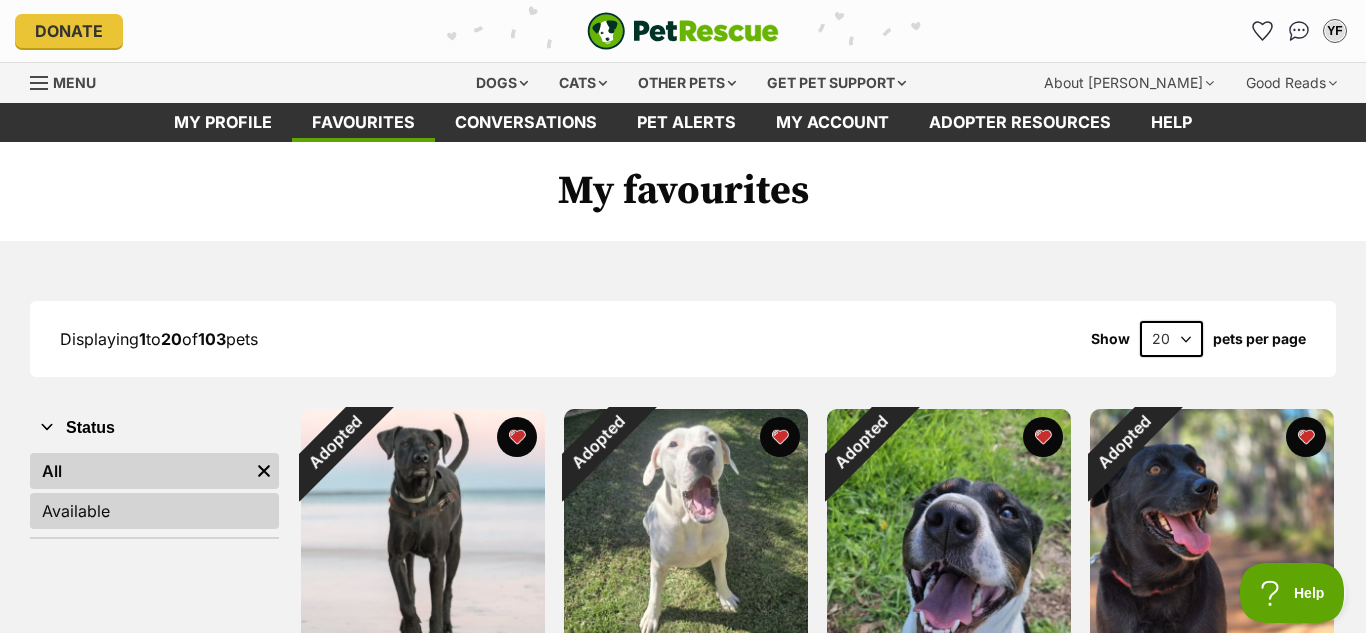 click on "Available" at bounding box center [154, 511] 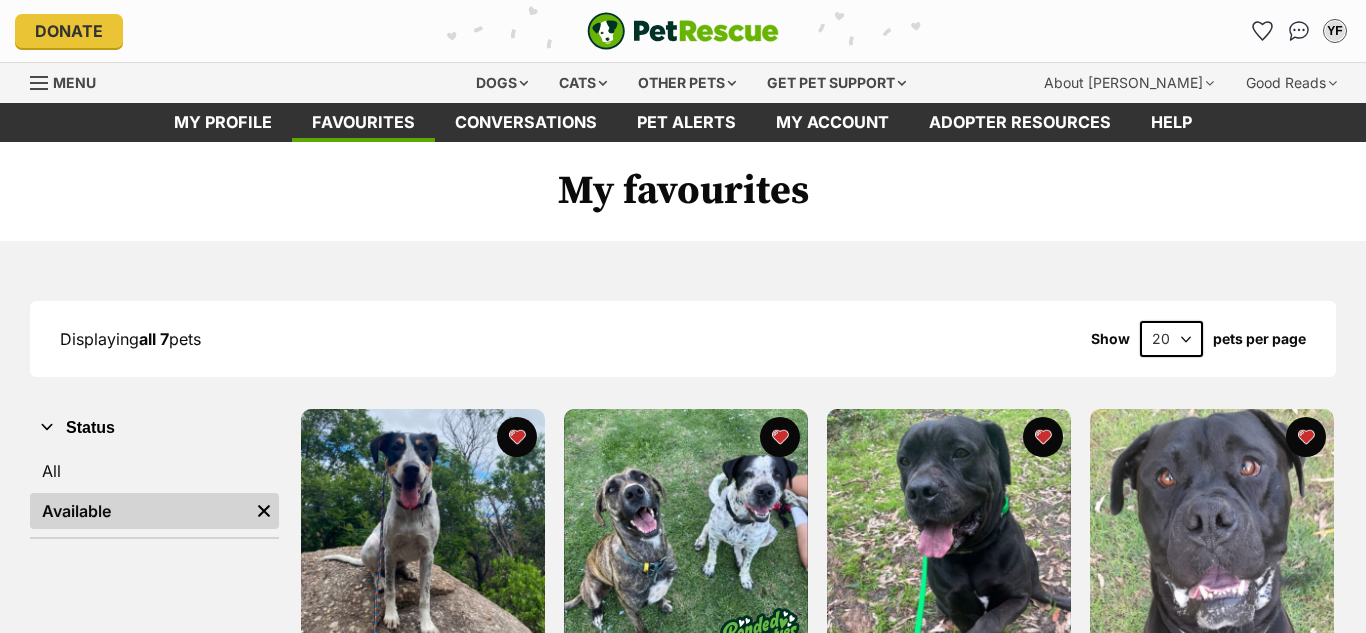scroll, scrollTop: 0, scrollLeft: 0, axis: both 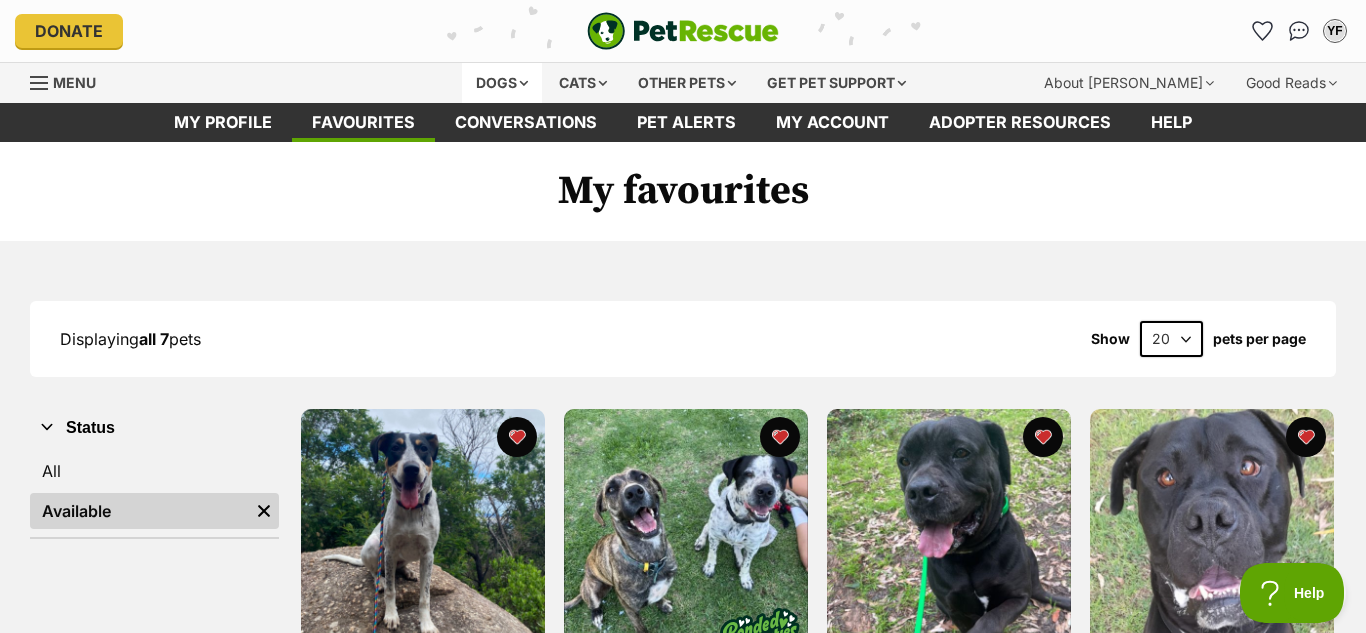 click on "Dogs" at bounding box center (502, 83) 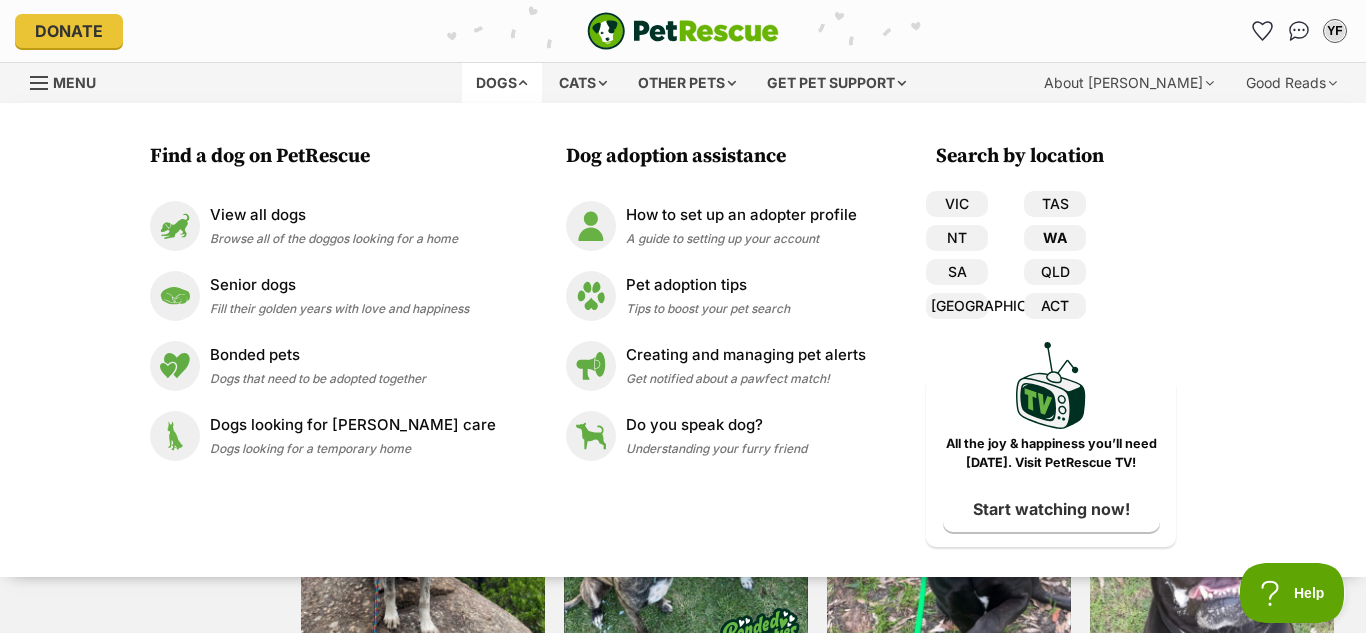 click on "WA" at bounding box center (1055, 238) 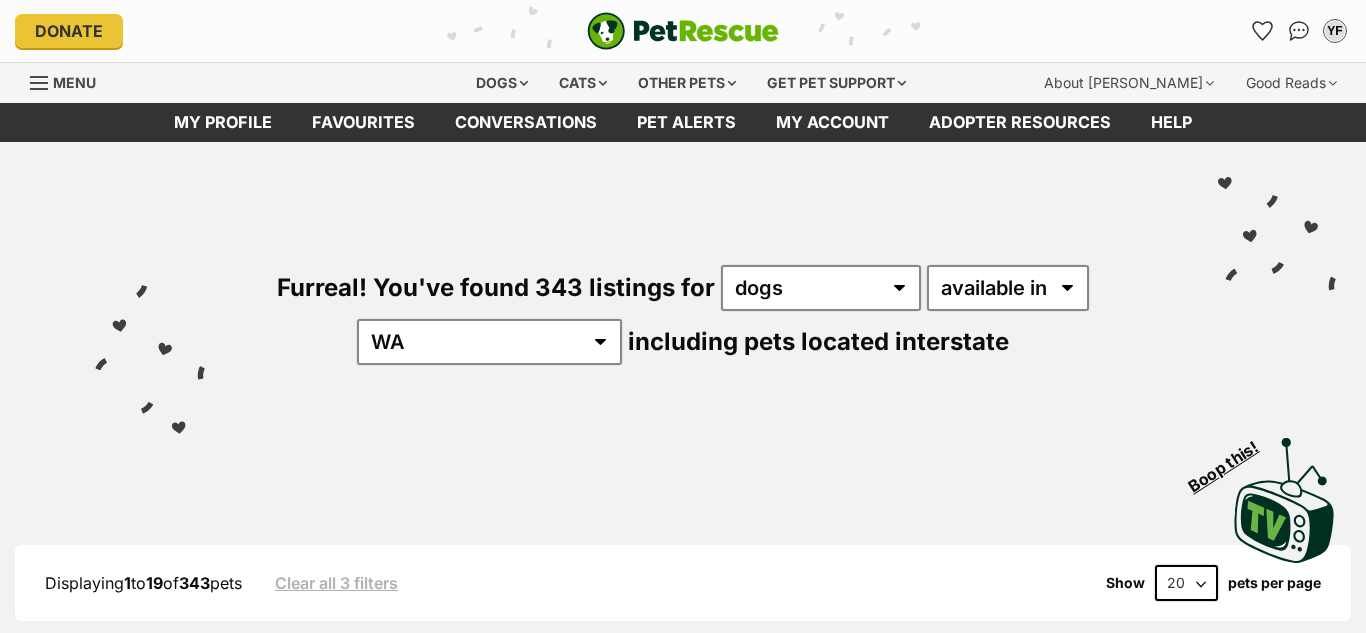 scroll, scrollTop: 0, scrollLeft: 0, axis: both 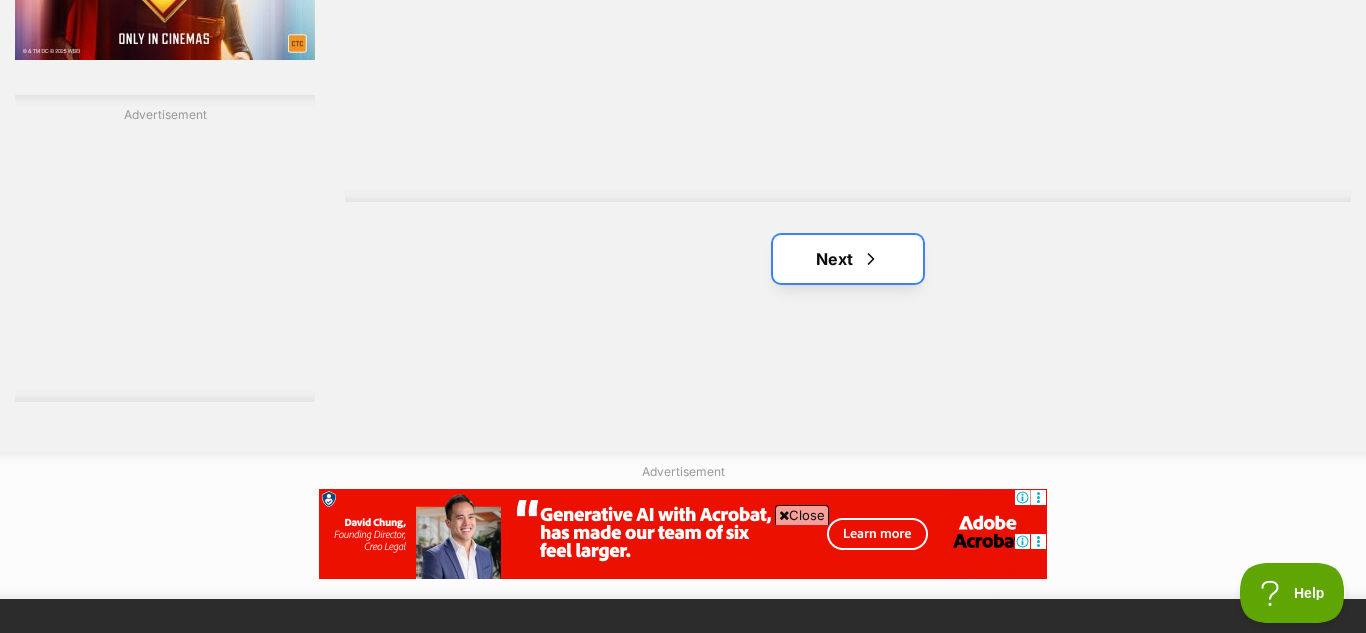 click on "Next" at bounding box center [848, 259] 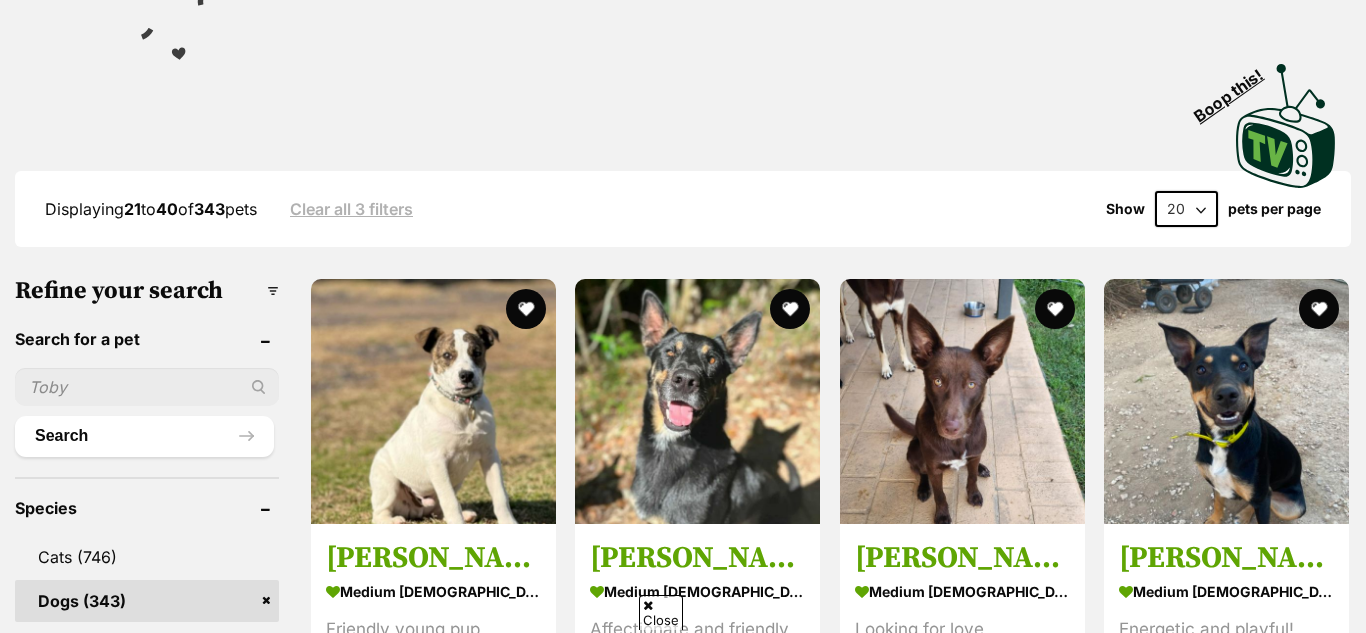 scroll, scrollTop: 398, scrollLeft: 0, axis: vertical 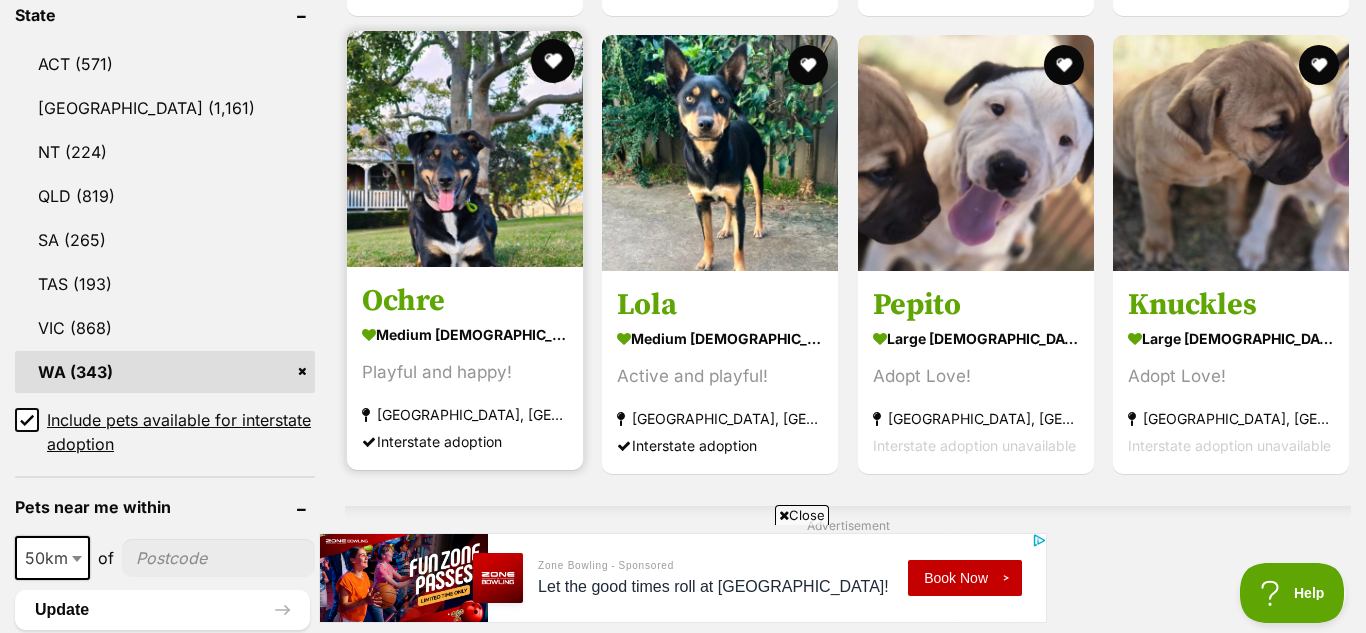 click at bounding box center (553, 61) 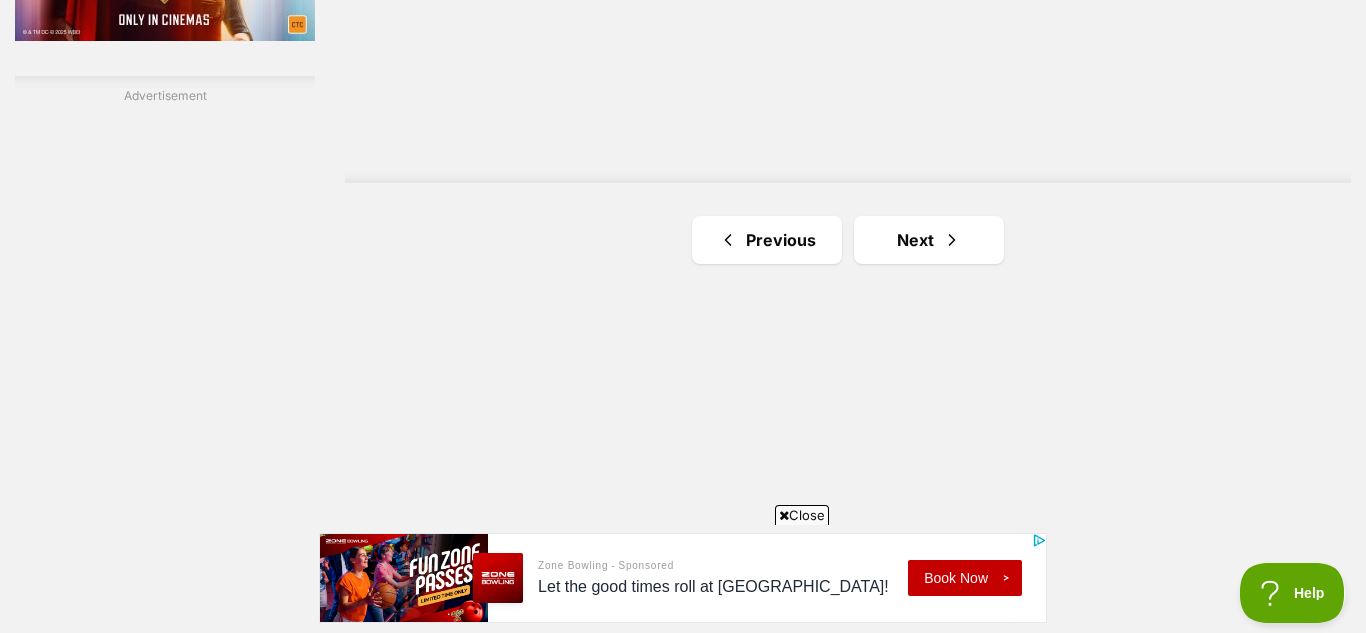 scroll, scrollTop: 3629, scrollLeft: 0, axis: vertical 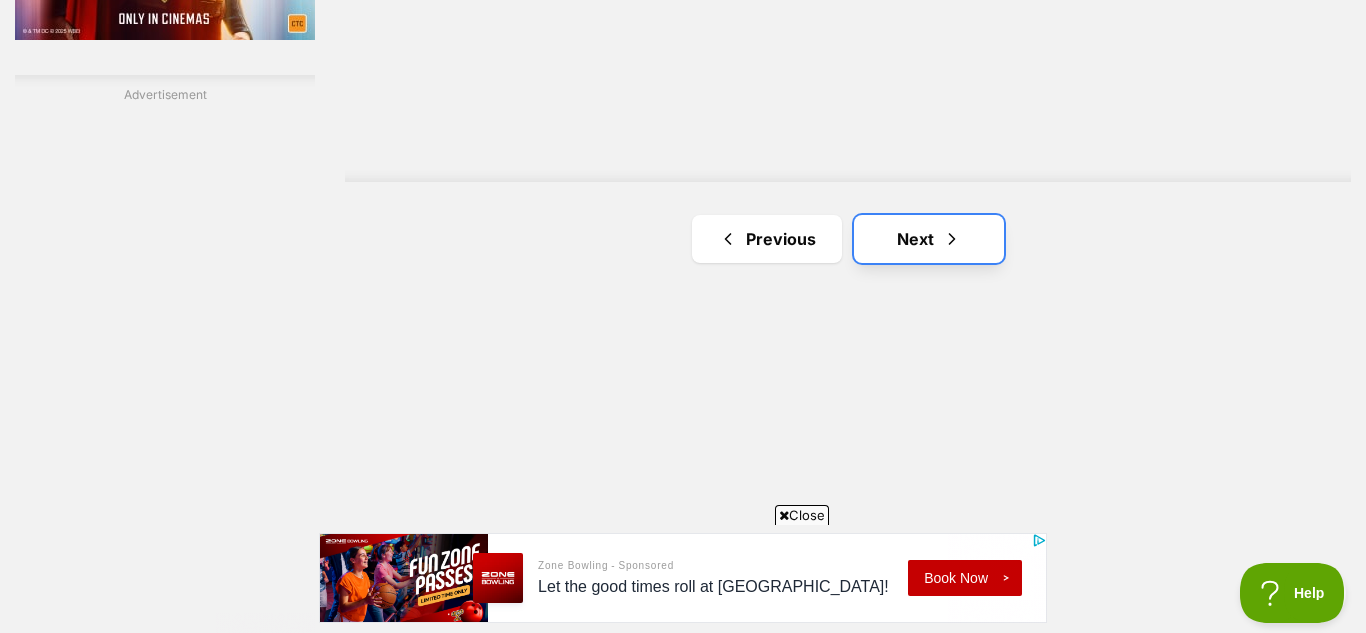 click on "Next" at bounding box center [929, 239] 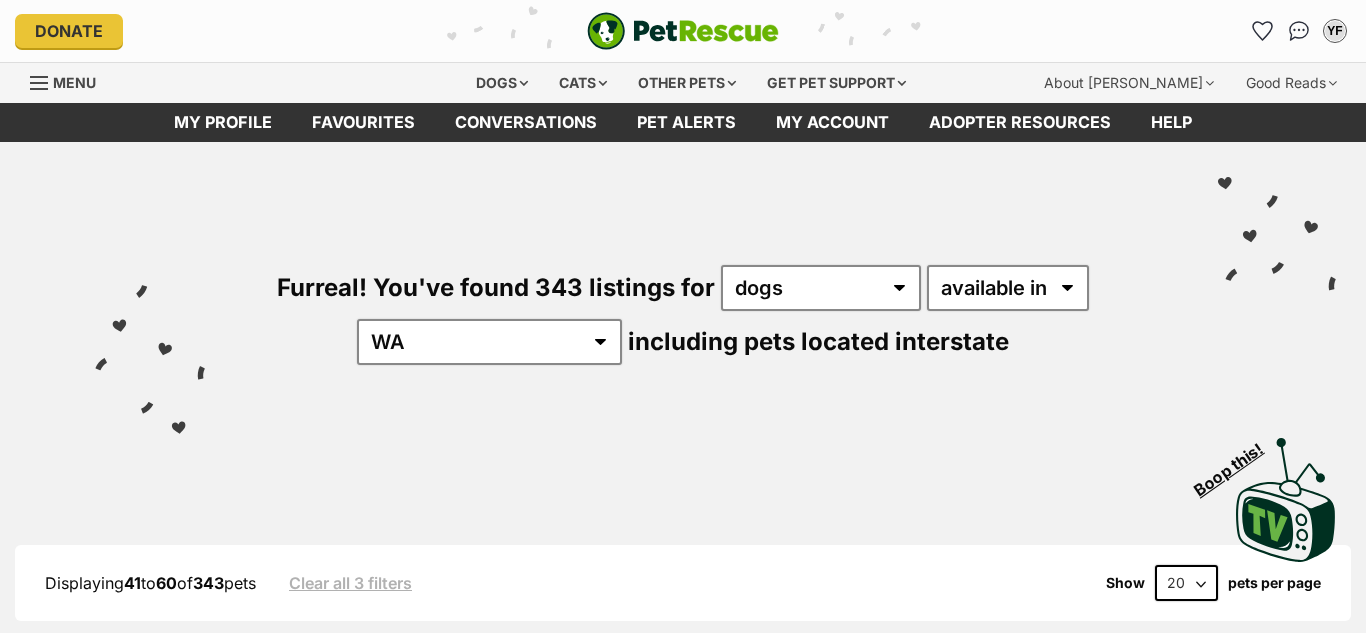 scroll, scrollTop: 339, scrollLeft: 0, axis: vertical 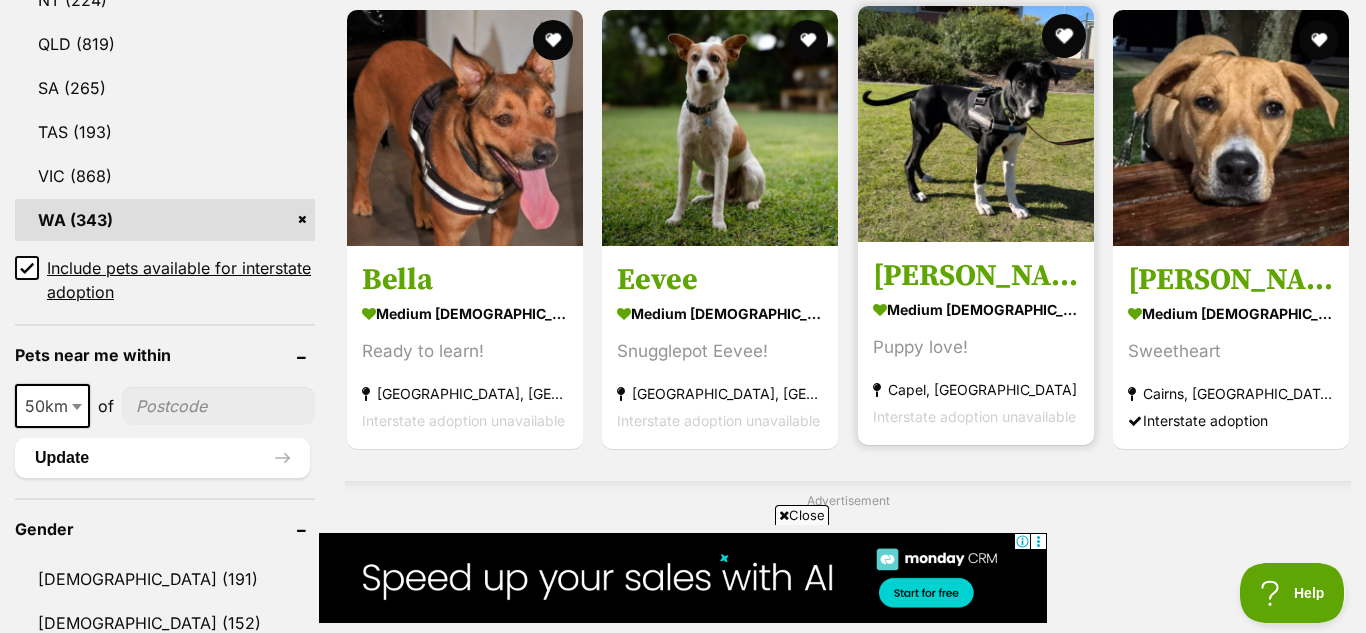 click at bounding box center [1064, 36] 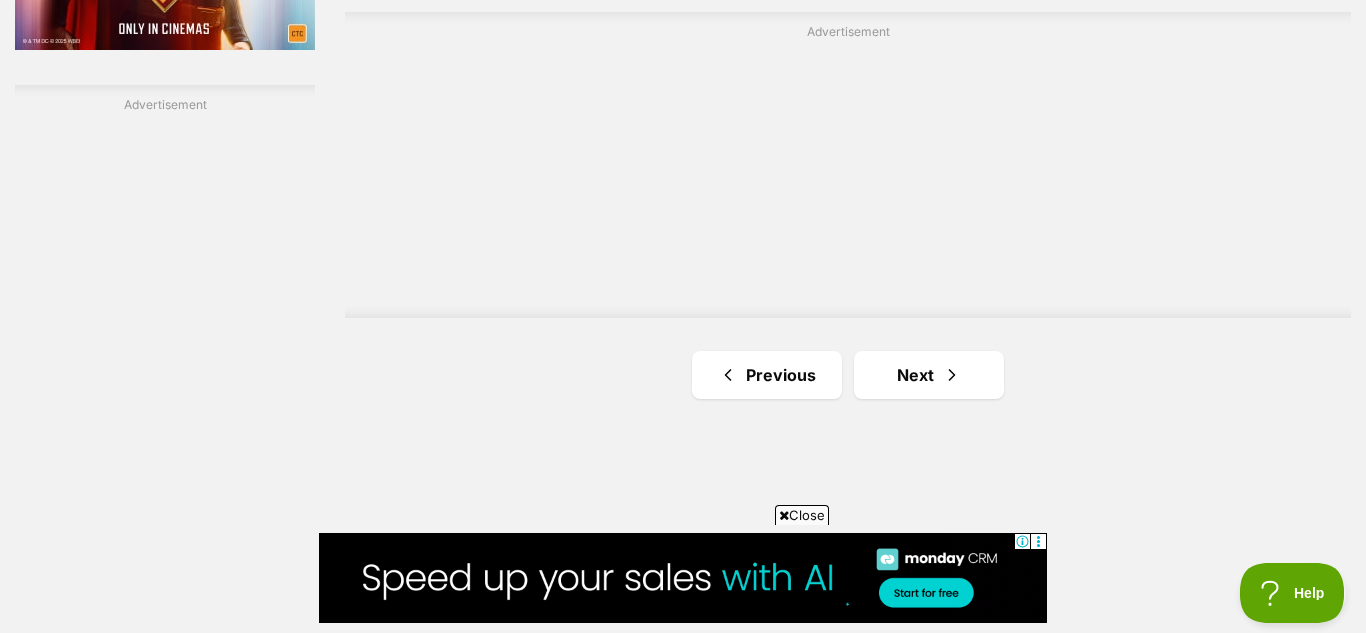 scroll, scrollTop: 3613, scrollLeft: 0, axis: vertical 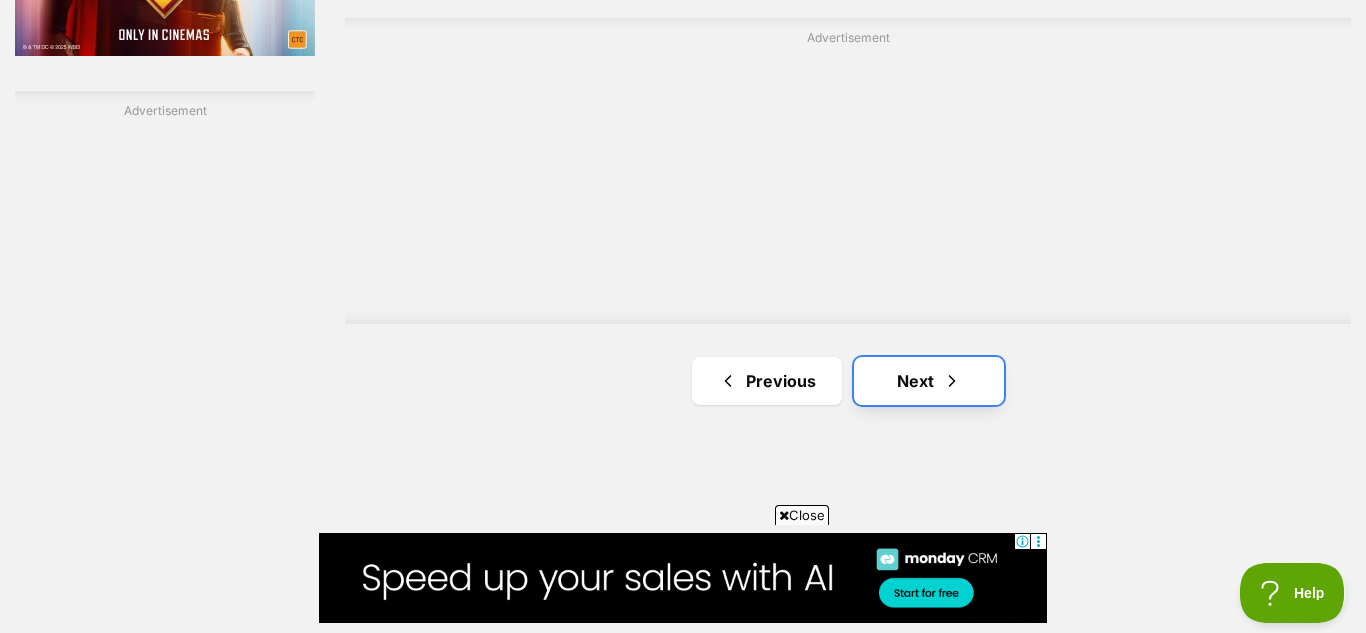 click on "Next" at bounding box center (929, 381) 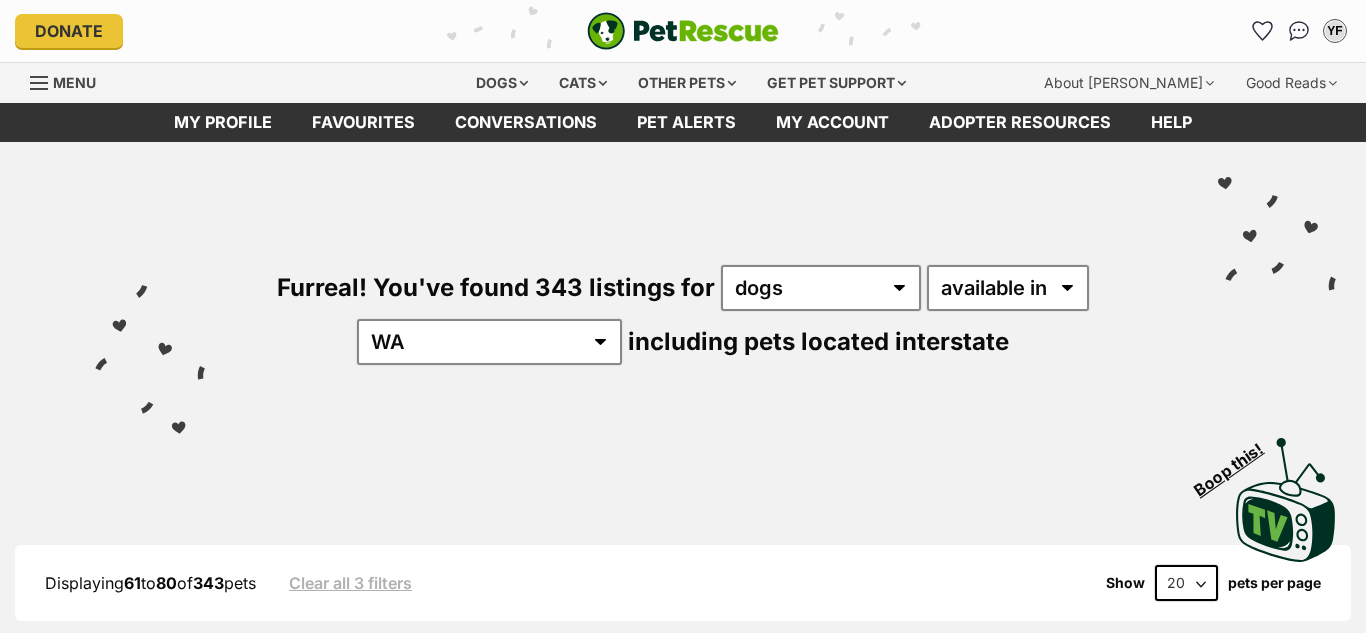 scroll, scrollTop: 0, scrollLeft: 0, axis: both 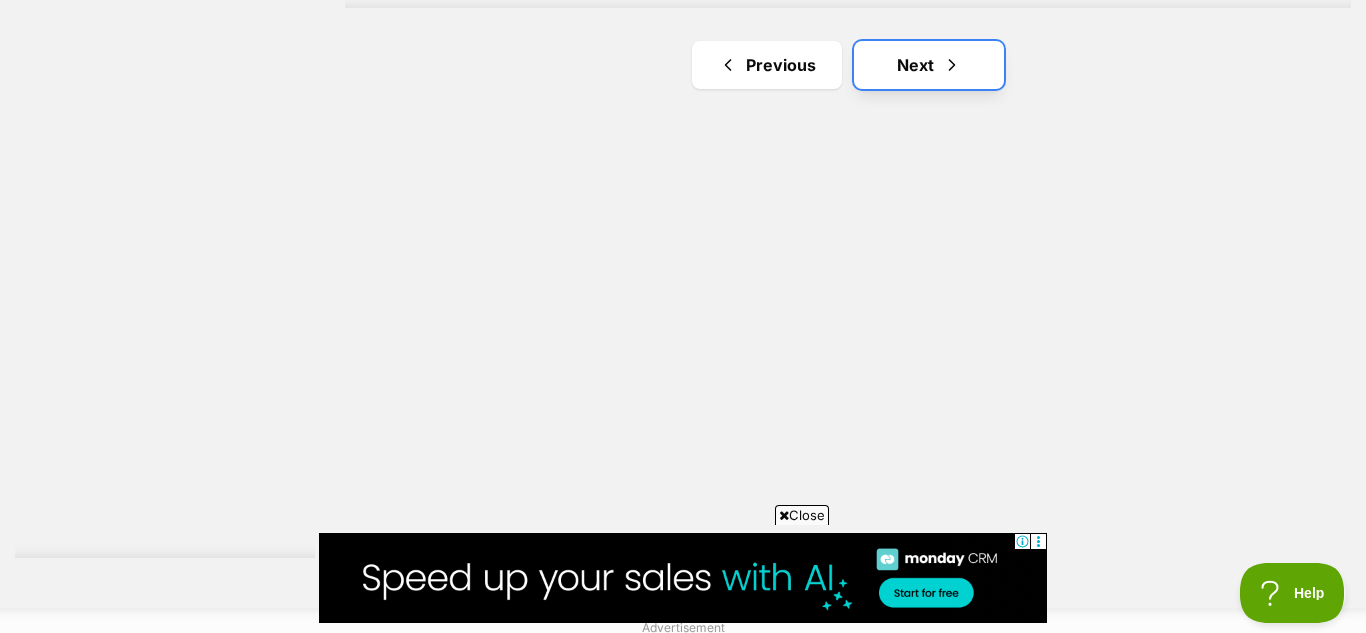 click on "Next" at bounding box center [929, 65] 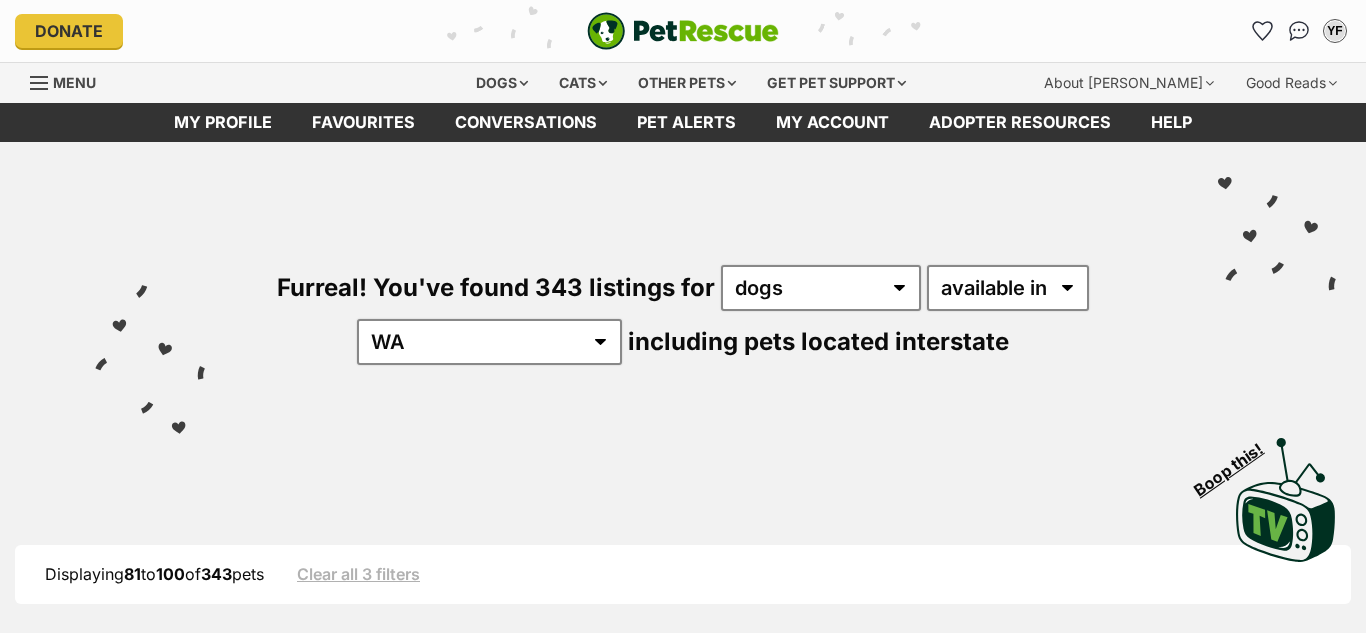 scroll, scrollTop: 422, scrollLeft: 0, axis: vertical 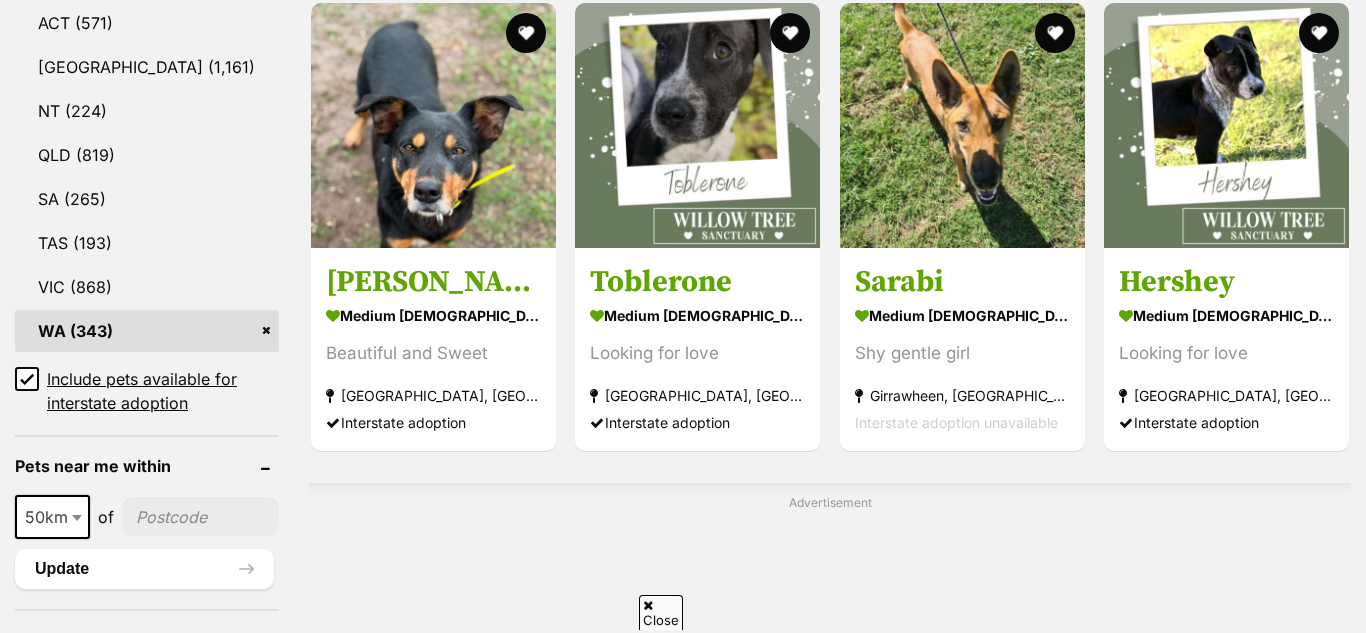 click 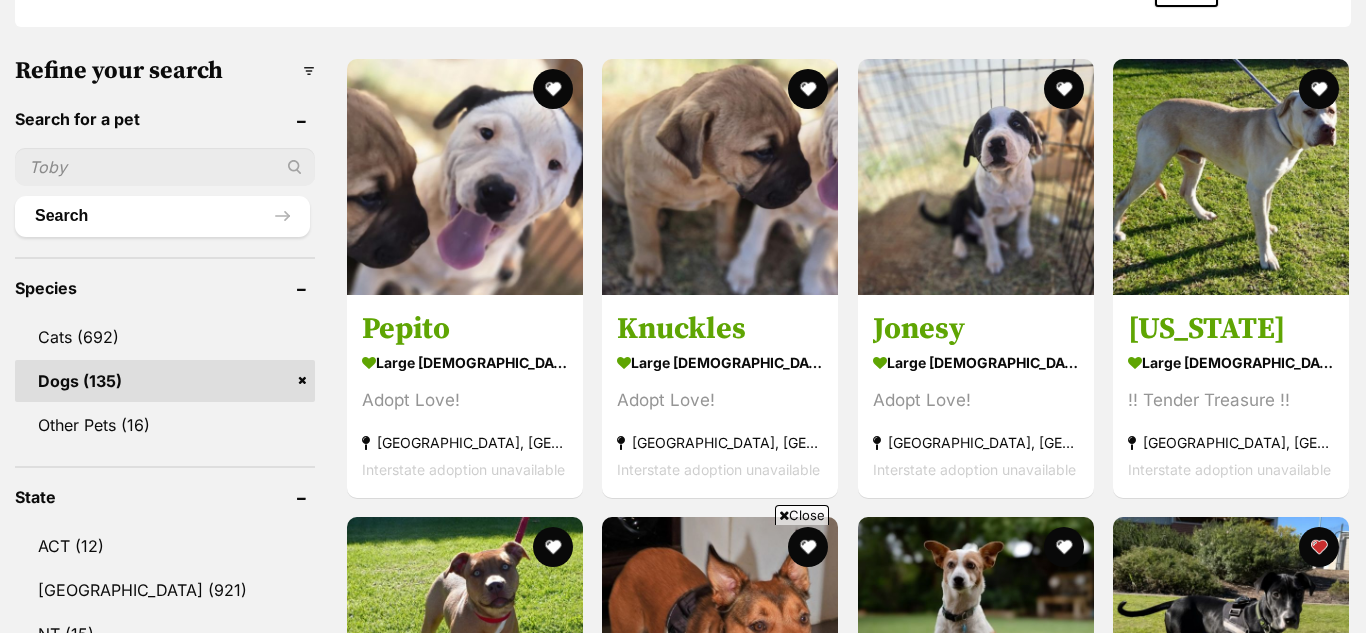 scroll, scrollTop: 0, scrollLeft: 0, axis: both 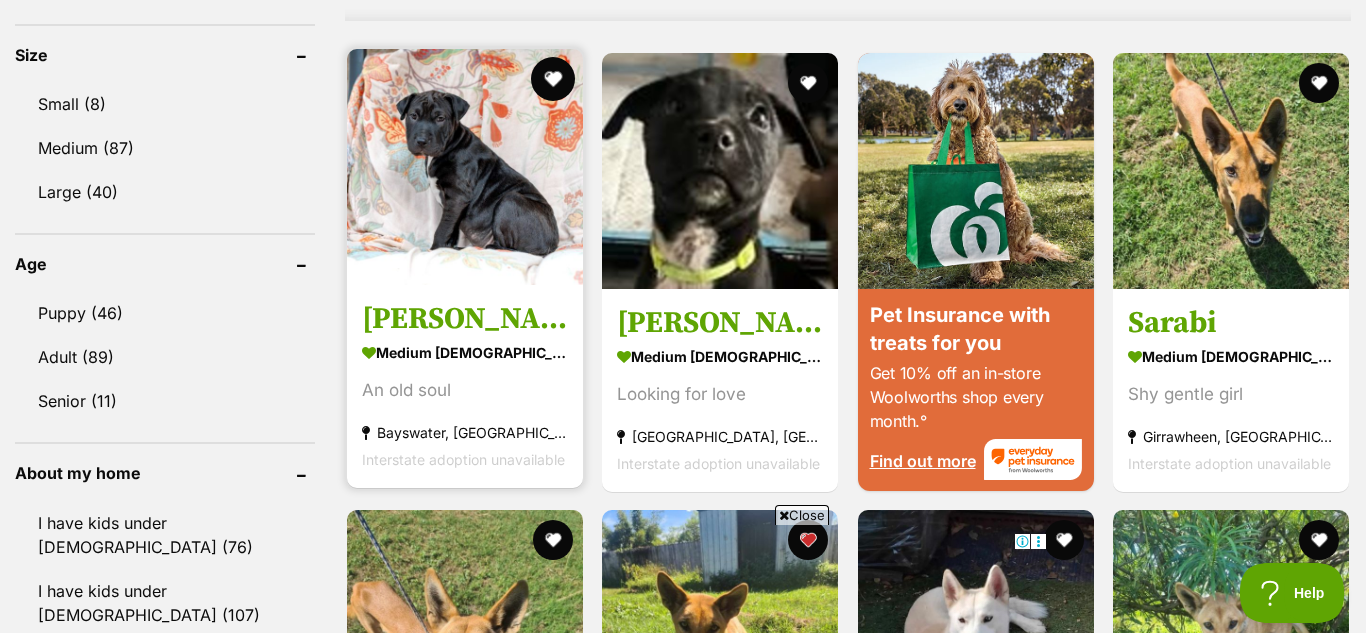 click at bounding box center [553, 79] 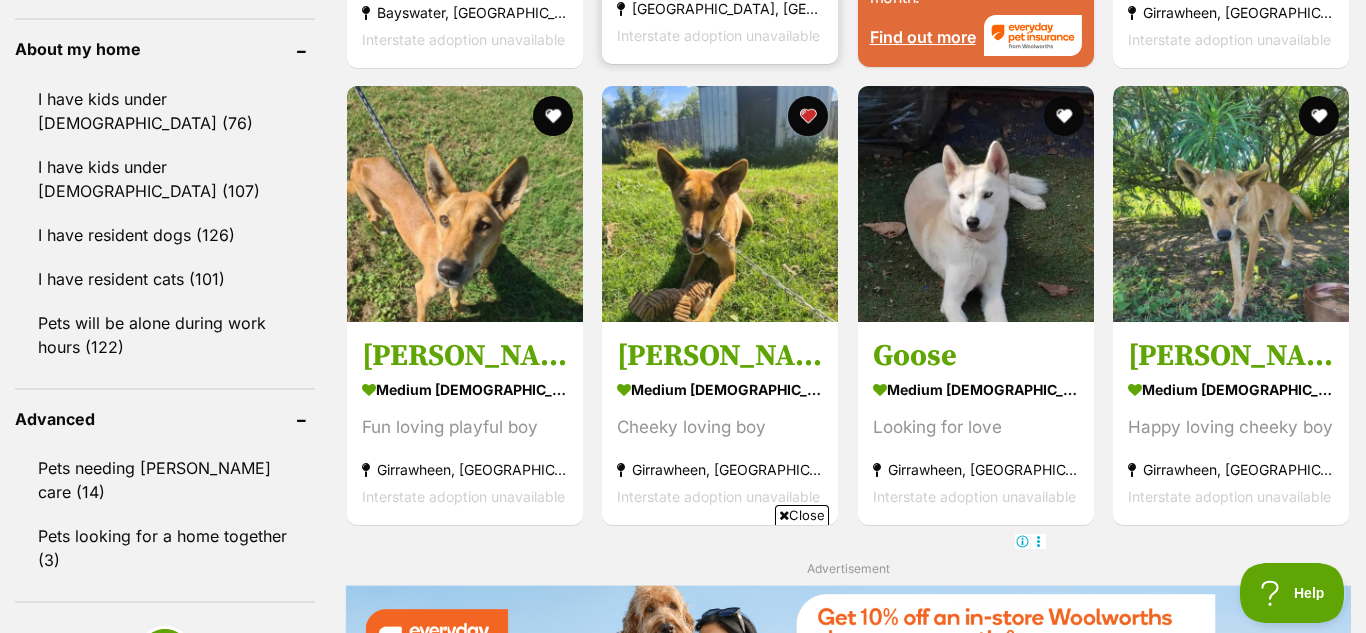 scroll, scrollTop: 2291, scrollLeft: 0, axis: vertical 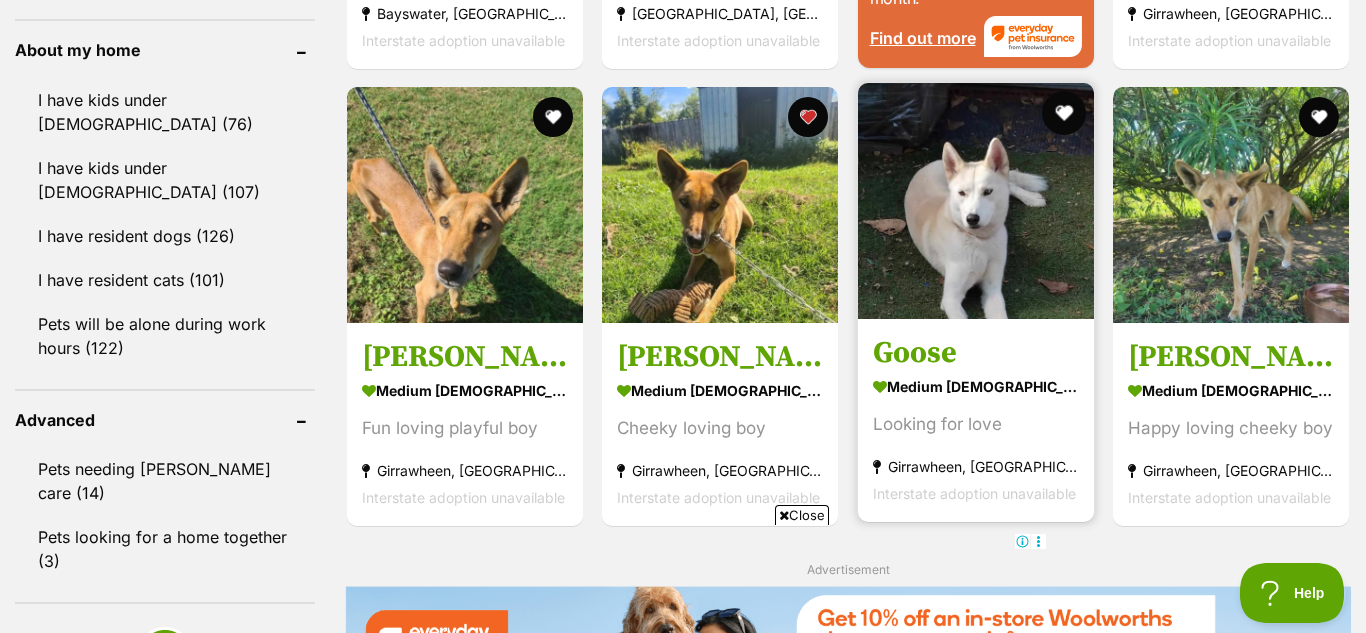 click at bounding box center (1064, 113) 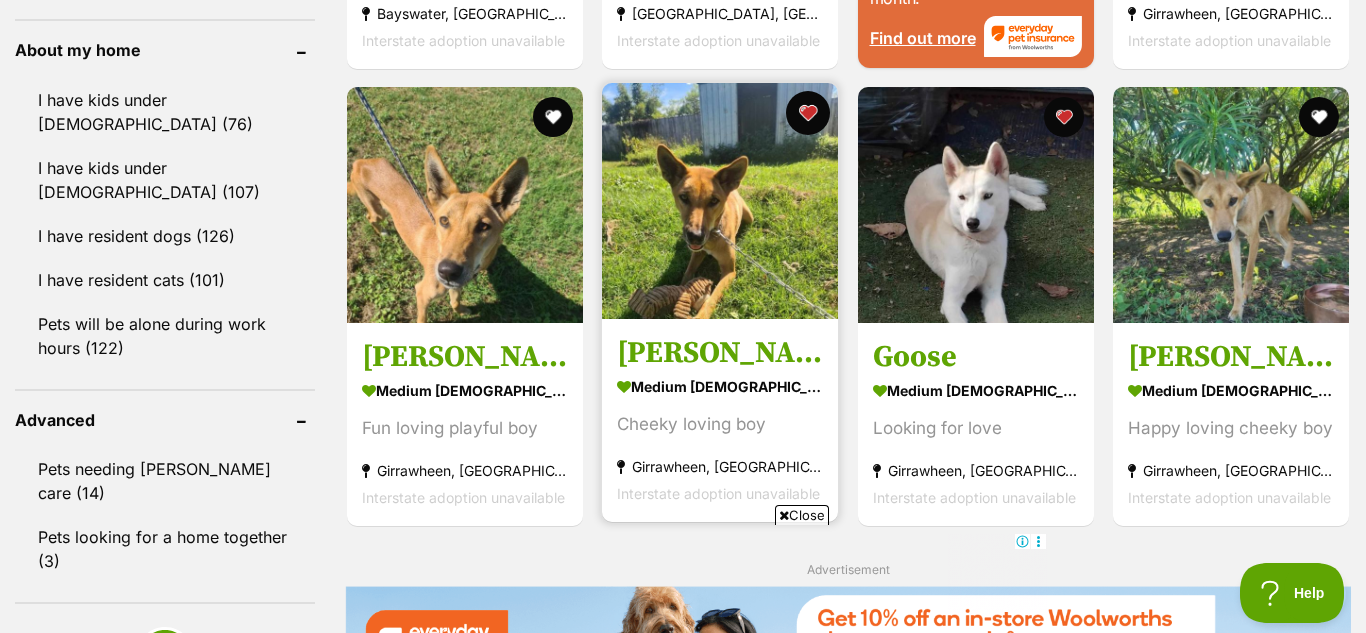 click at bounding box center [809, 113] 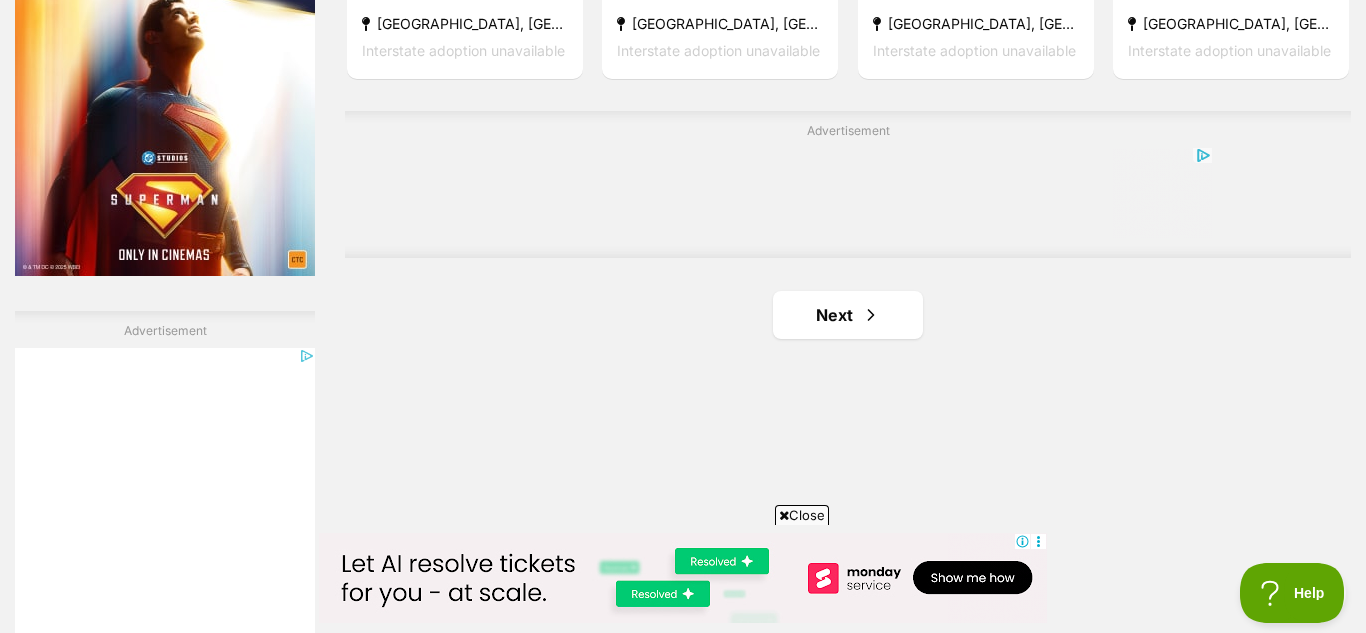scroll, scrollTop: 3394, scrollLeft: 0, axis: vertical 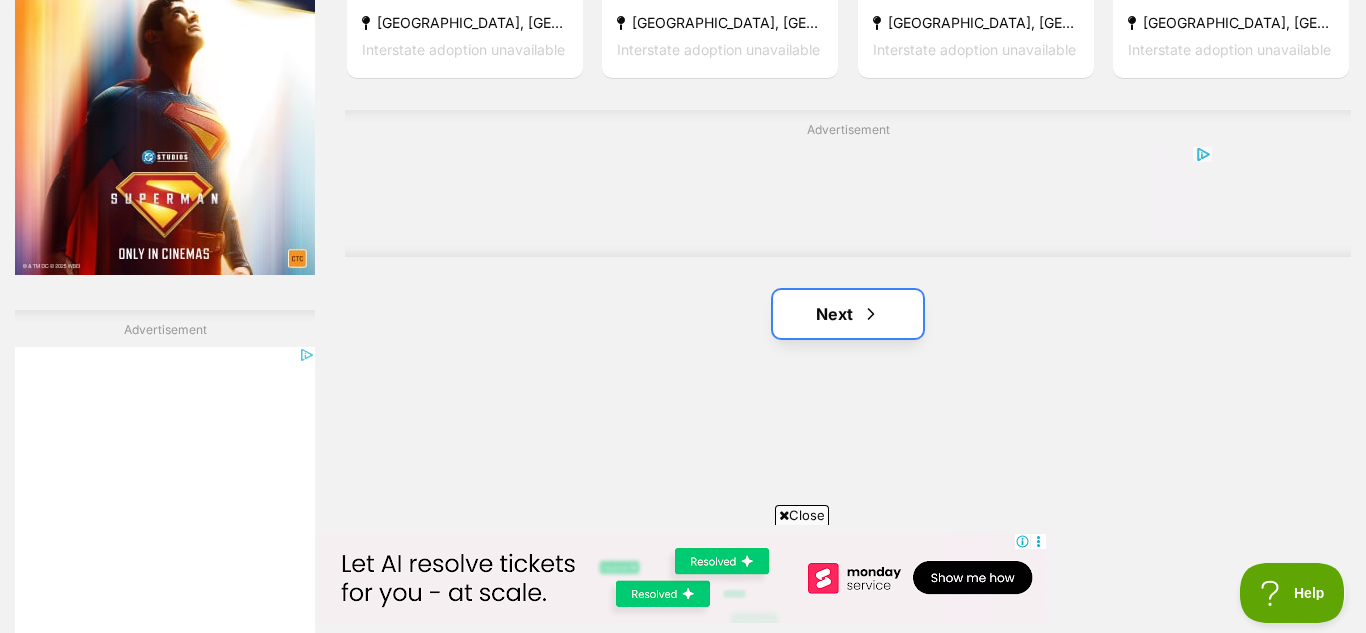 click at bounding box center (871, 314) 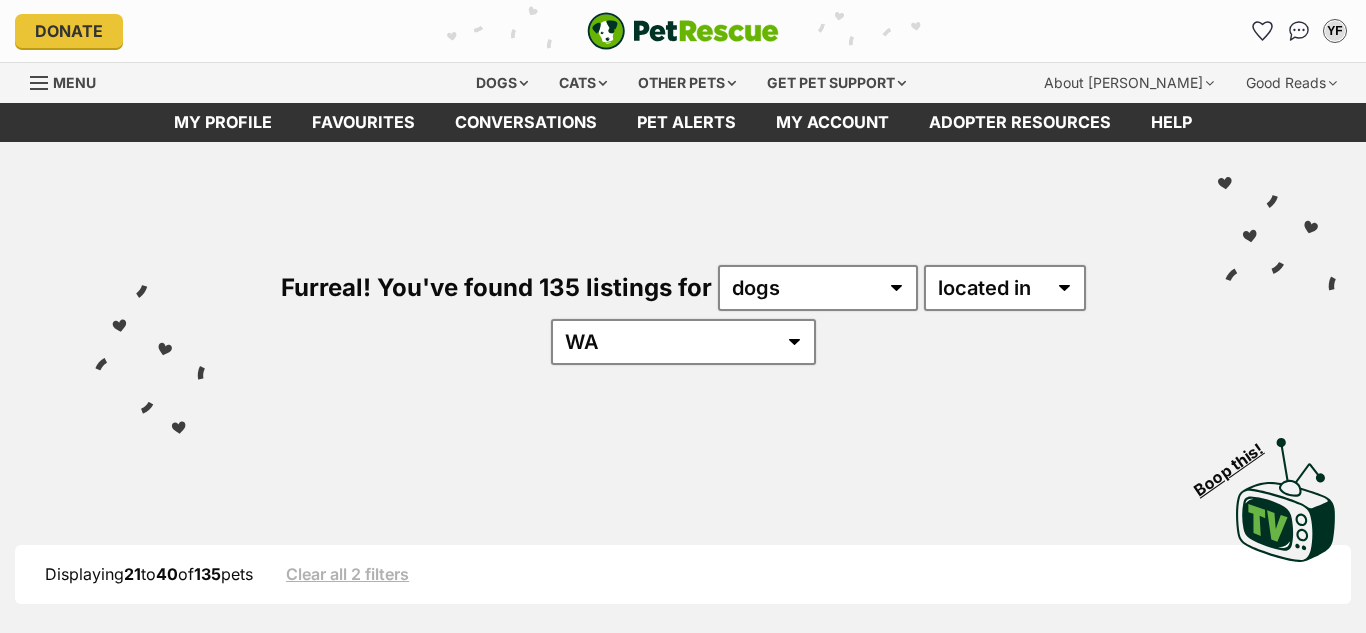scroll, scrollTop: 0, scrollLeft: 0, axis: both 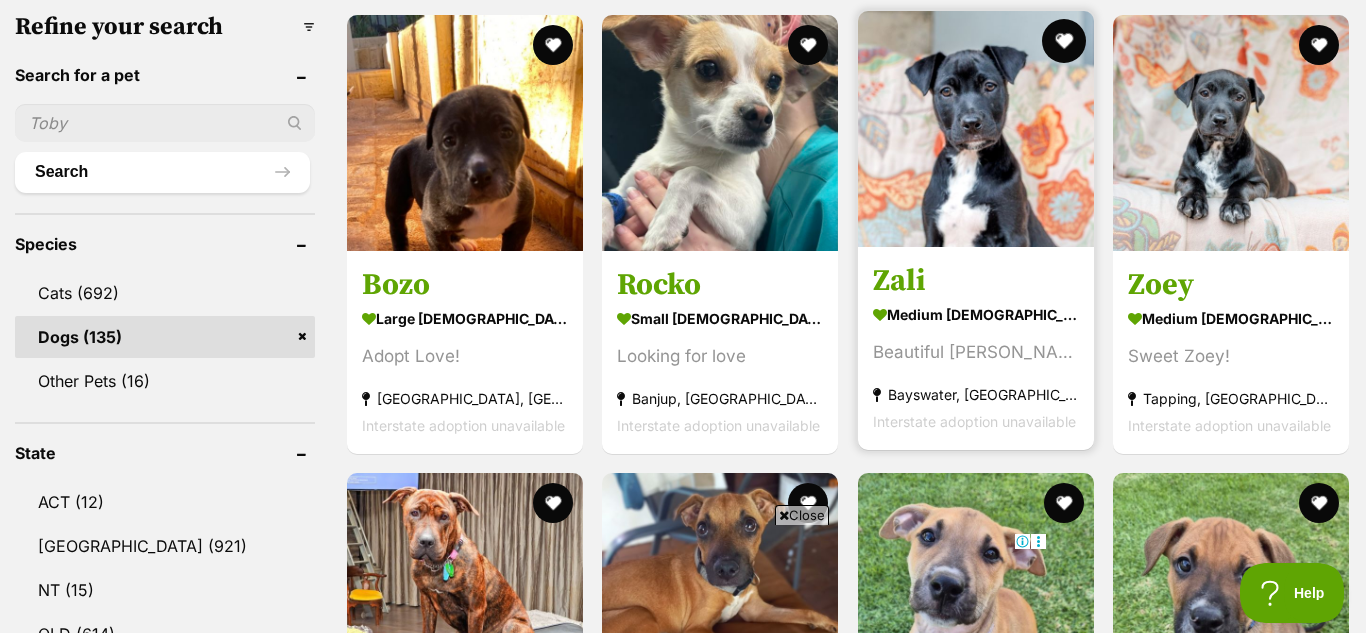 click at bounding box center (1064, 41) 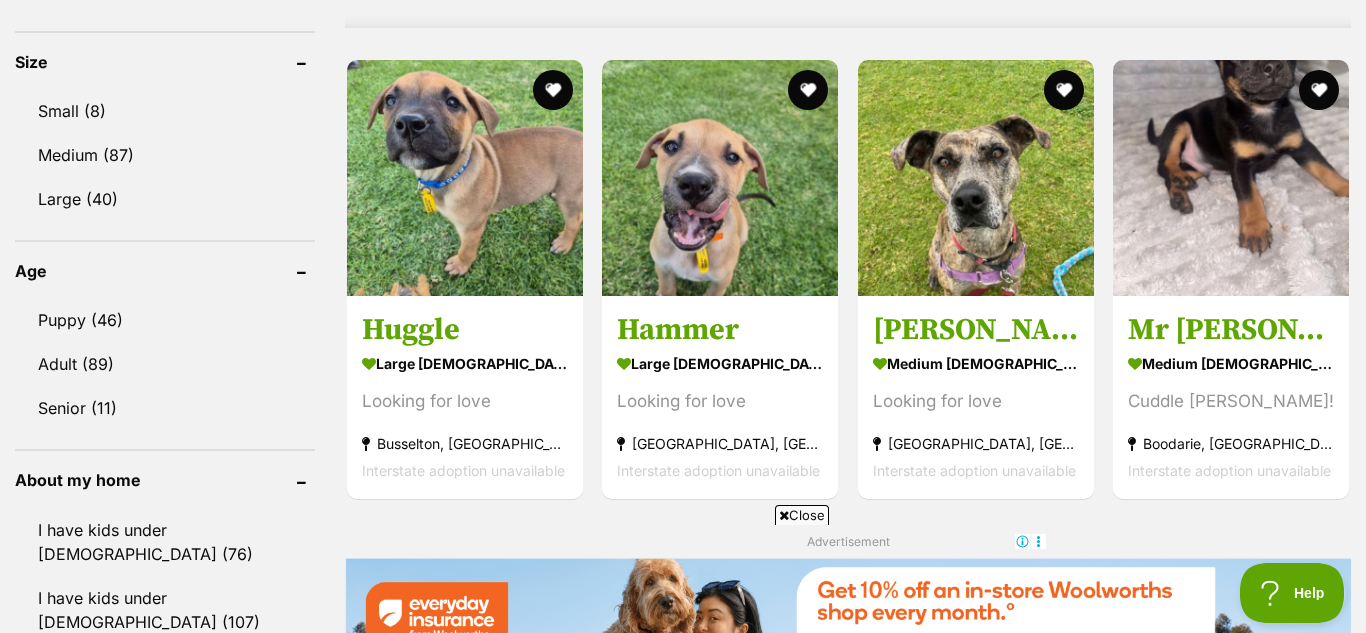 scroll, scrollTop: 1856, scrollLeft: 0, axis: vertical 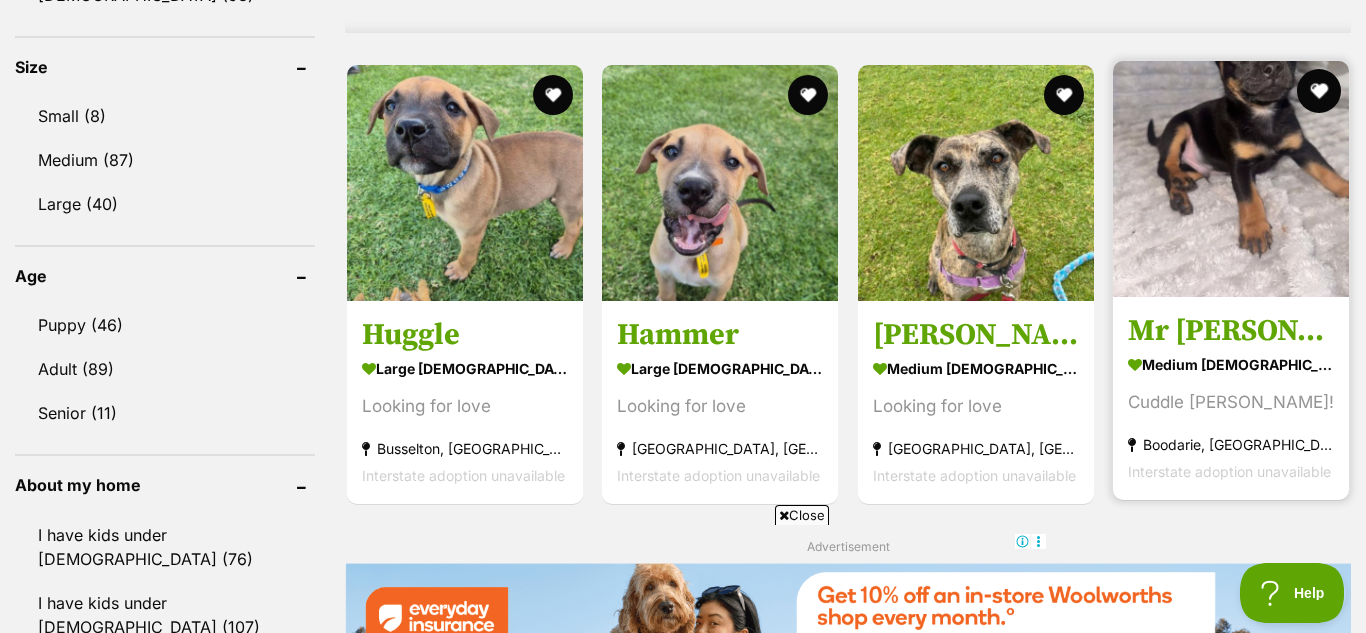 click at bounding box center [1319, 91] 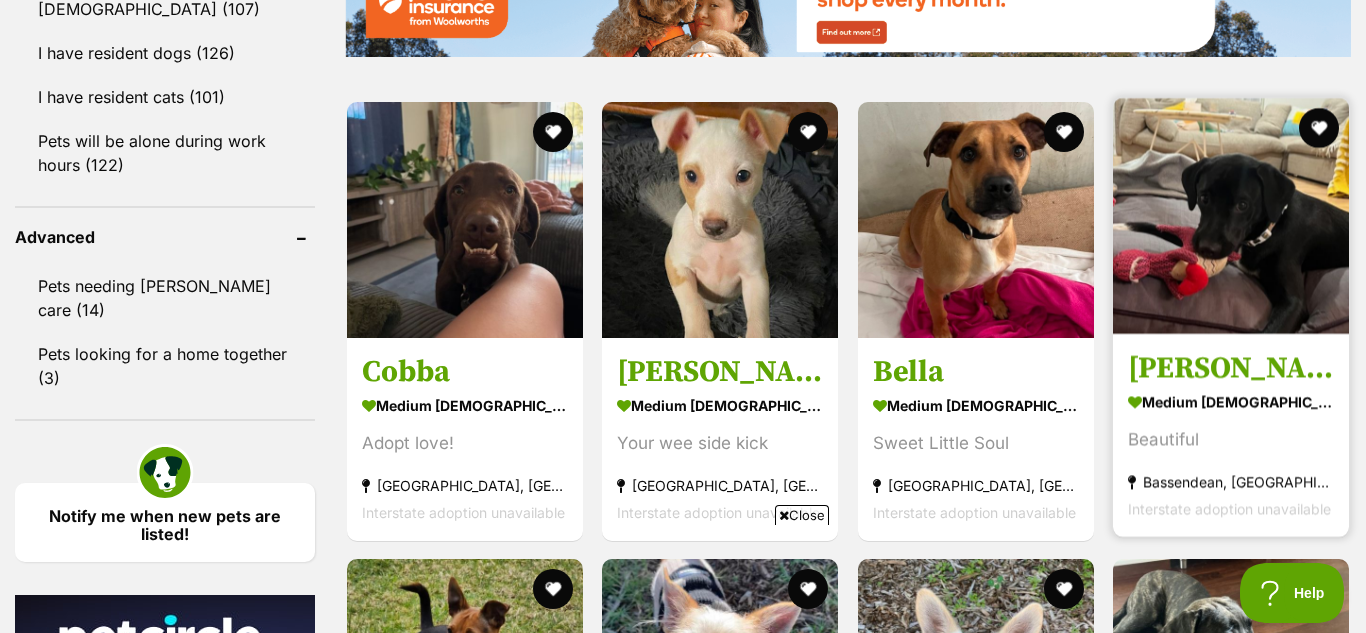 scroll, scrollTop: 0, scrollLeft: 0, axis: both 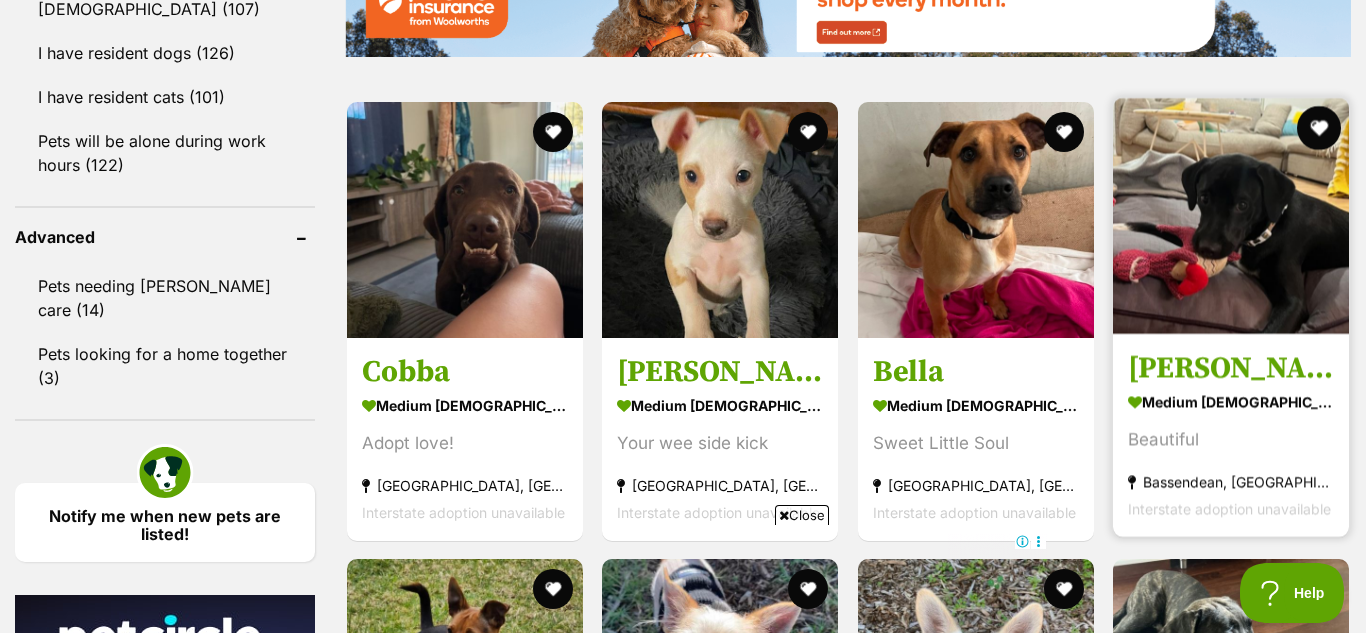 click at bounding box center [1319, 128] 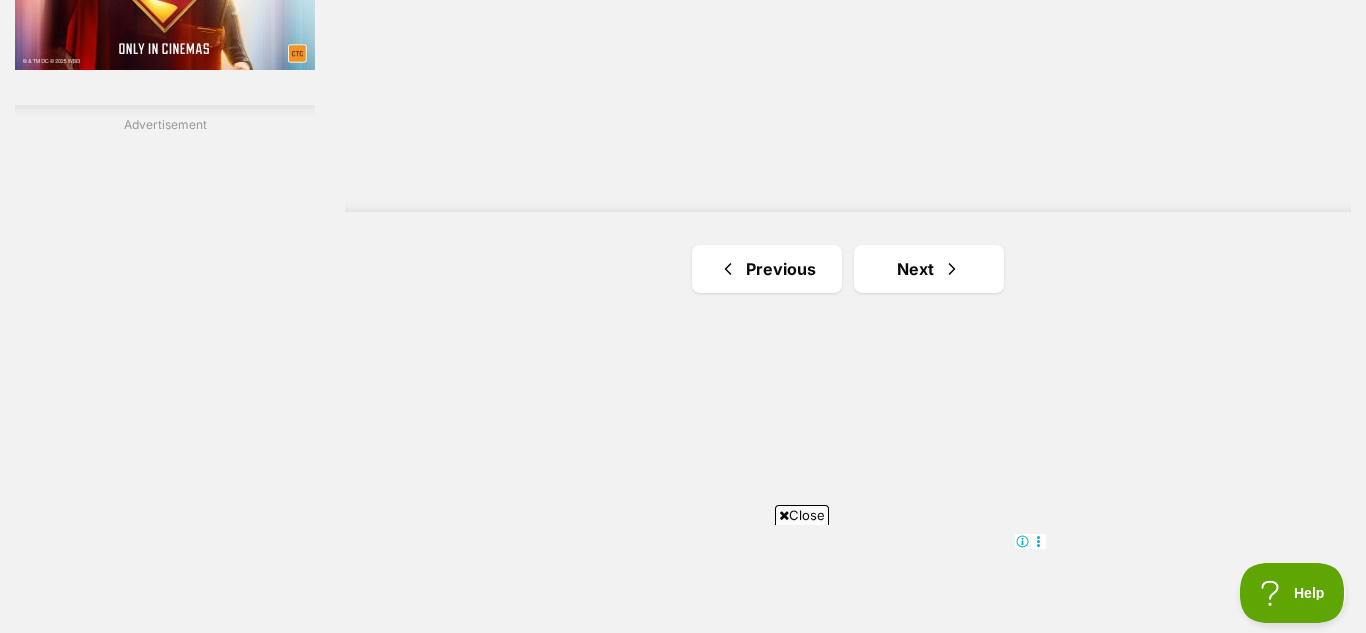 scroll, scrollTop: 3601, scrollLeft: 0, axis: vertical 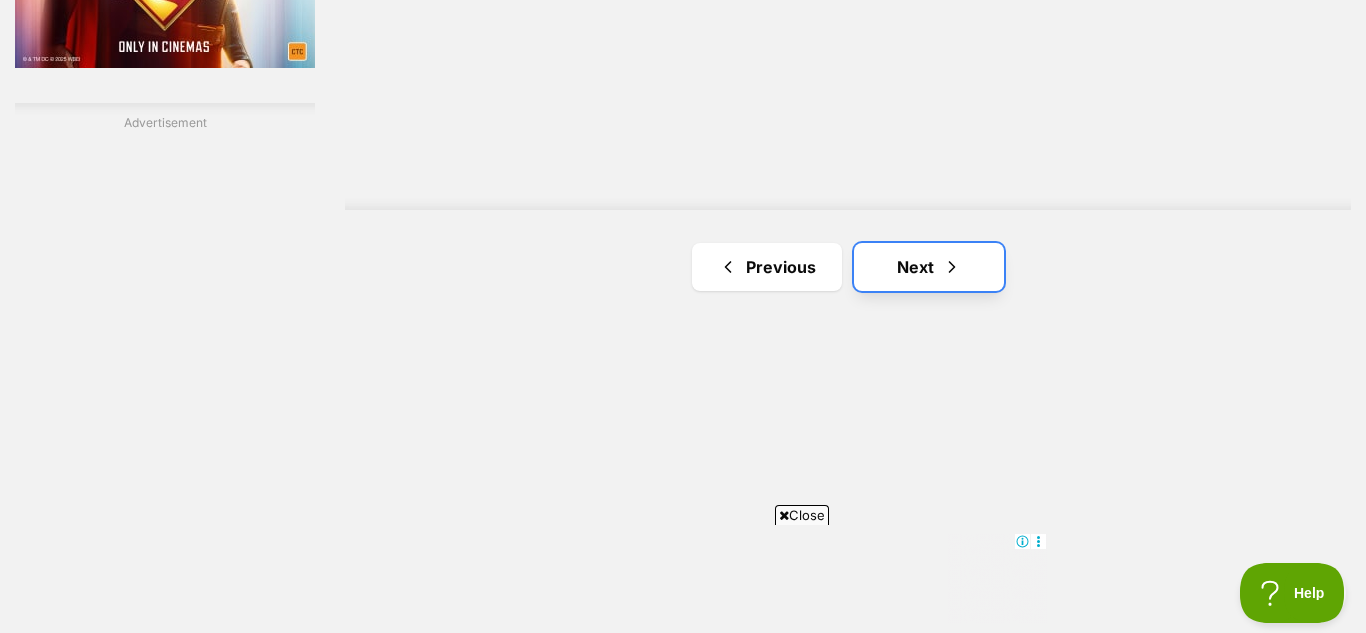 click on "Next" at bounding box center (929, 267) 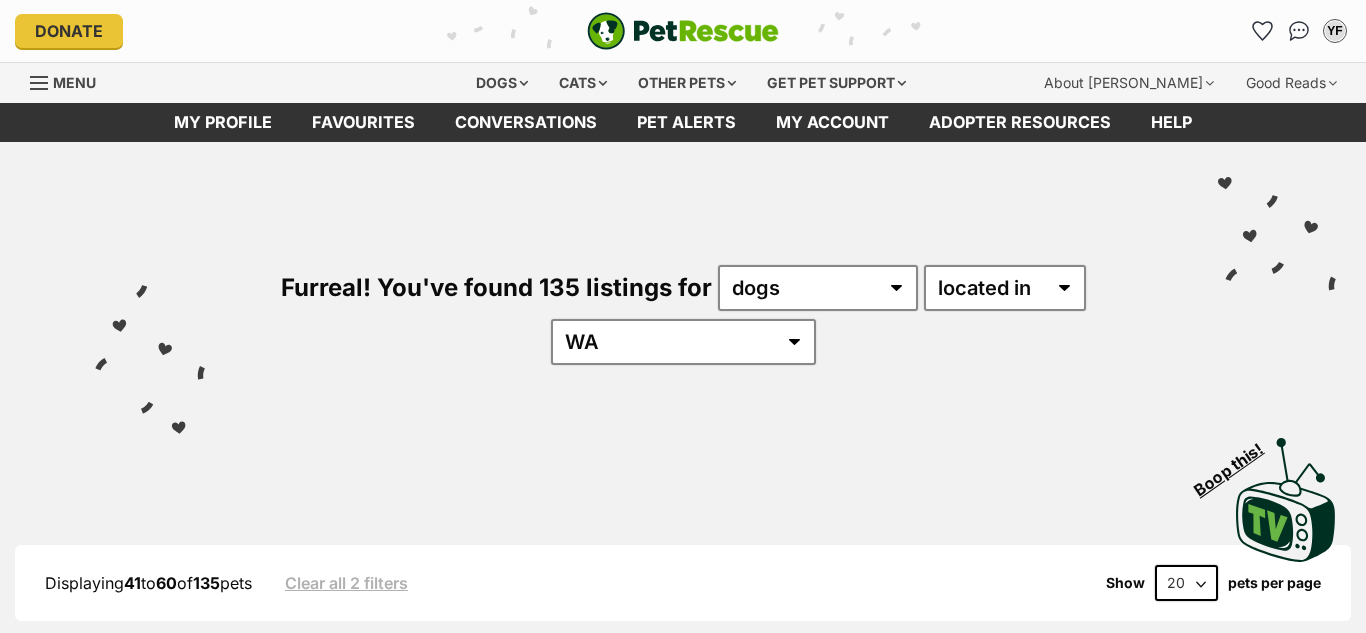 scroll, scrollTop: 0, scrollLeft: 0, axis: both 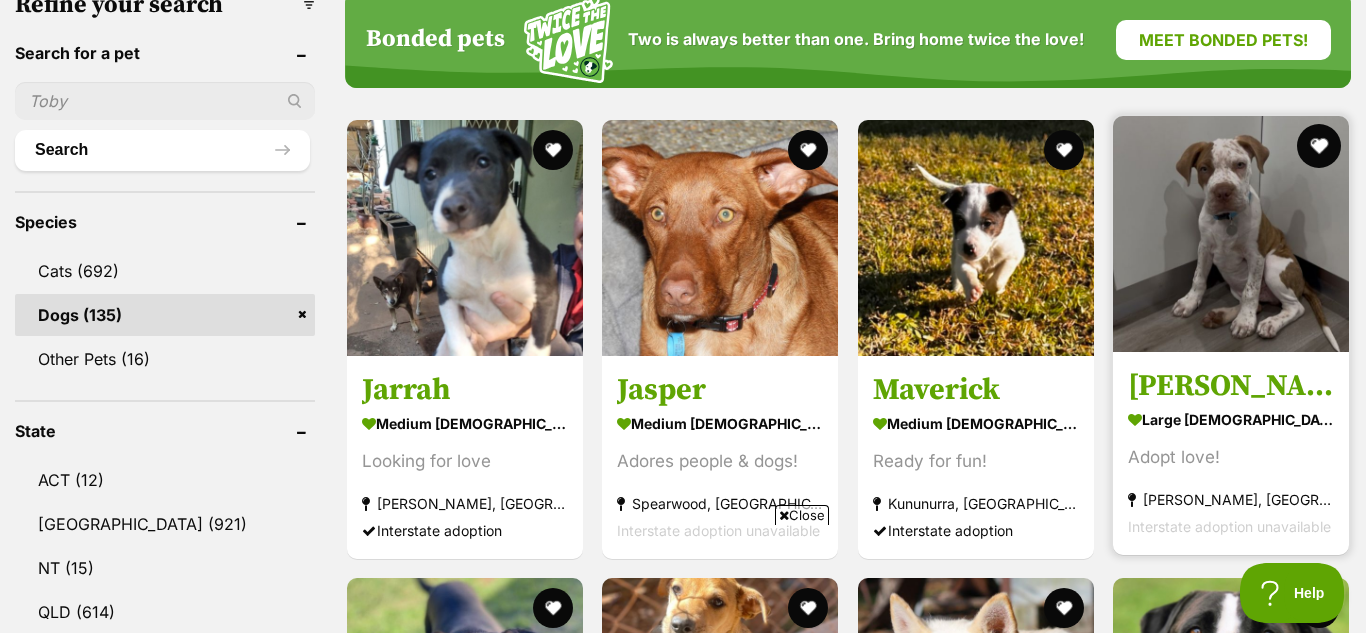 click at bounding box center (1319, 146) 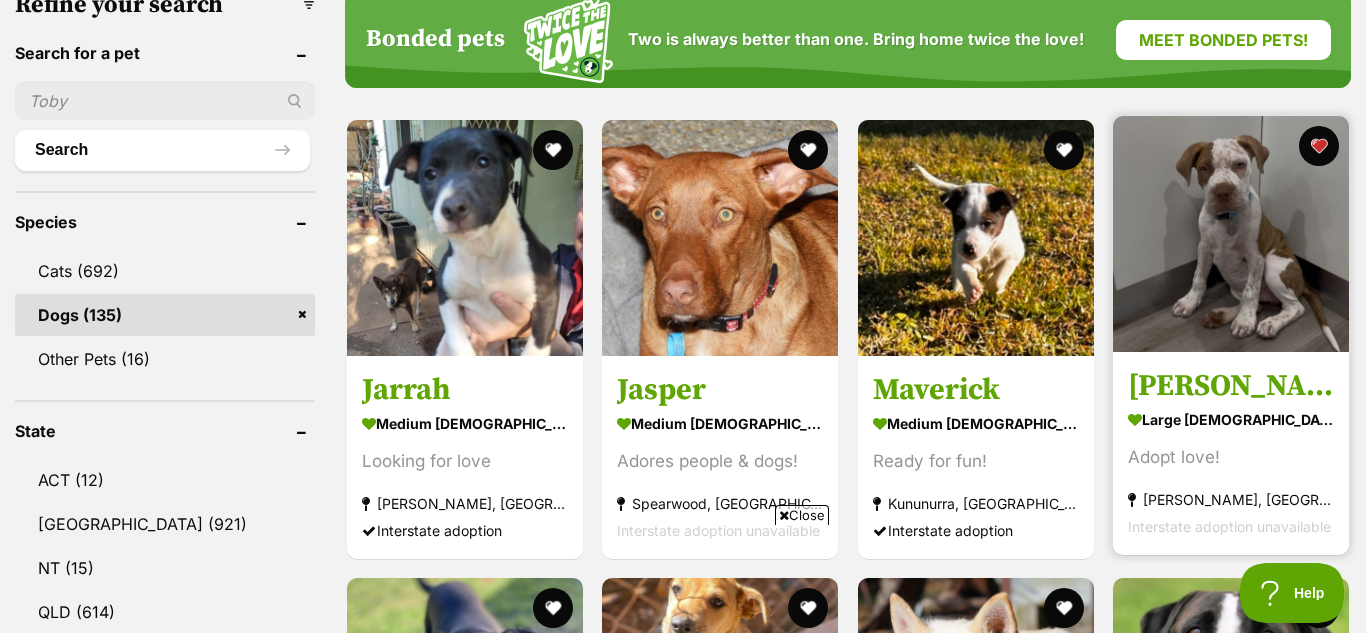 scroll, scrollTop: 0, scrollLeft: 0, axis: both 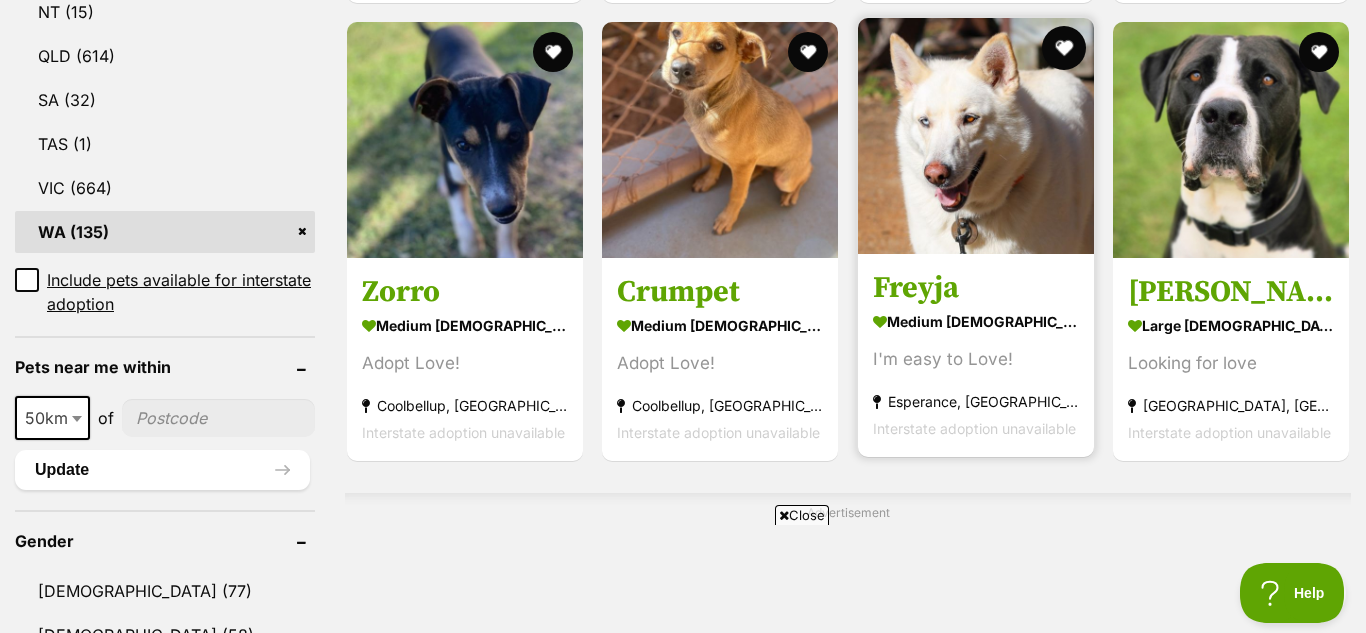 click at bounding box center [1064, 48] 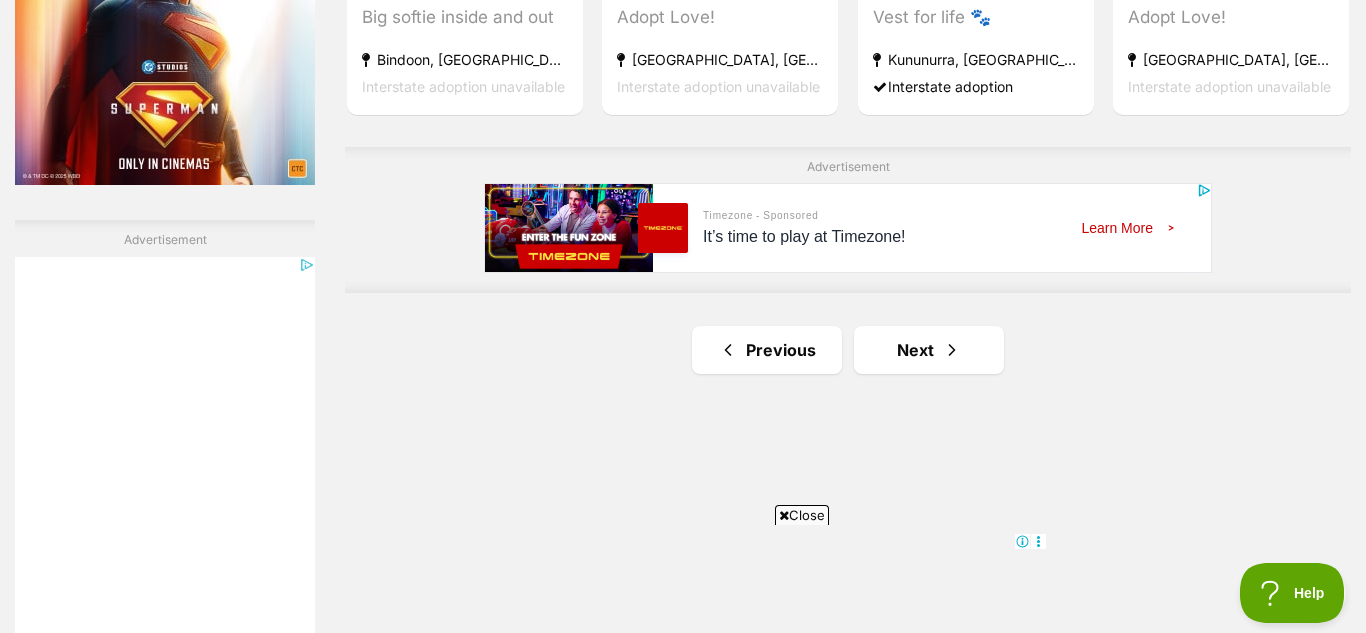 scroll, scrollTop: 3482, scrollLeft: 0, axis: vertical 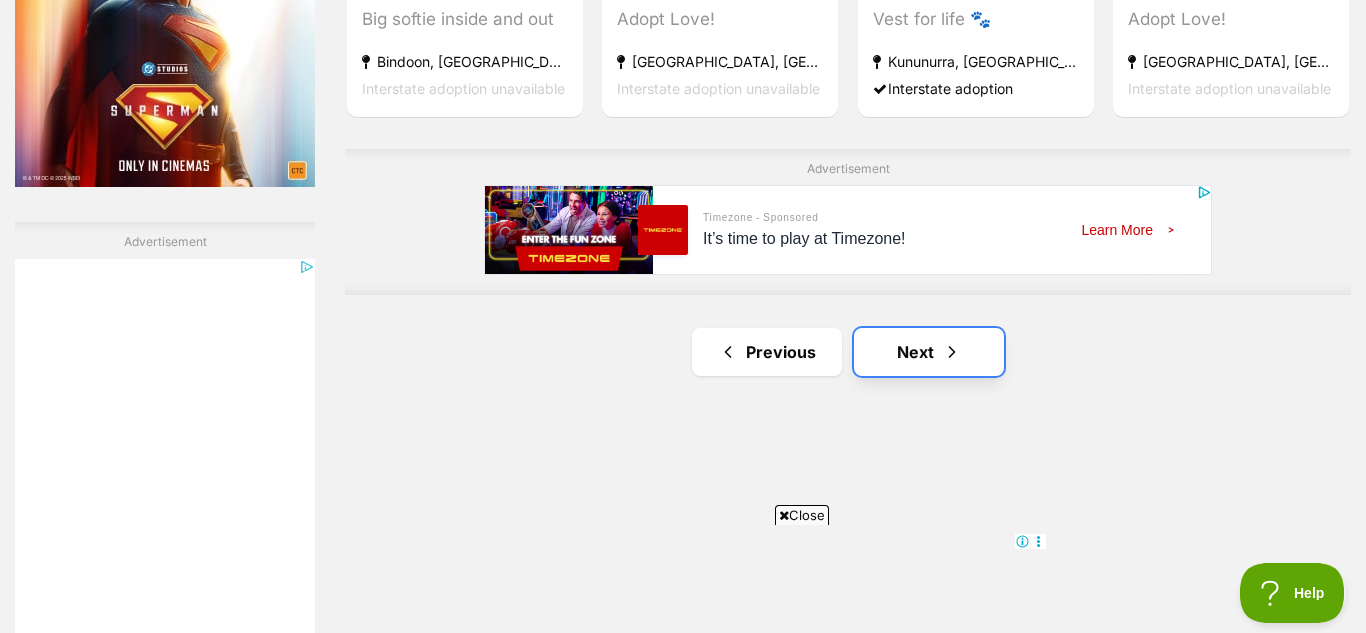 click on "Next" at bounding box center [929, 352] 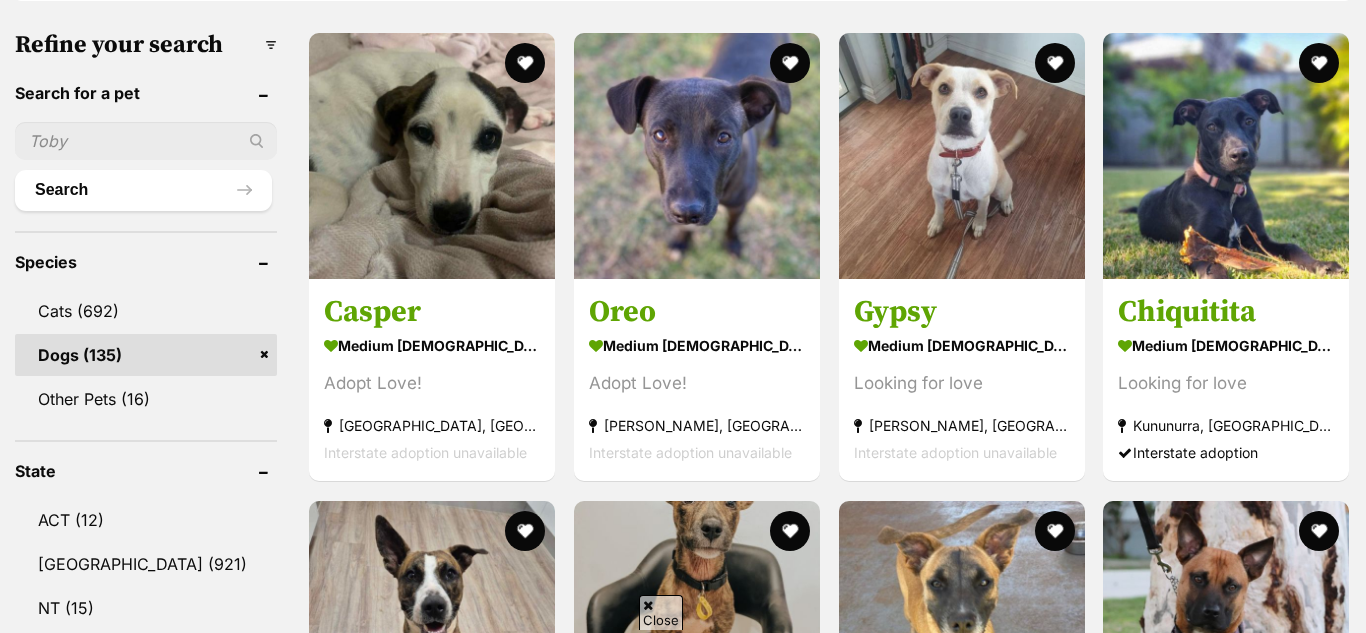 scroll, scrollTop: 659, scrollLeft: 0, axis: vertical 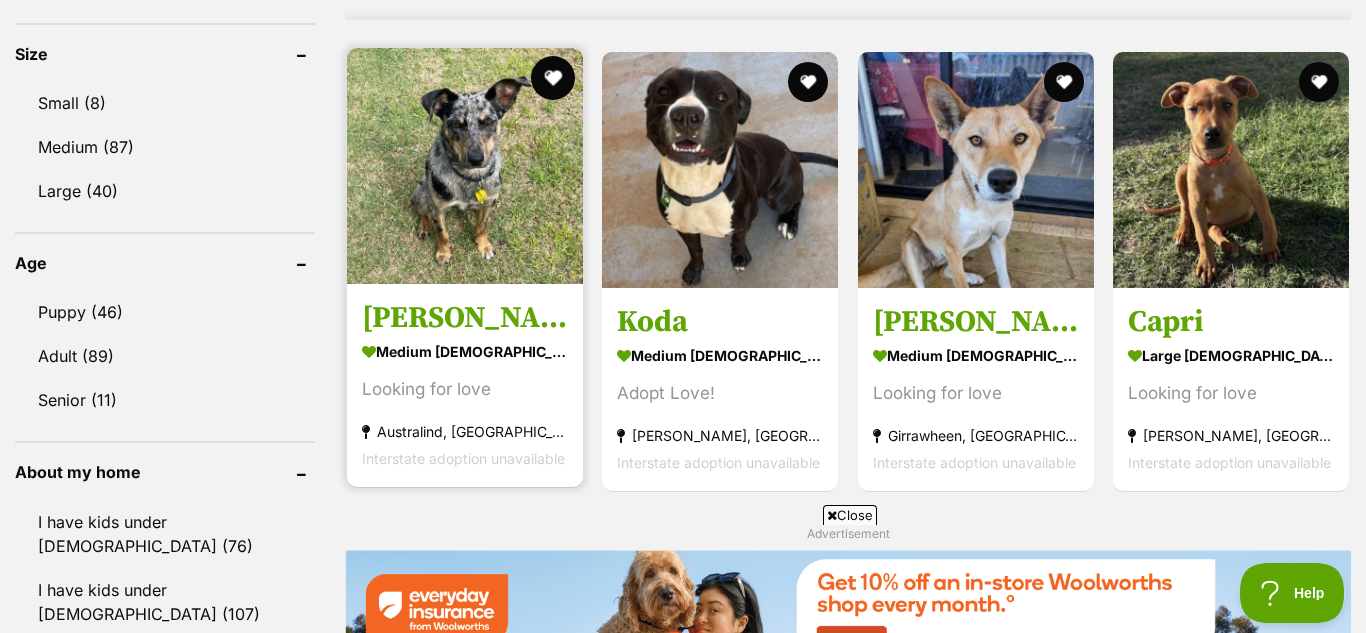 click at bounding box center [553, 78] 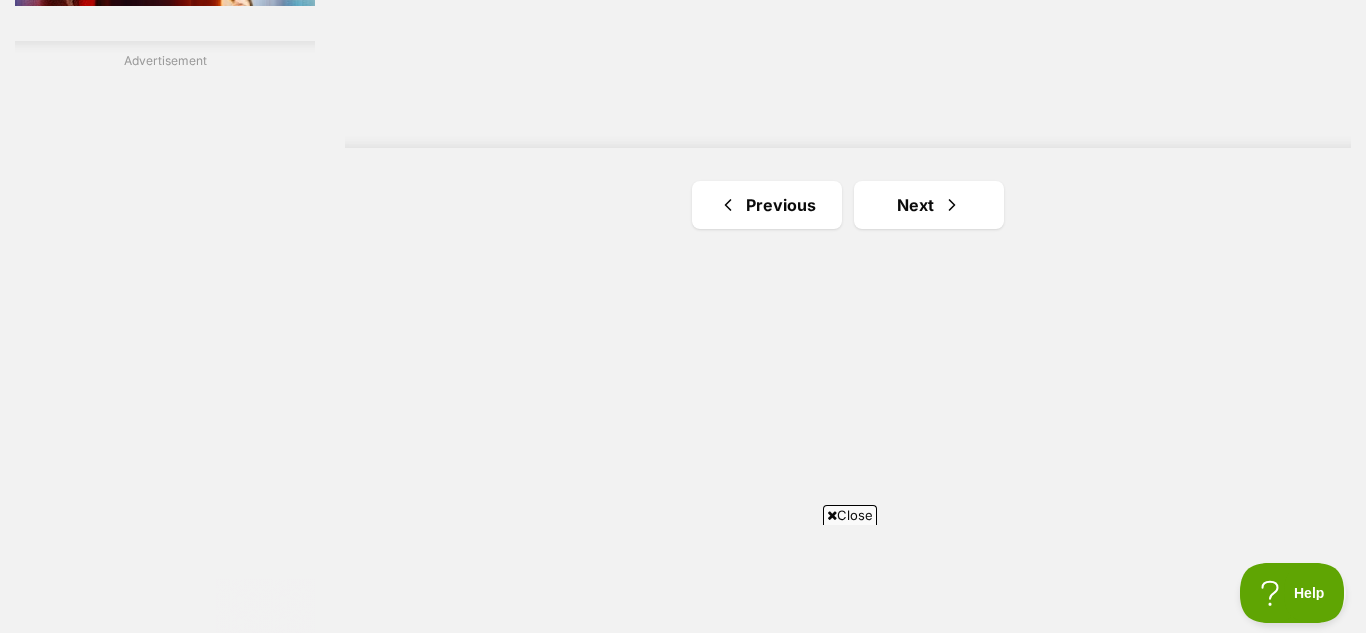 scroll, scrollTop: 3654, scrollLeft: 0, axis: vertical 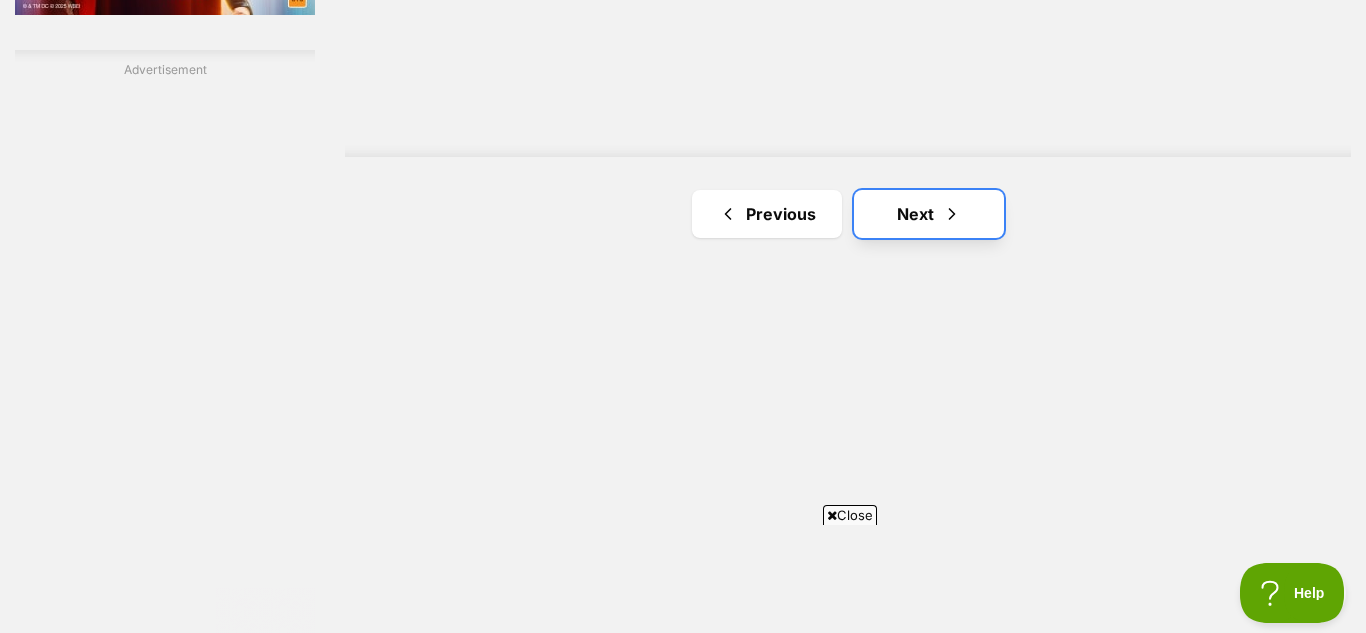 click on "Next" at bounding box center [929, 214] 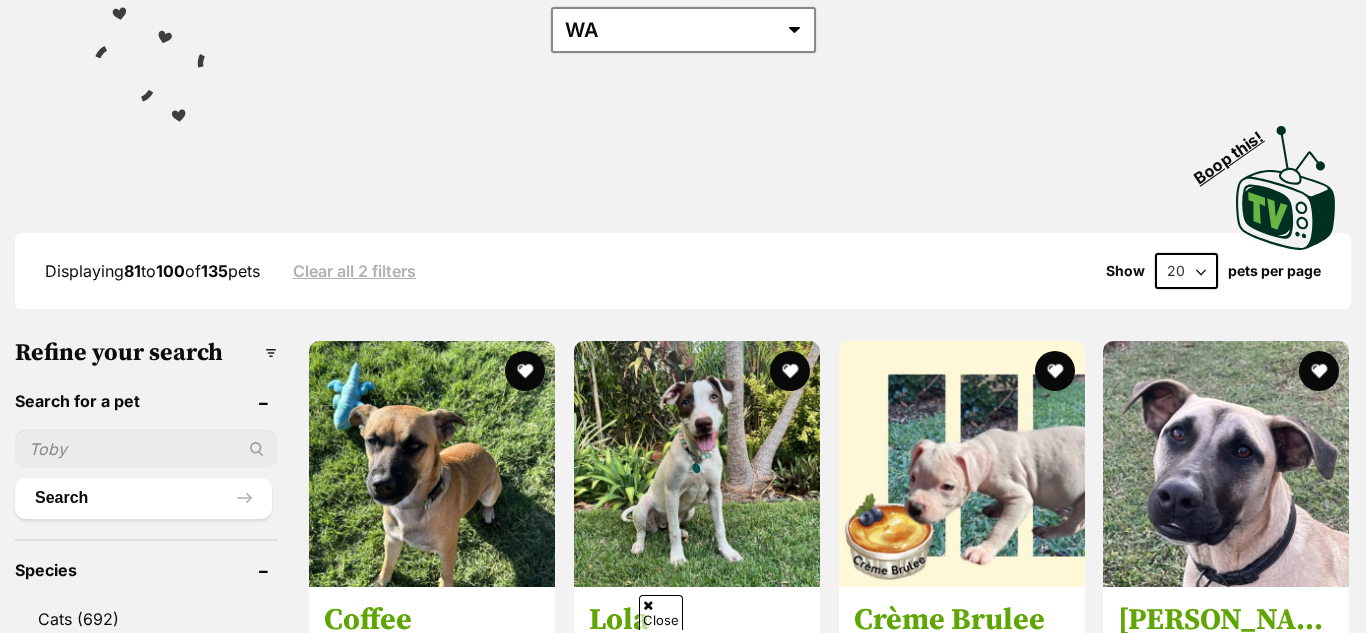 scroll, scrollTop: 339, scrollLeft: 0, axis: vertical 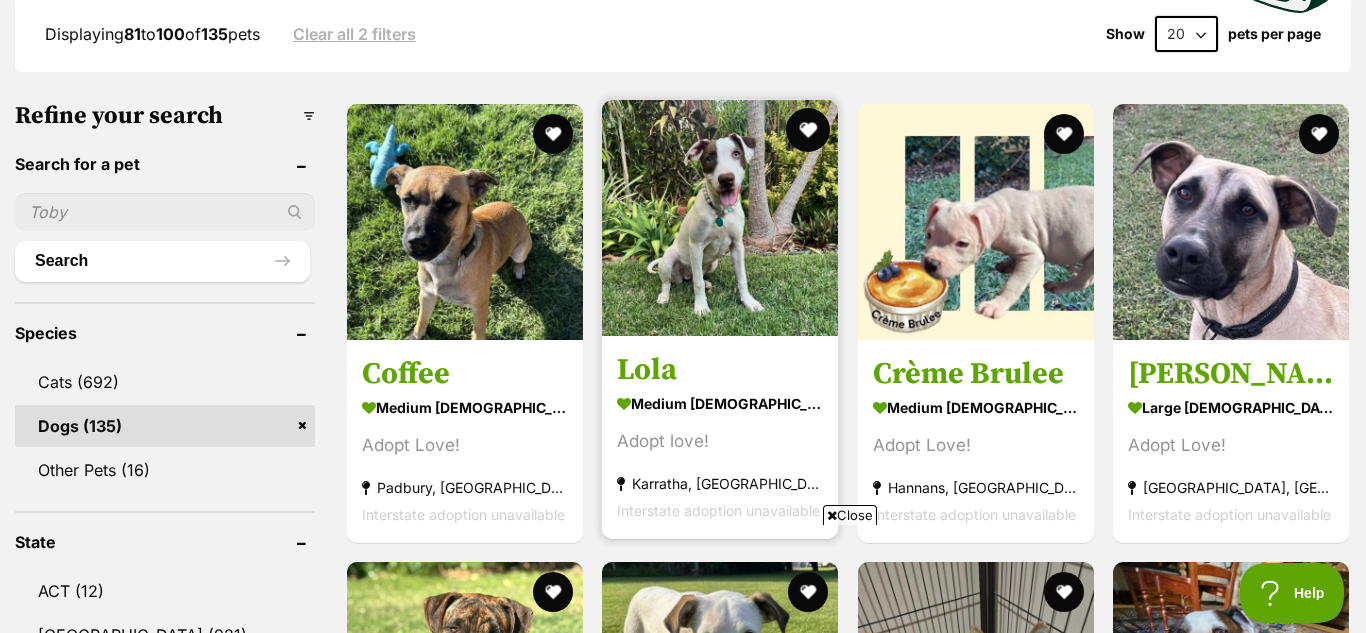 click at bounding box center [809, 130] 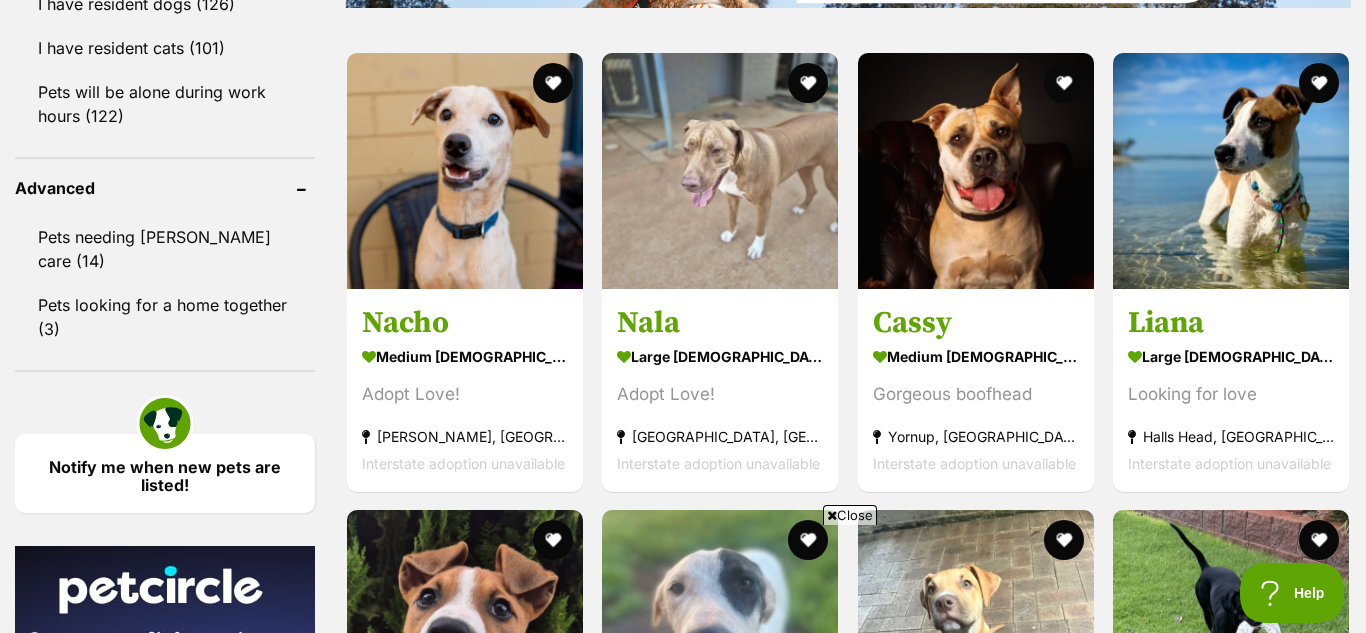scroll, scrollTop: 2522, scrollLeft: 0, axis: vertical 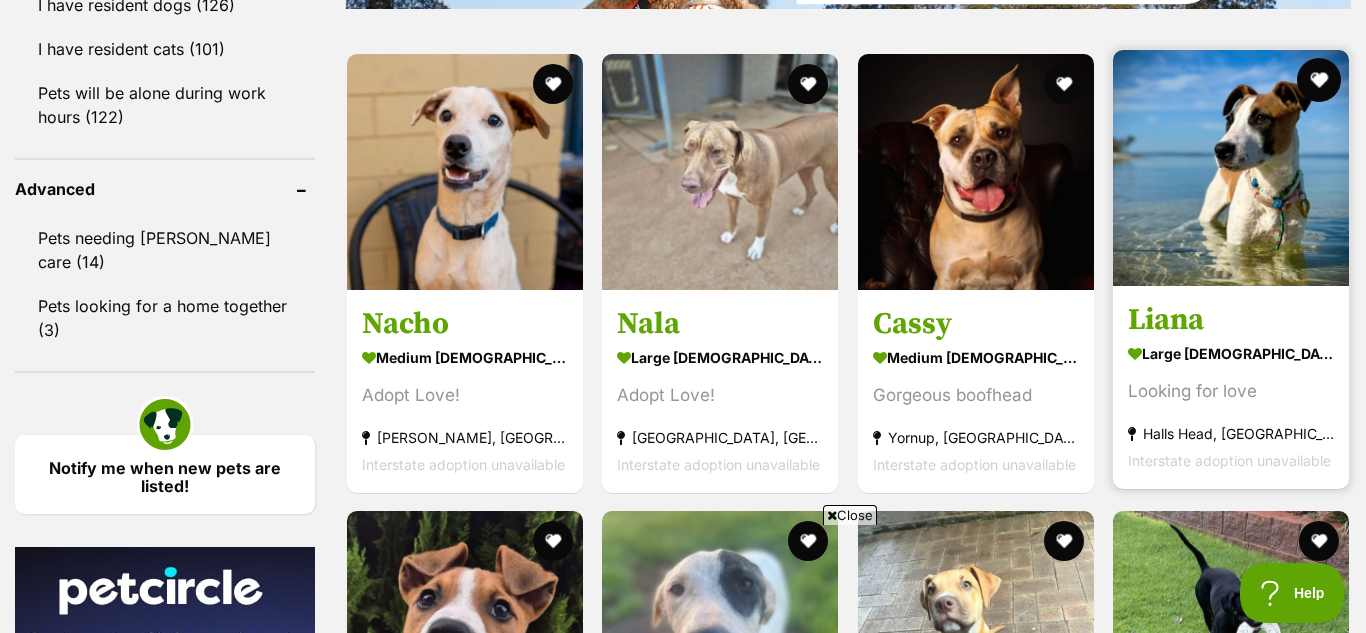 click at bounding box center [1319, 80] 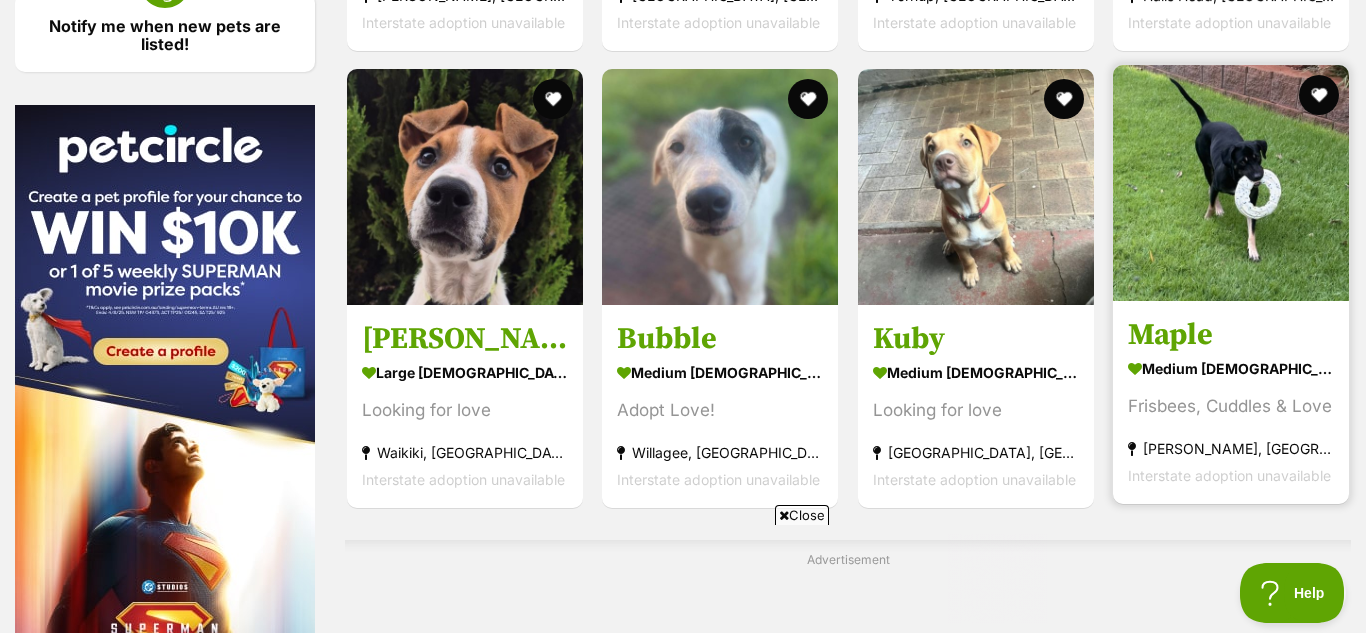 scroll, scrollTop: 0, scrollLeft: 0, axis: both 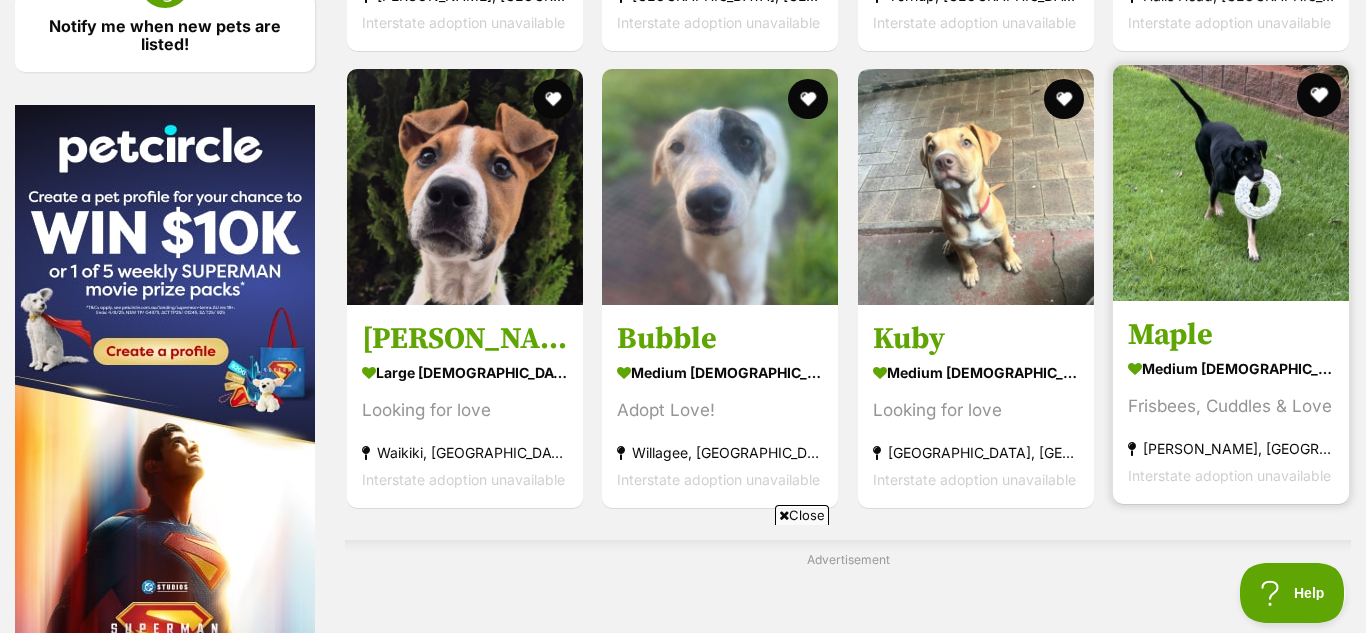 click at bounding box center [1319, 95] 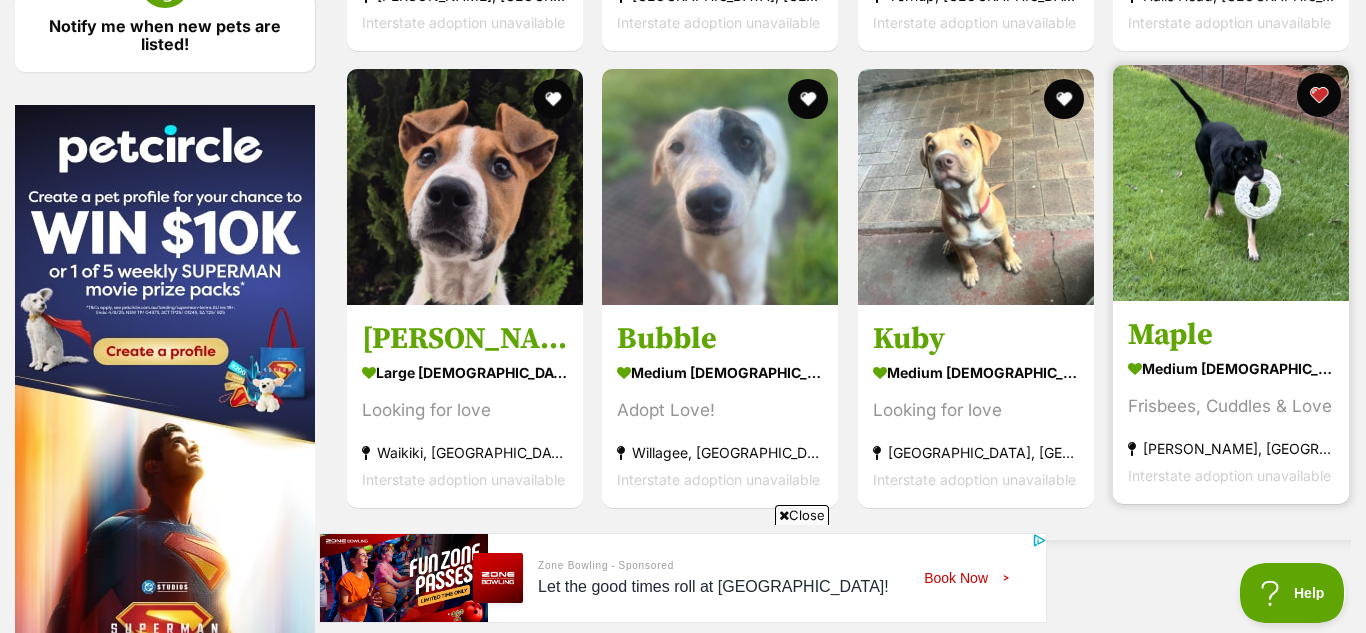 scroll, scrollTop: 0, scrollLeft: 0, axis: both 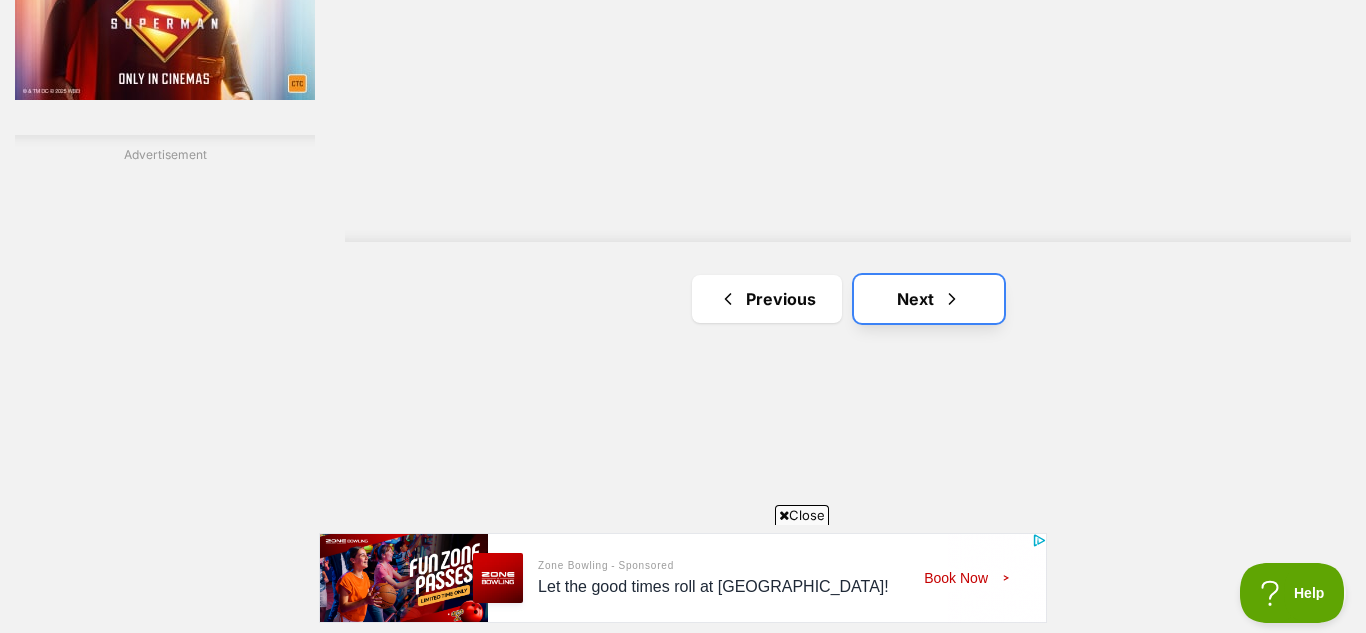 click on "Next" at bounding box center (929, 299) 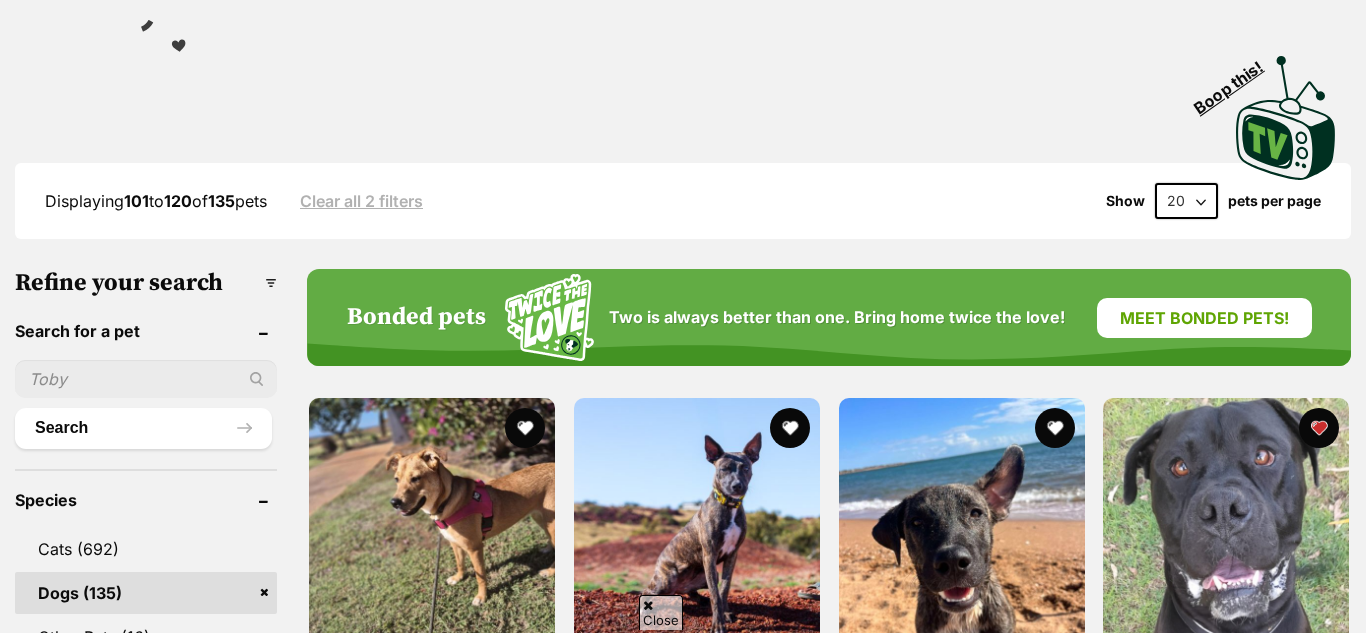scroll, scrollTop: 621, scrollLeft: 0, axis: vertical 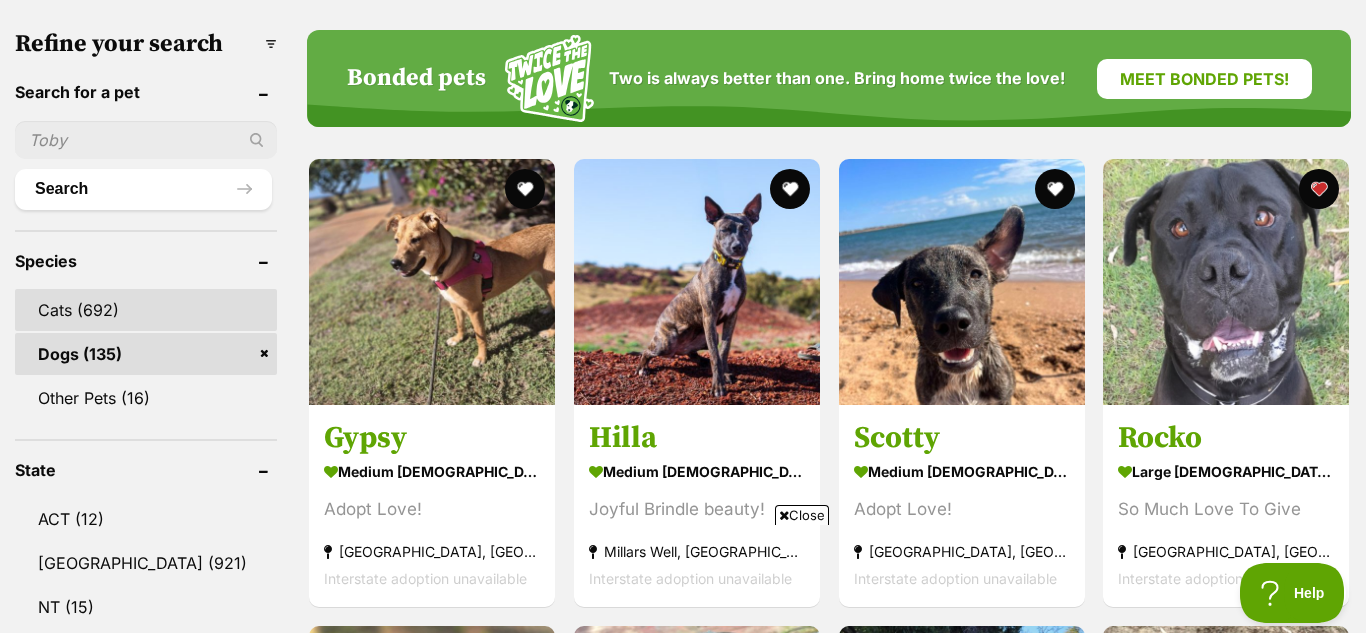 click on "Cats (692)" at bounding box center [146, 310] 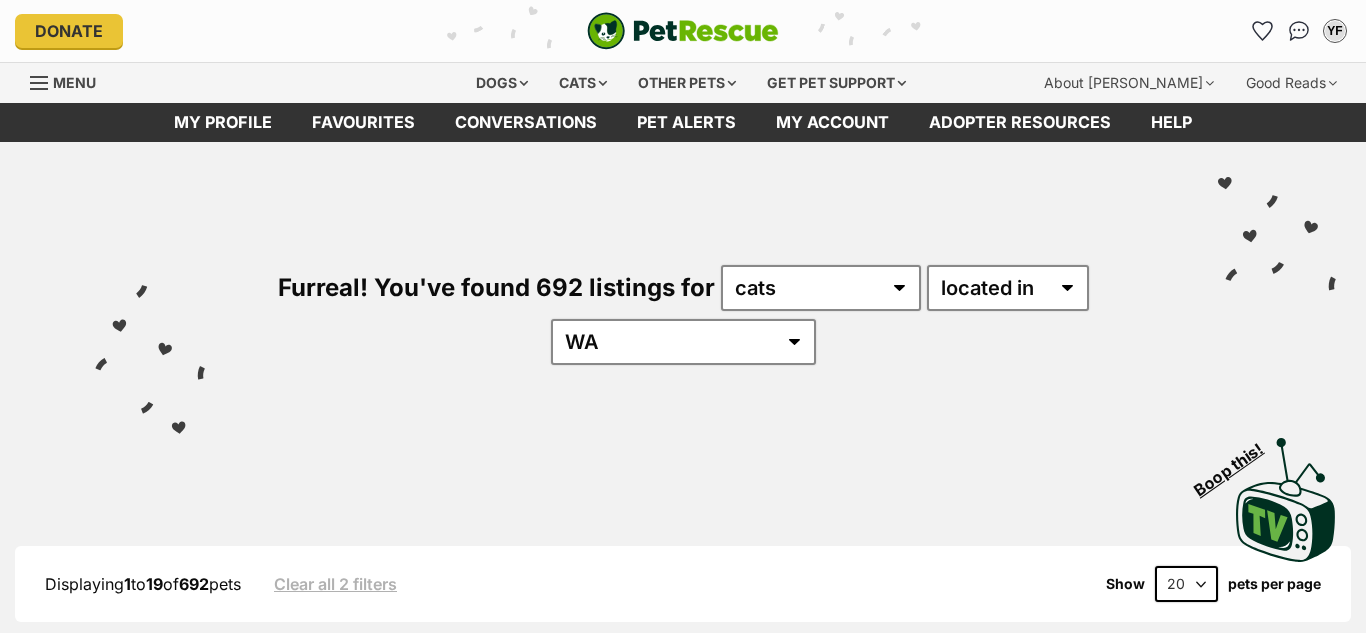 scroll, scrollTop: 0, scrollLeft: 0, axis: both 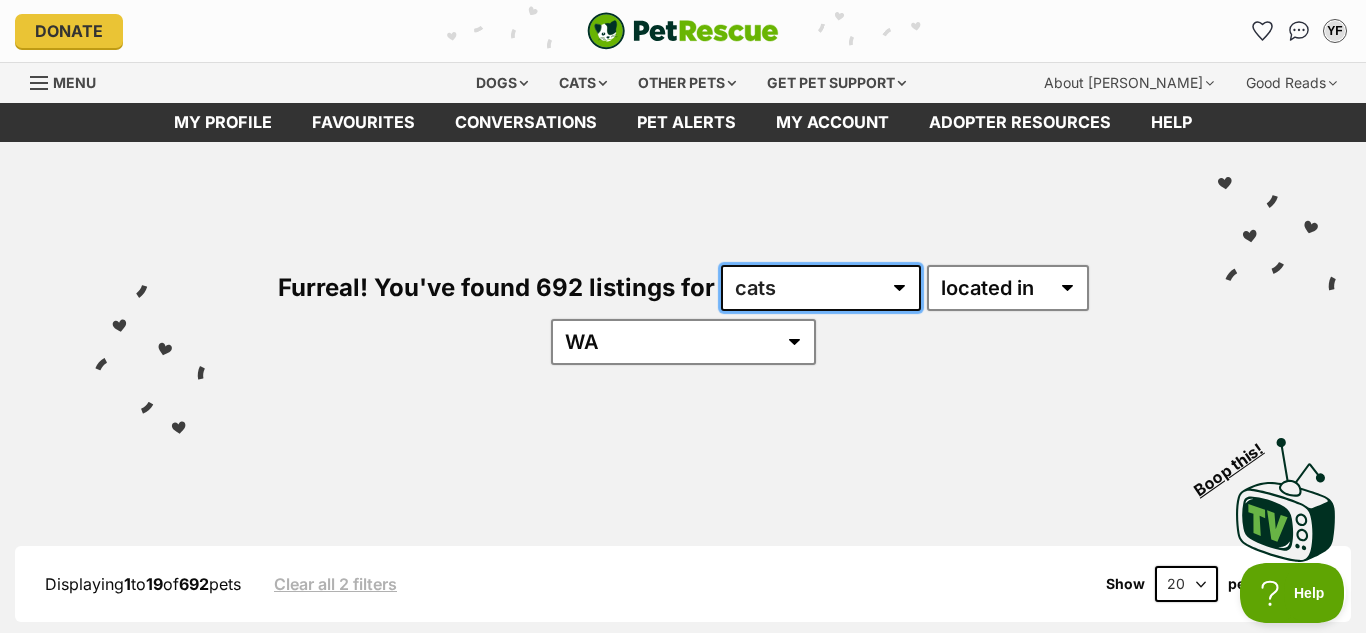 click on "any type of pet
cats
dogs
other pets" at bounding box center [821, 288] 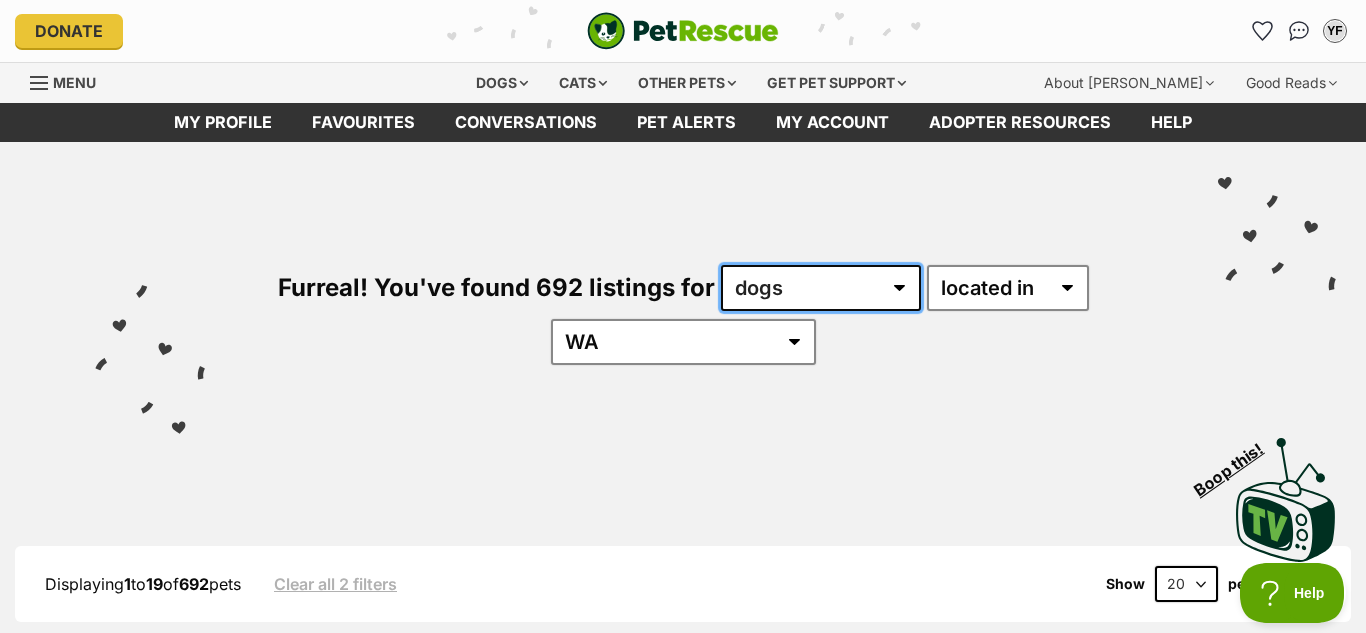 click on "any type of pet
cats
dogs
other pets" at bounding box center (821, 288) 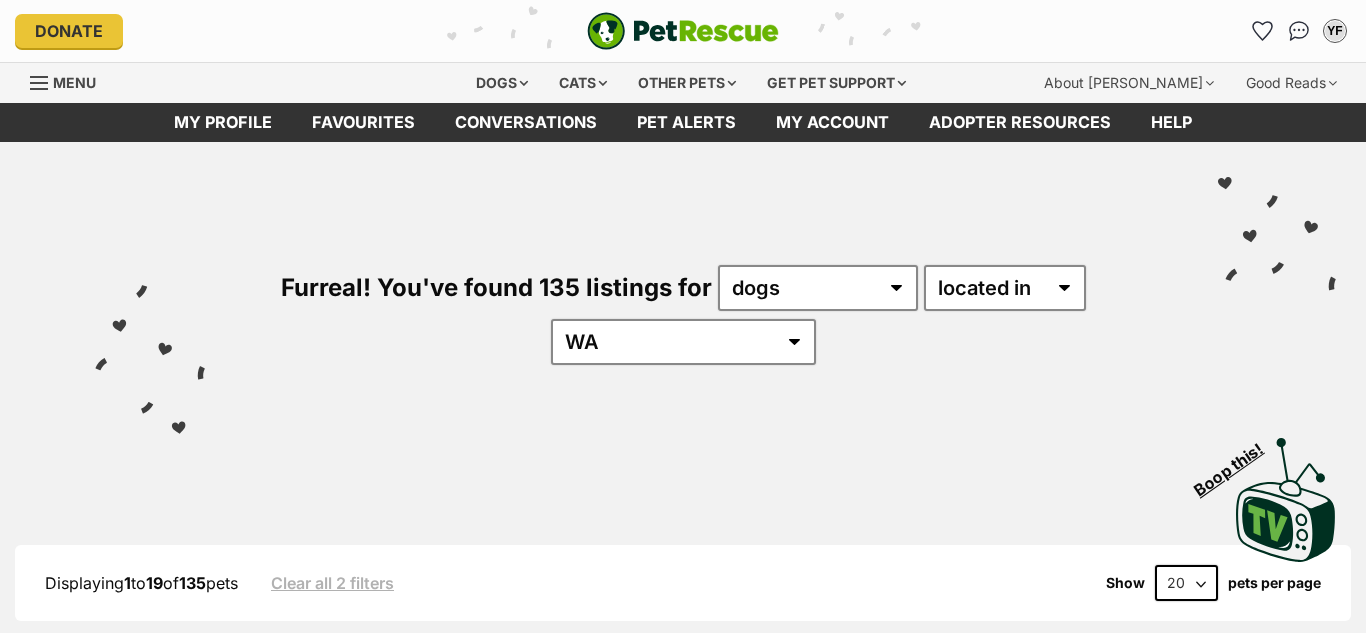 scroll, scrollTop: 0, scrollLeft: 0, axis: both 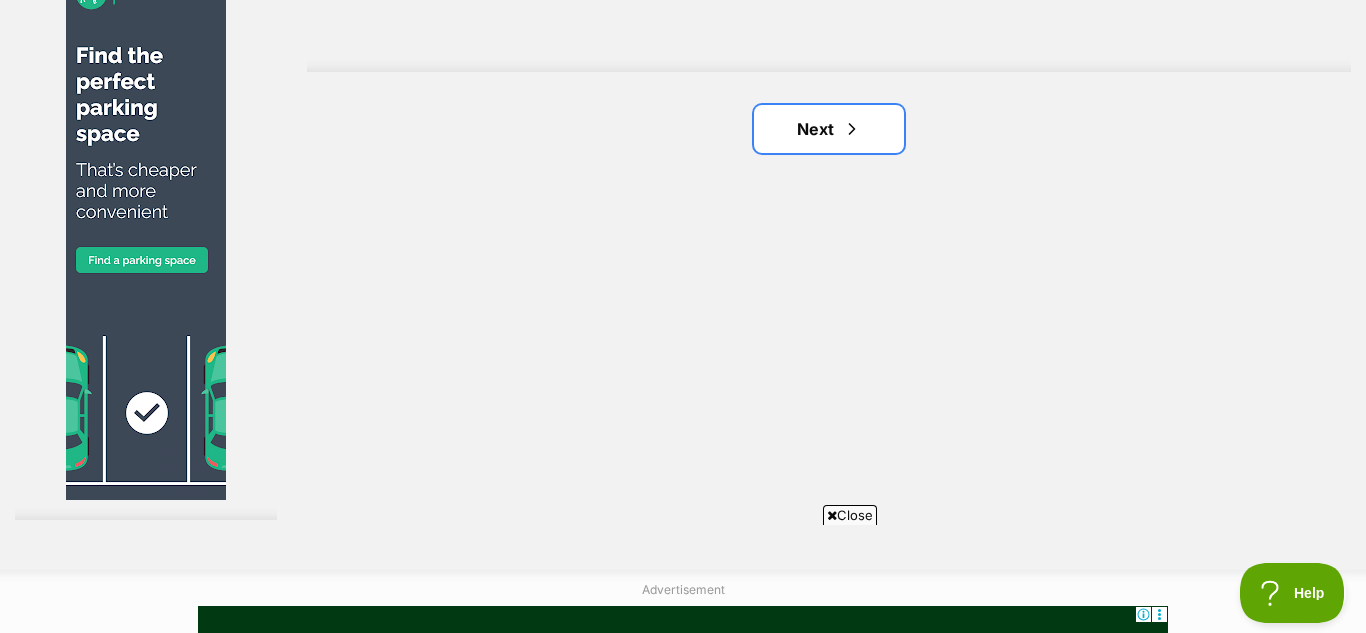 click on "Next" at bounding box center (829, 129) 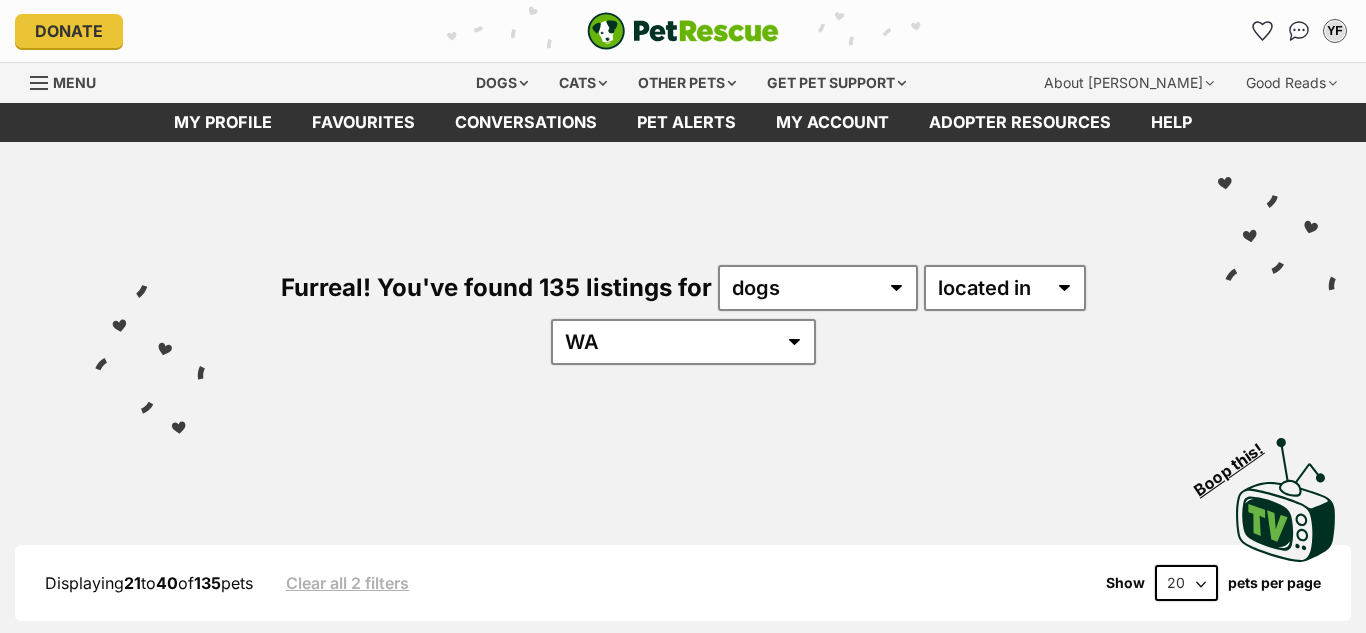 scroll, scrollTop: 0, scrollLeft: 0, axis: both 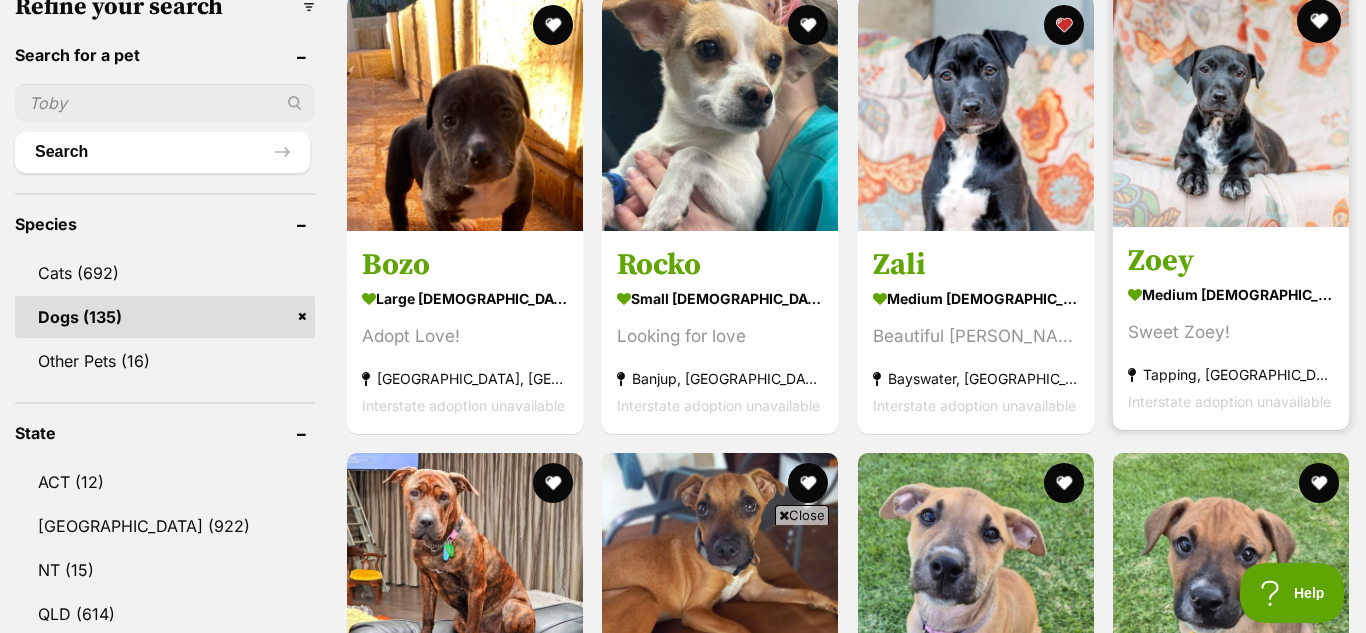 click at bounding box center (1319, 21) 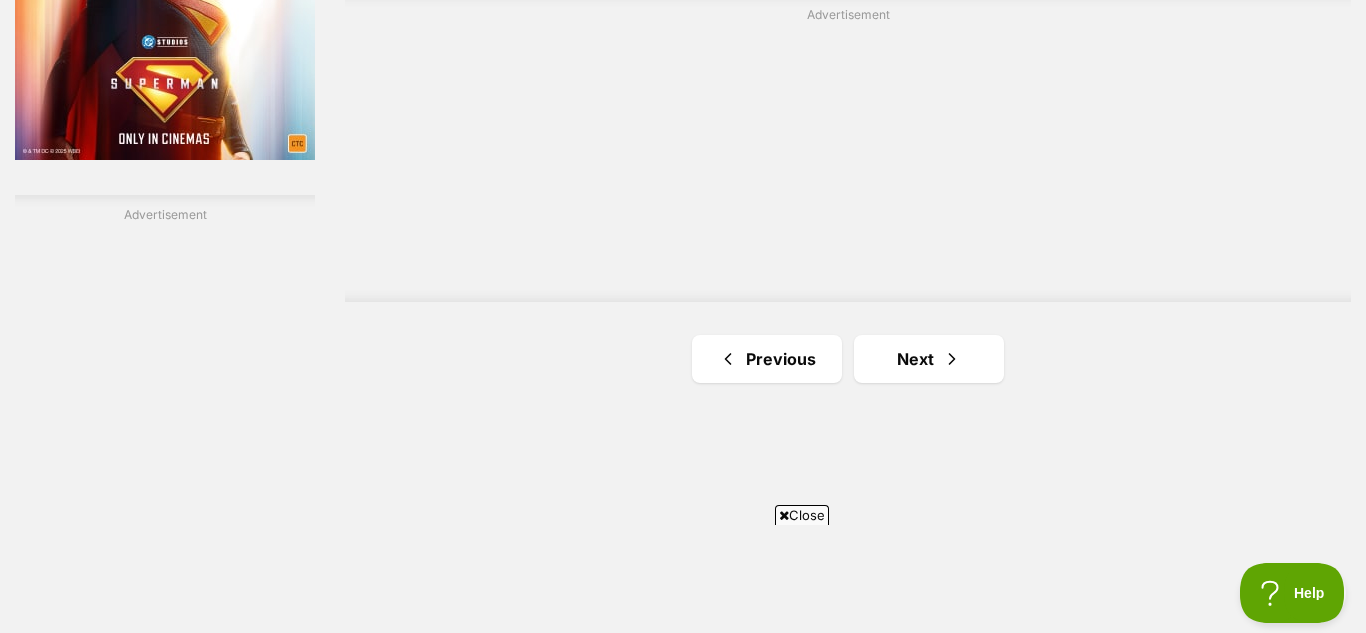 scroll, scrollTop: 3511, scrollLeft: 0, axis: vertical 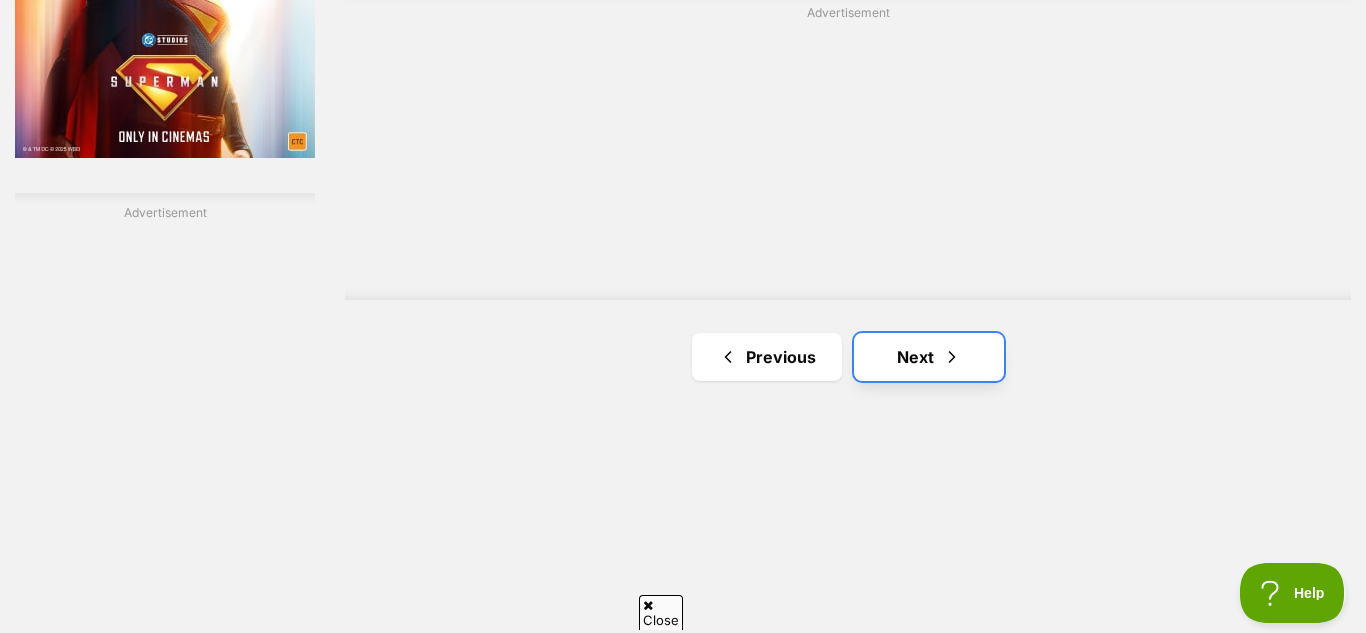 click on "Next" at bounding box center (929, 357) 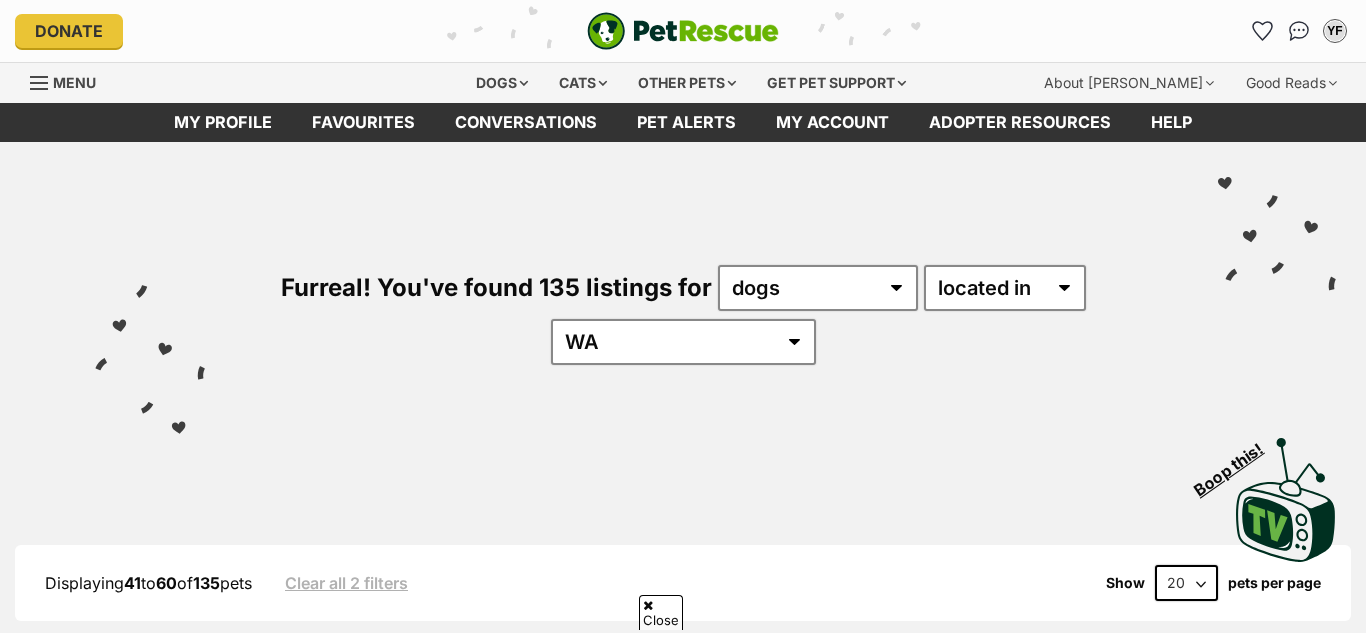 scroll, scrollTop: 285, scrollLeft: 0, axis: vertical 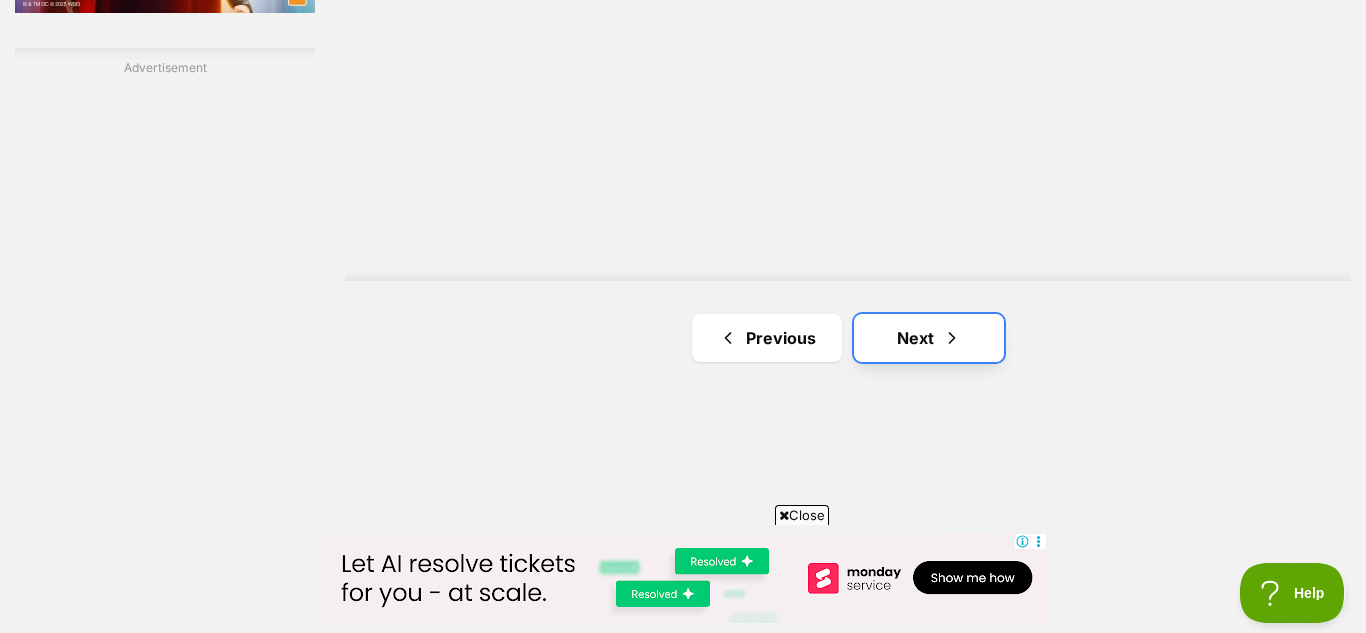 click on "Next" at bounding box center (929, 338) 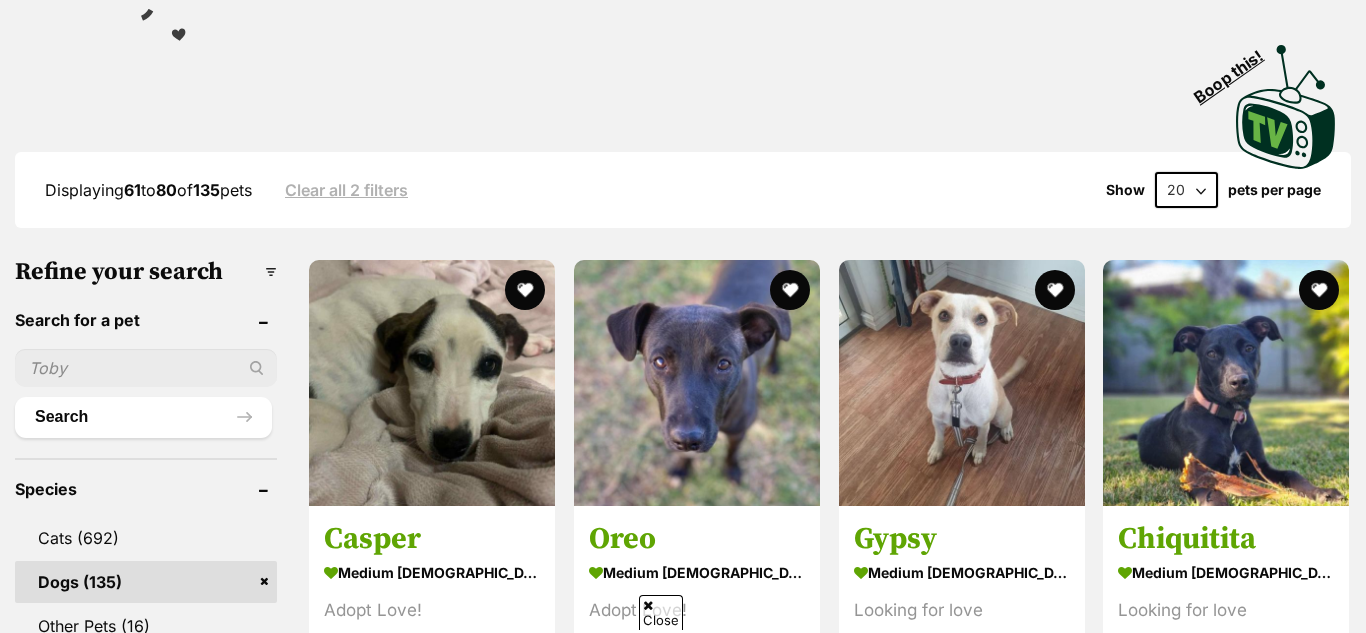 scroll, scrollTop: 433, scrollLeft: 0, axis: vertical 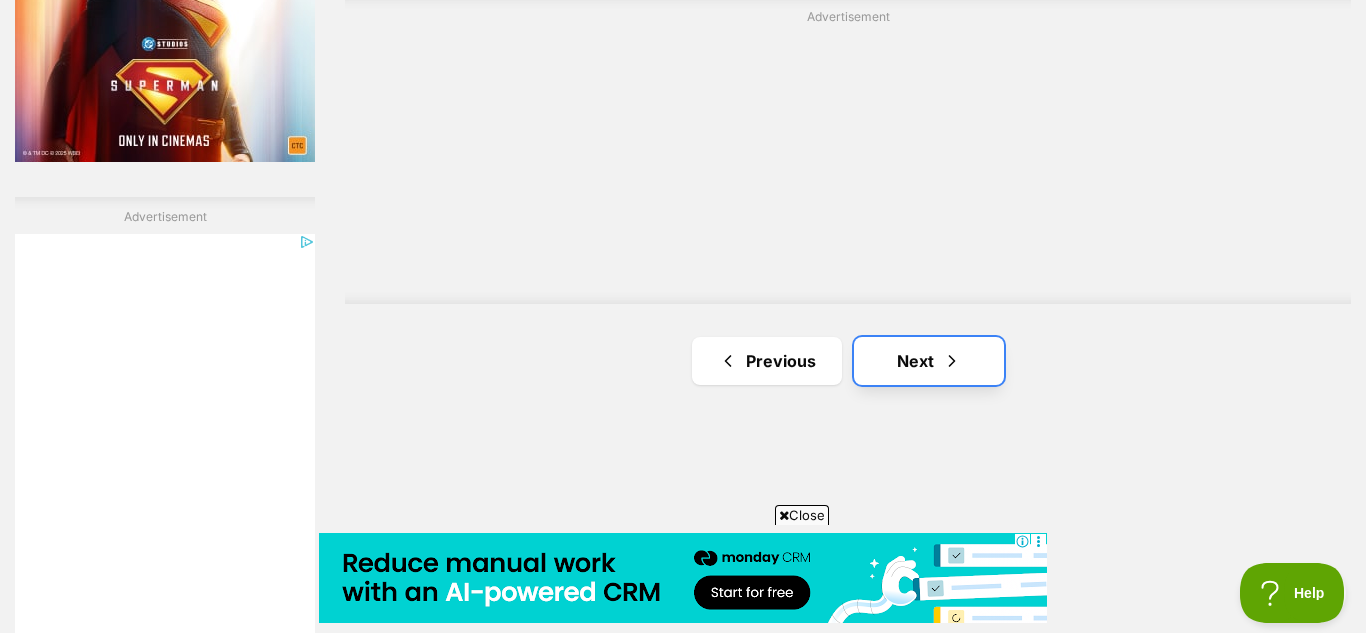 click at bounding box center [952, 361] 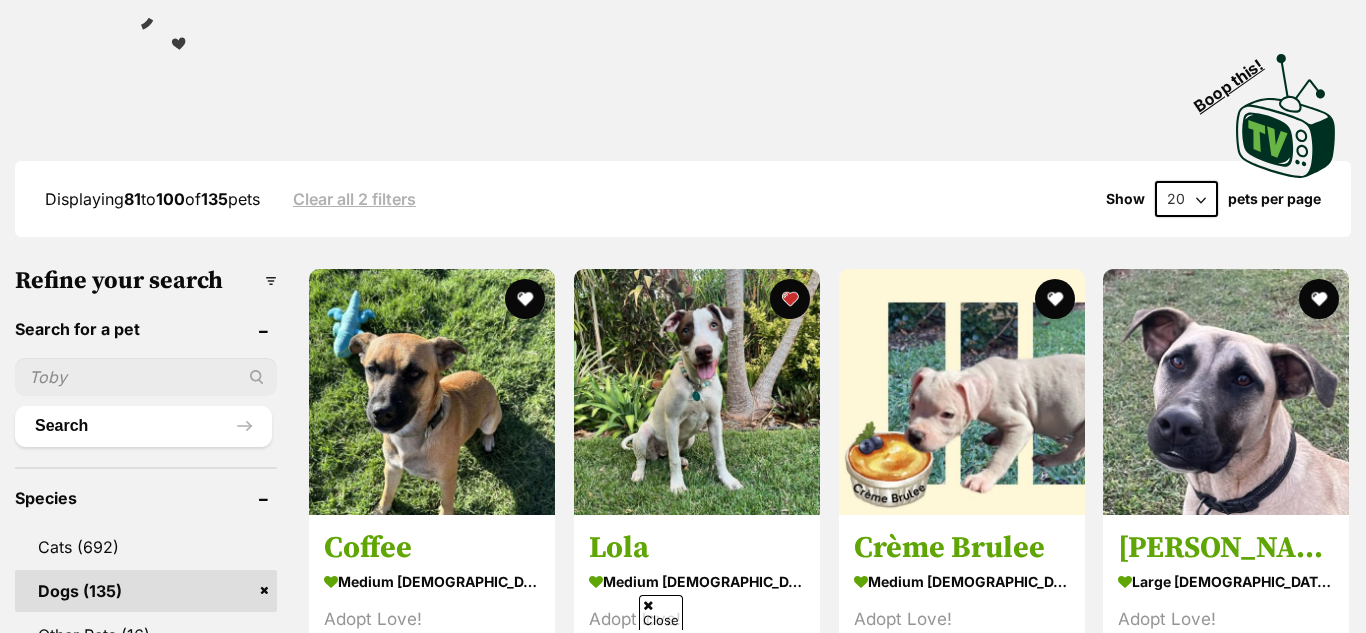 scroll, scrollTop: 0, scrollLeft: 0, axis: both 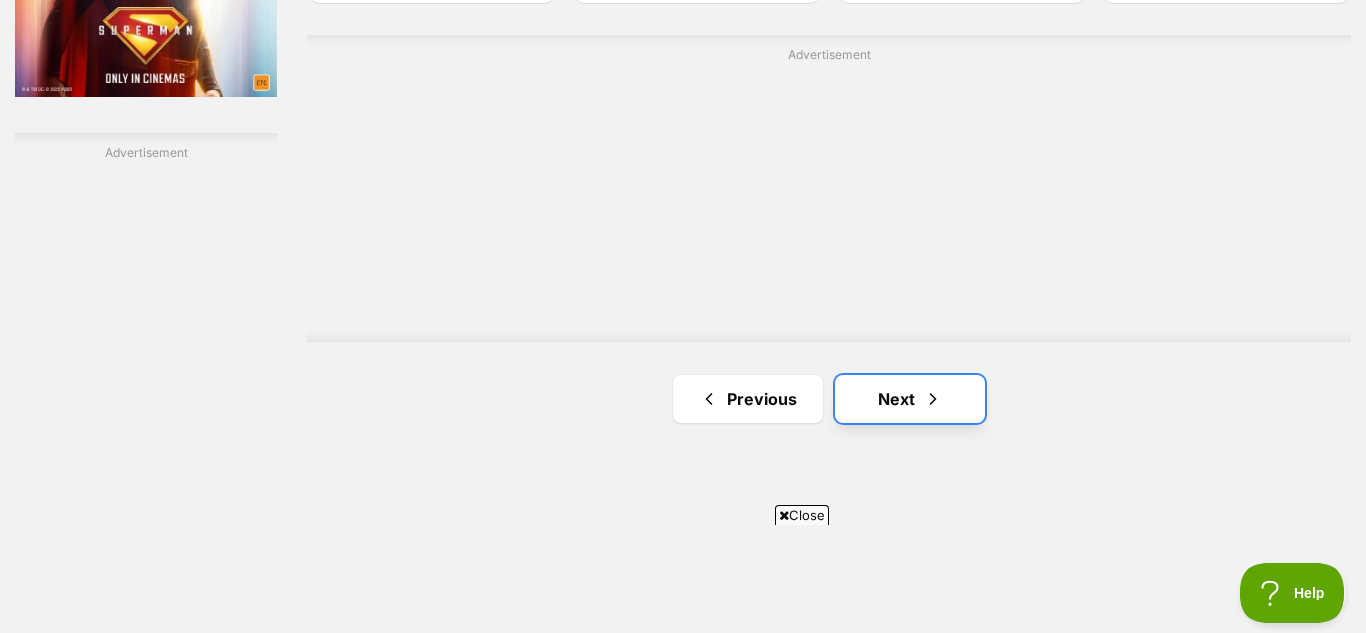 click on "Next" at bounding box center (910, 399) 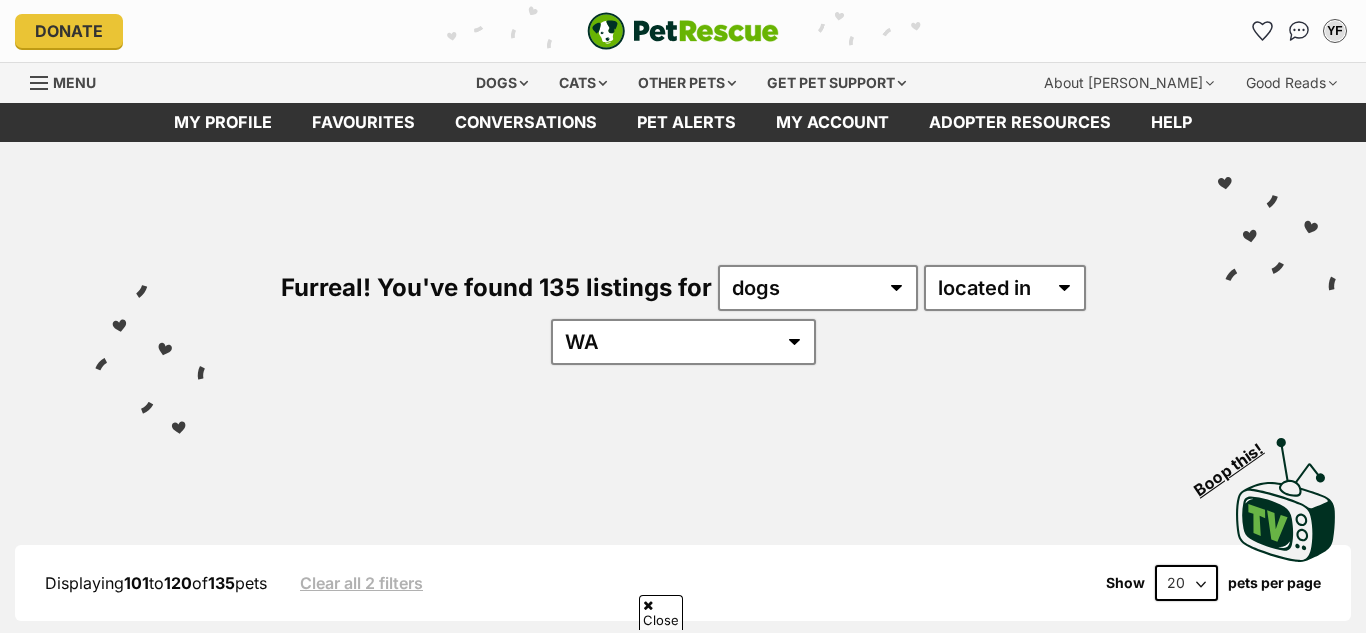 scroll, scrollTop: 567, scrollLeft: 0, axis: vertical 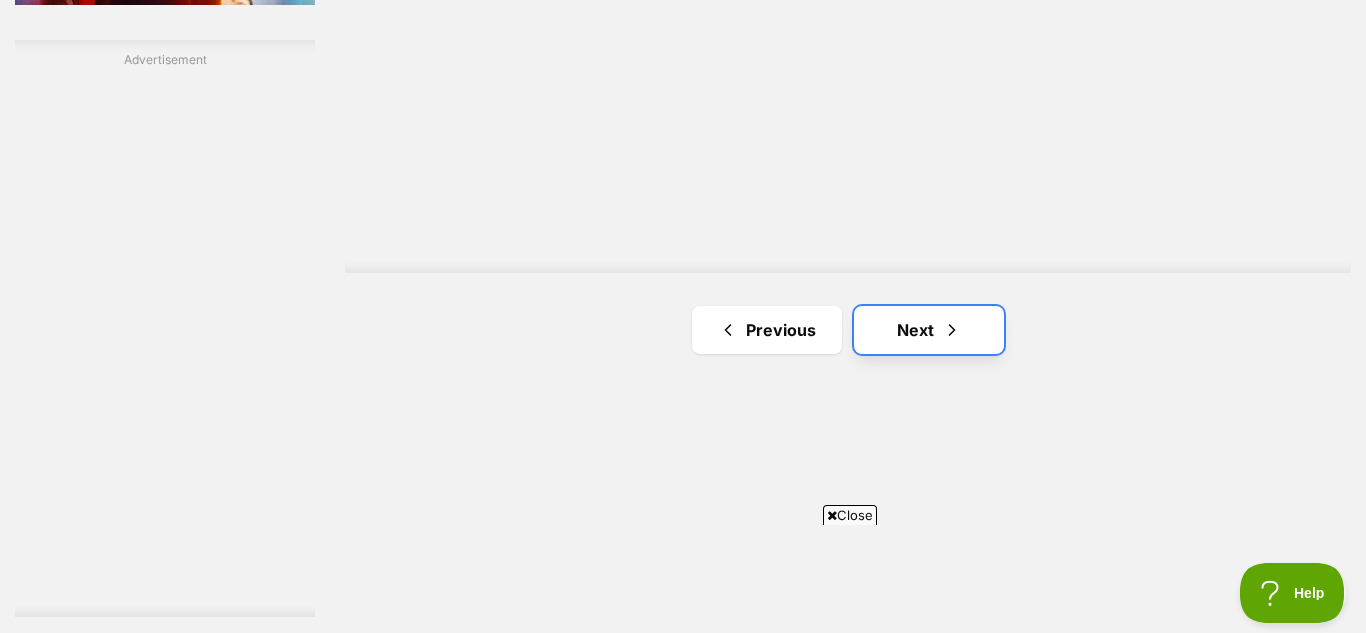 click at bounding box center [952, 330] 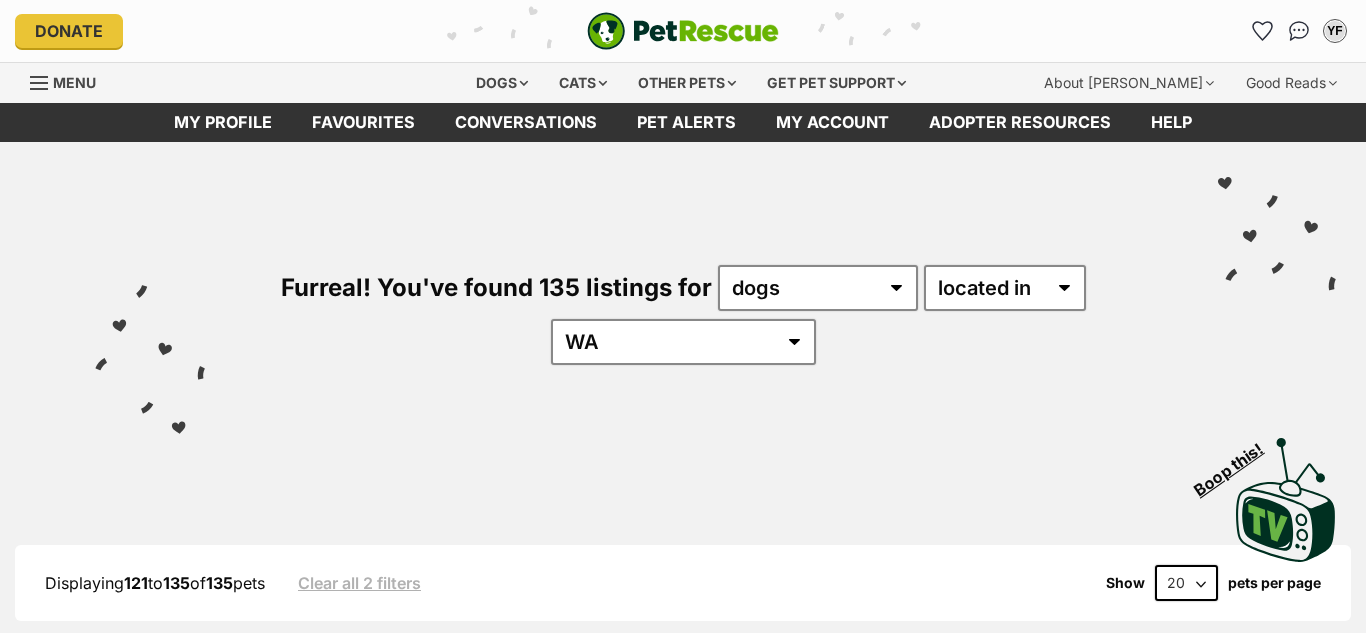 scroll, scrollTop: 0, scrollLeft: 0, axis: both 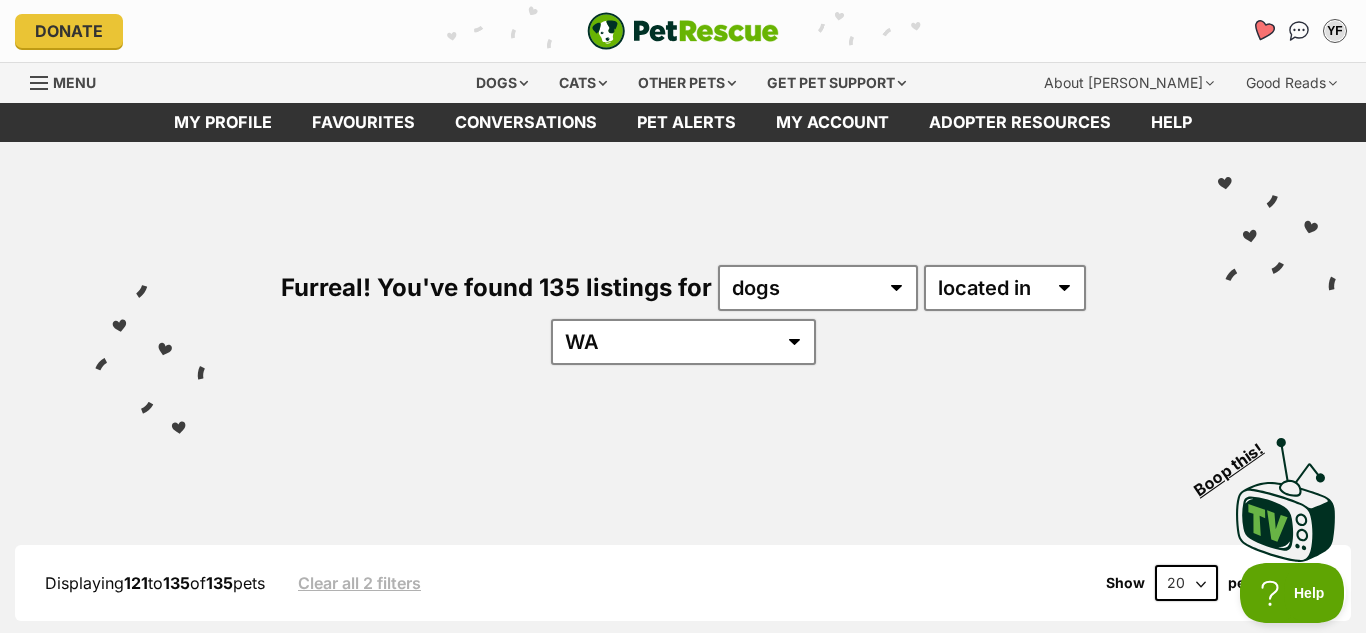 click 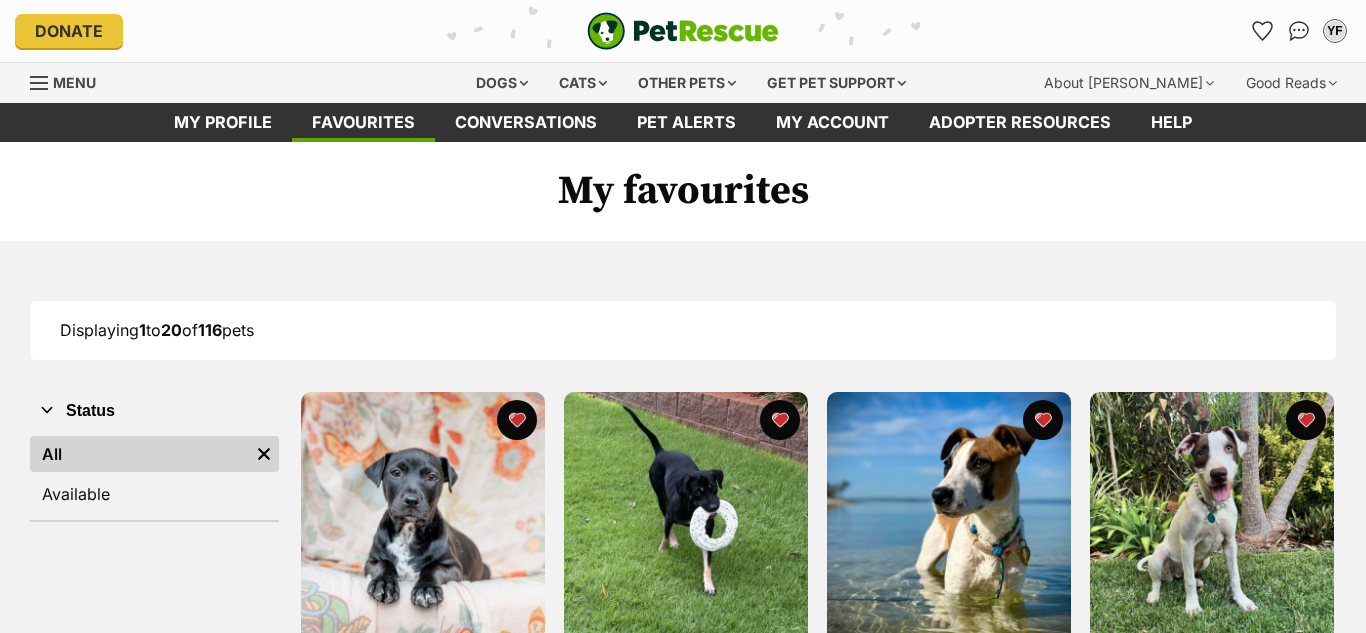 scroll, scrollTop: 0, scrollLeft: 0, axis: both 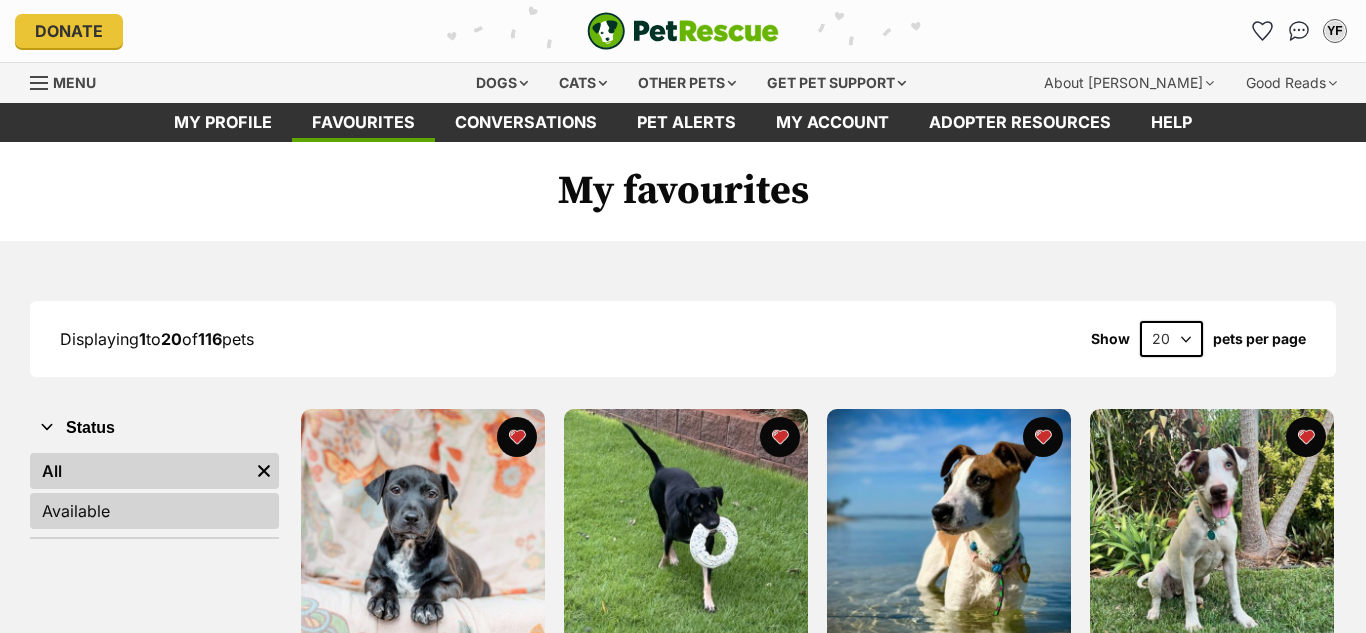 click on "Available" at bounding box center (154, 511) 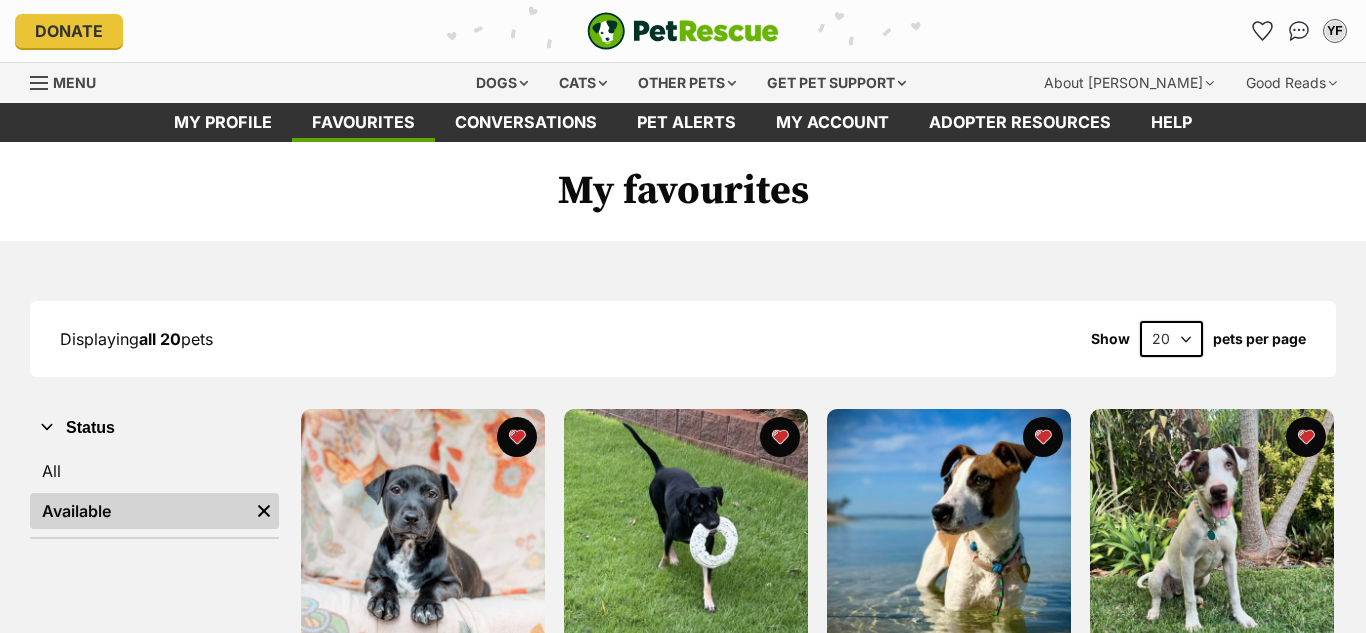 scroll, scrollTop: 0, scrollLeft: 0, axis: both 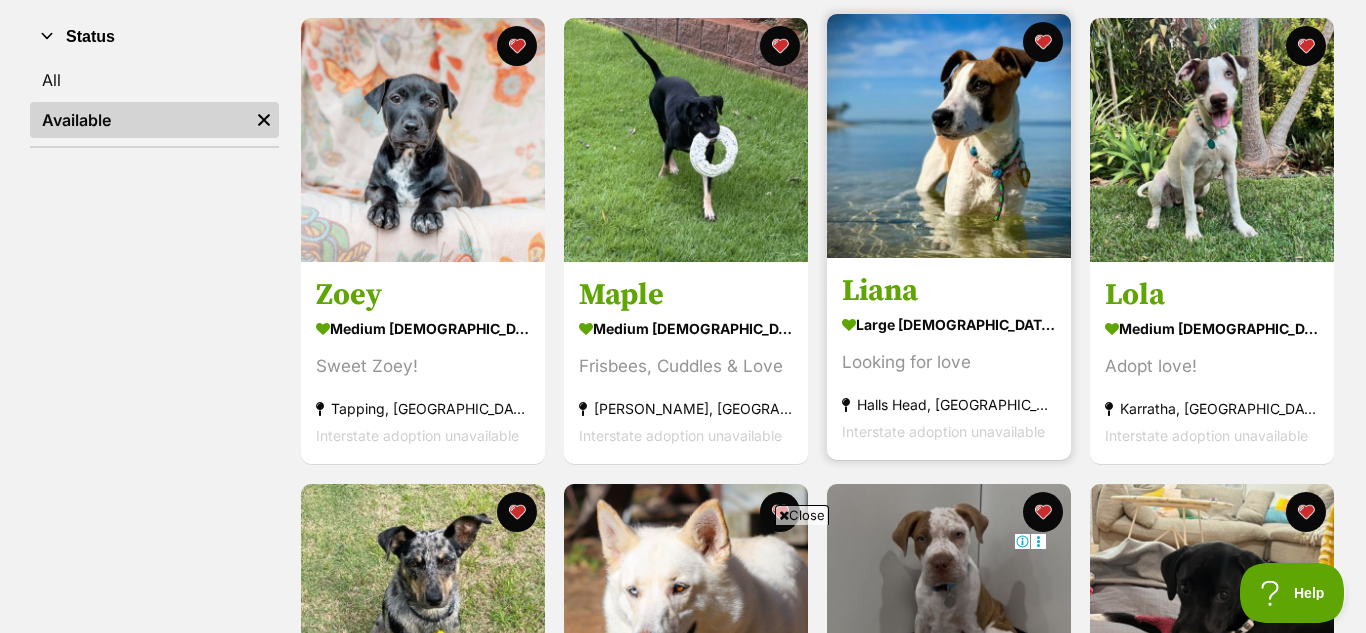 click on "large female Dog" at bounding box center (949, 325) 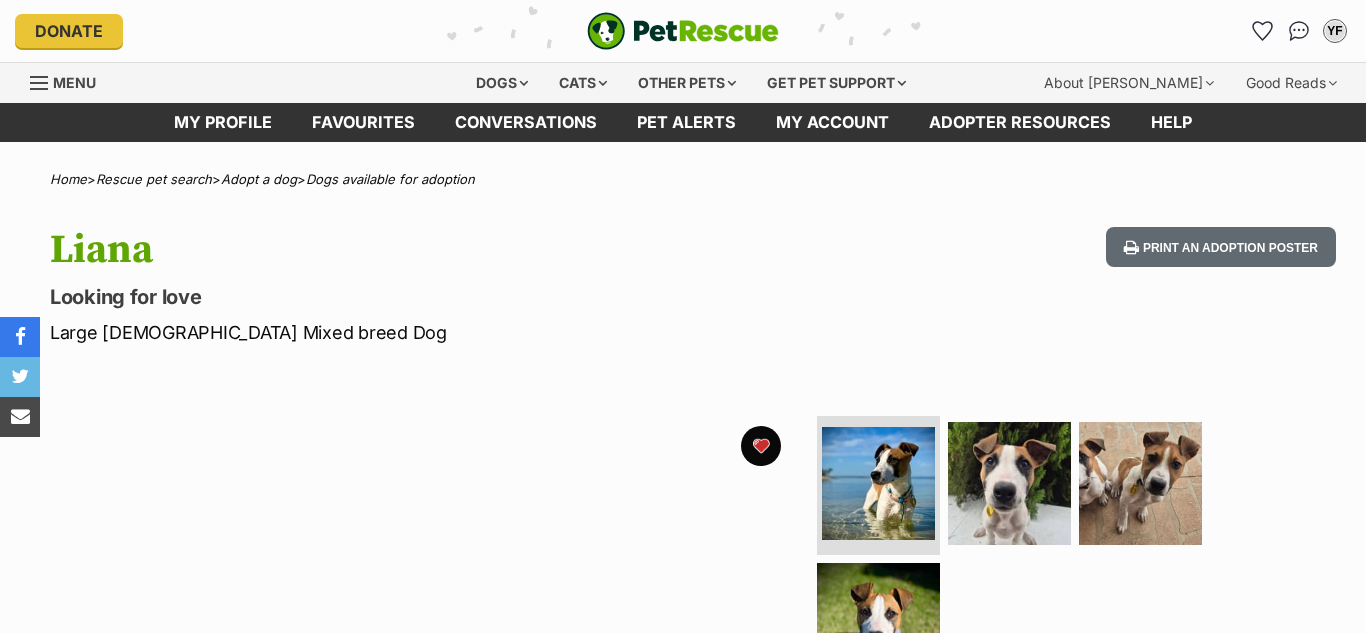 scroll, scrollTop: 0, scrollLeft: 0, axis: both 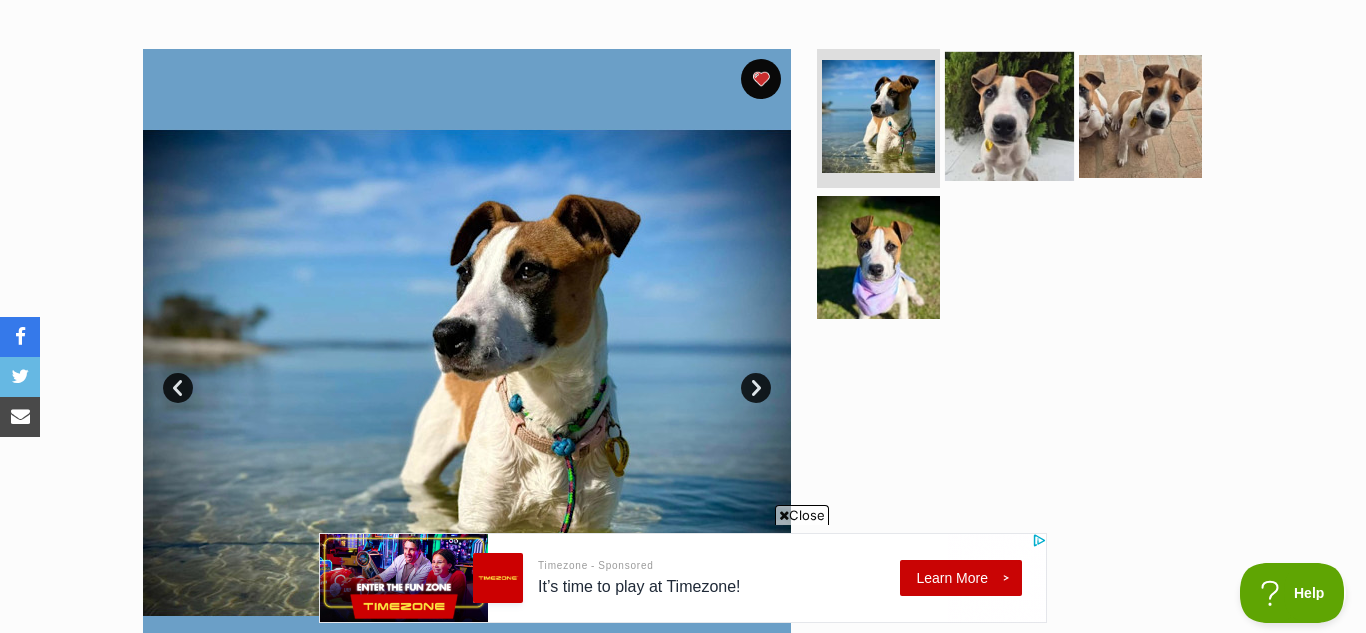 click at bounding box center (1009, 115) 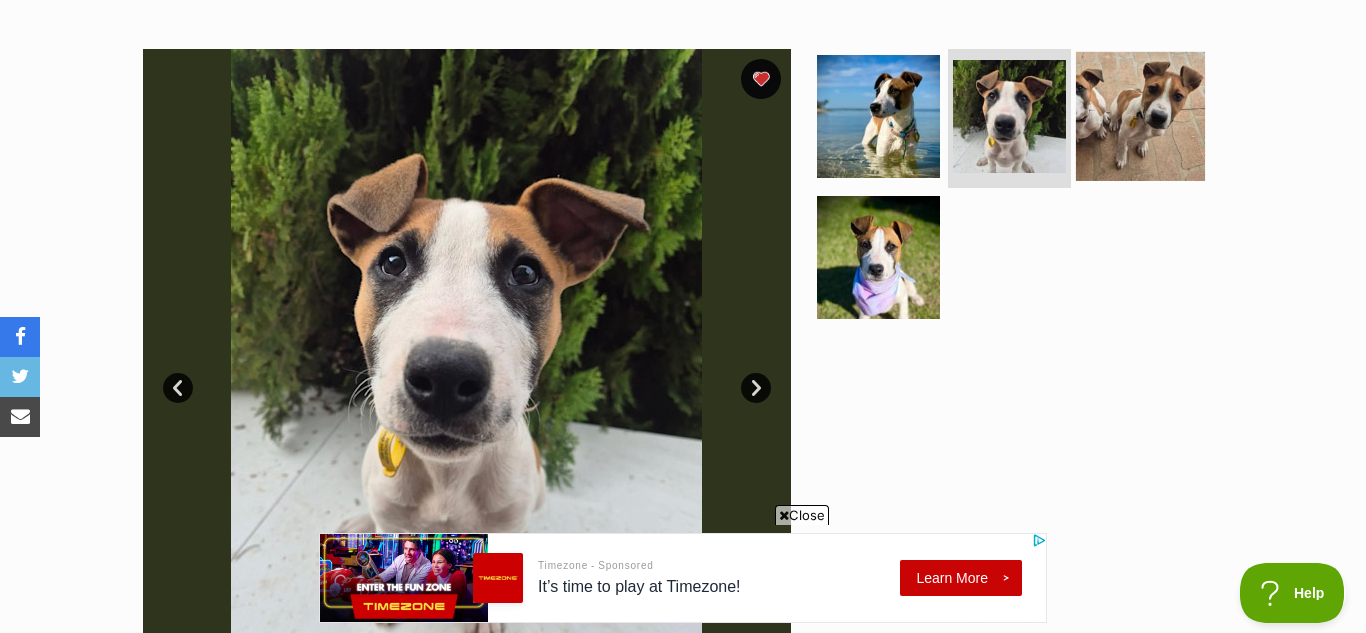 scroll, scrollTop: 0, scrollLeft: 0, axis: both 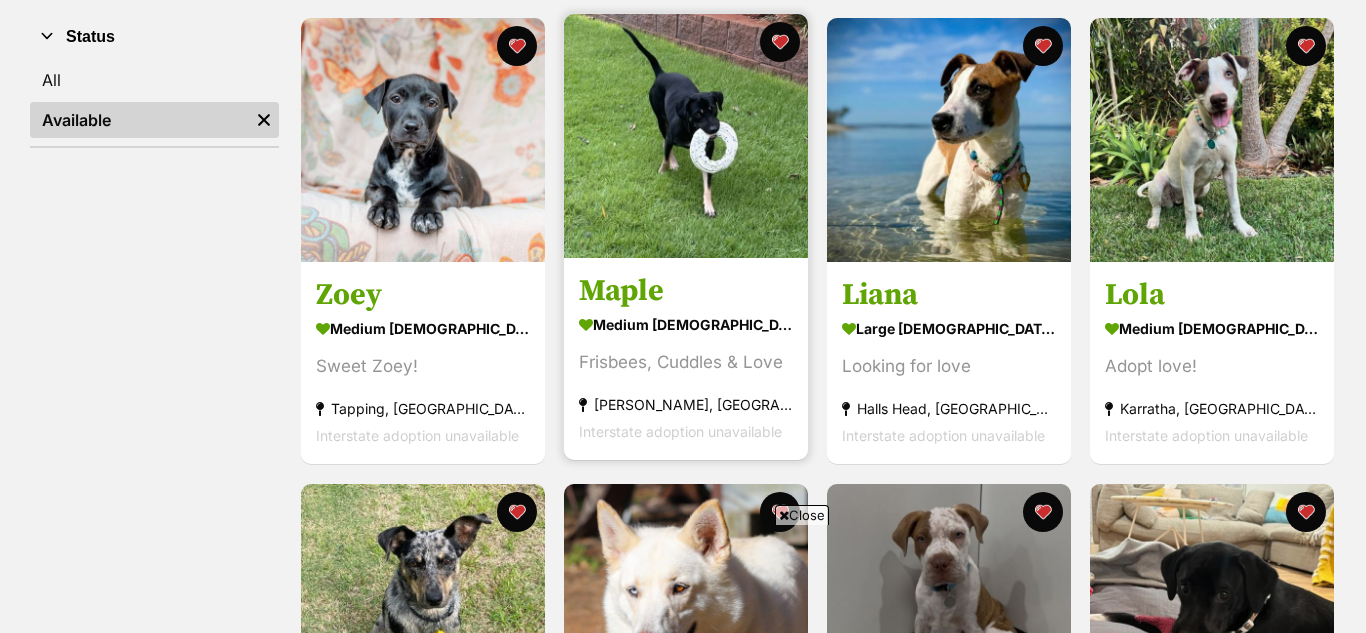 click at bounding box center (686, 136) 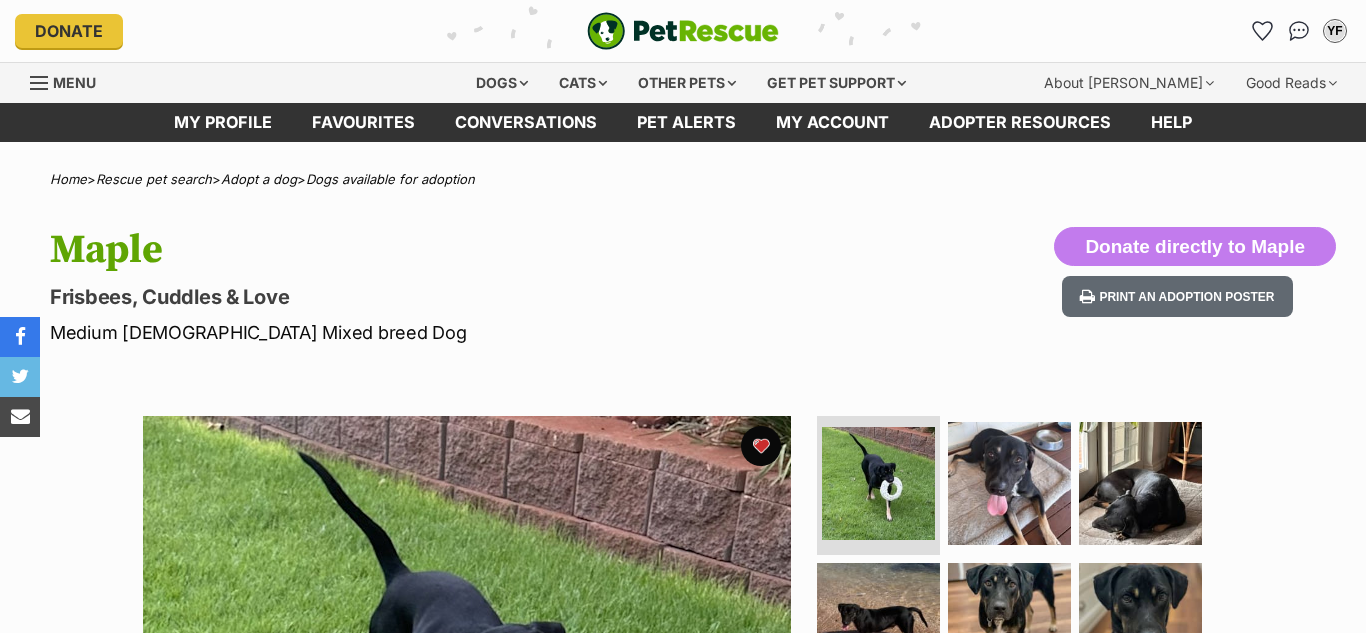 scroll, scrollTop: 0, scrollLeft: 0, axis: both 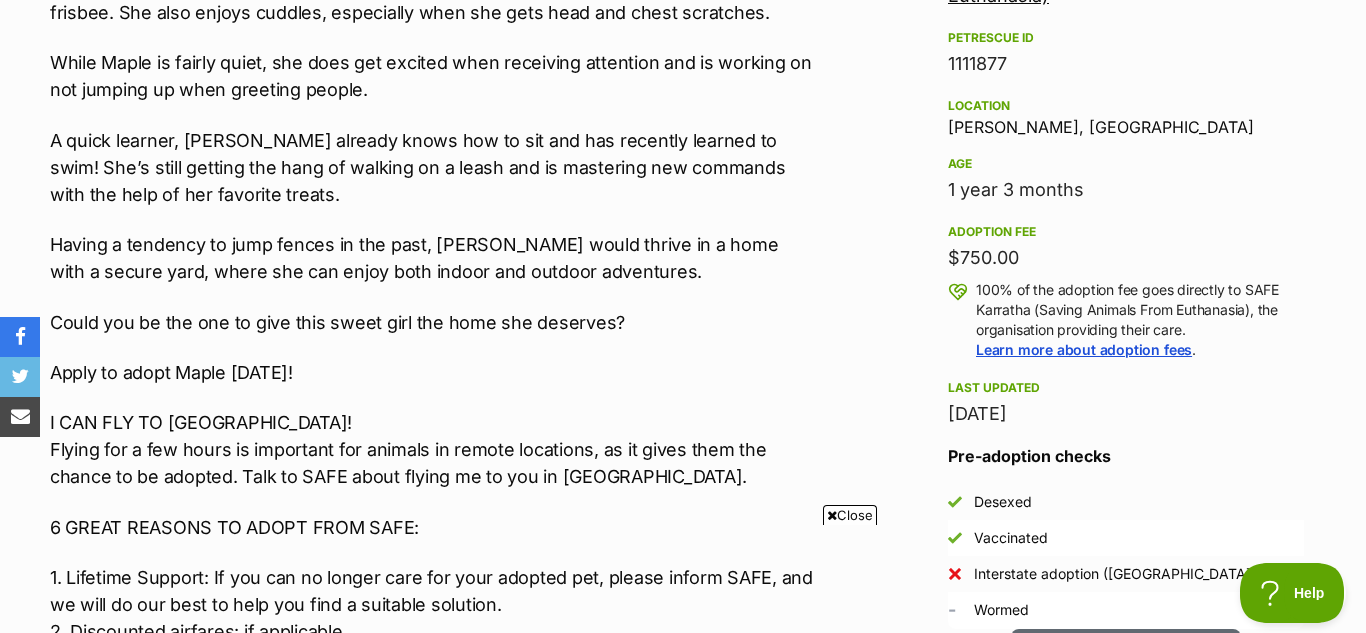 click on "Having a tendency to jump fences in the past, [PERSON_NAME] would thrive in a home with a secure yard, where she can enjoy both indoor and outdoor adventures." at bounding box center [432, 258] 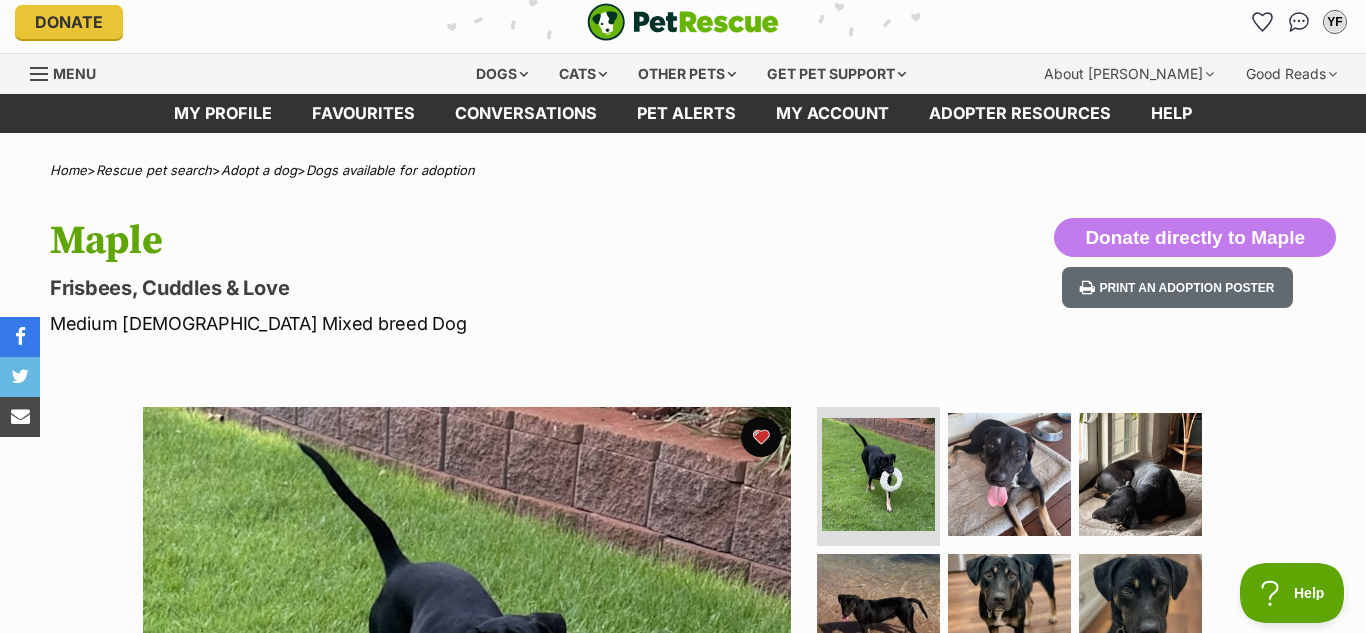 scroll, scrollTop: 0, scrollLeft: 0, axis: both 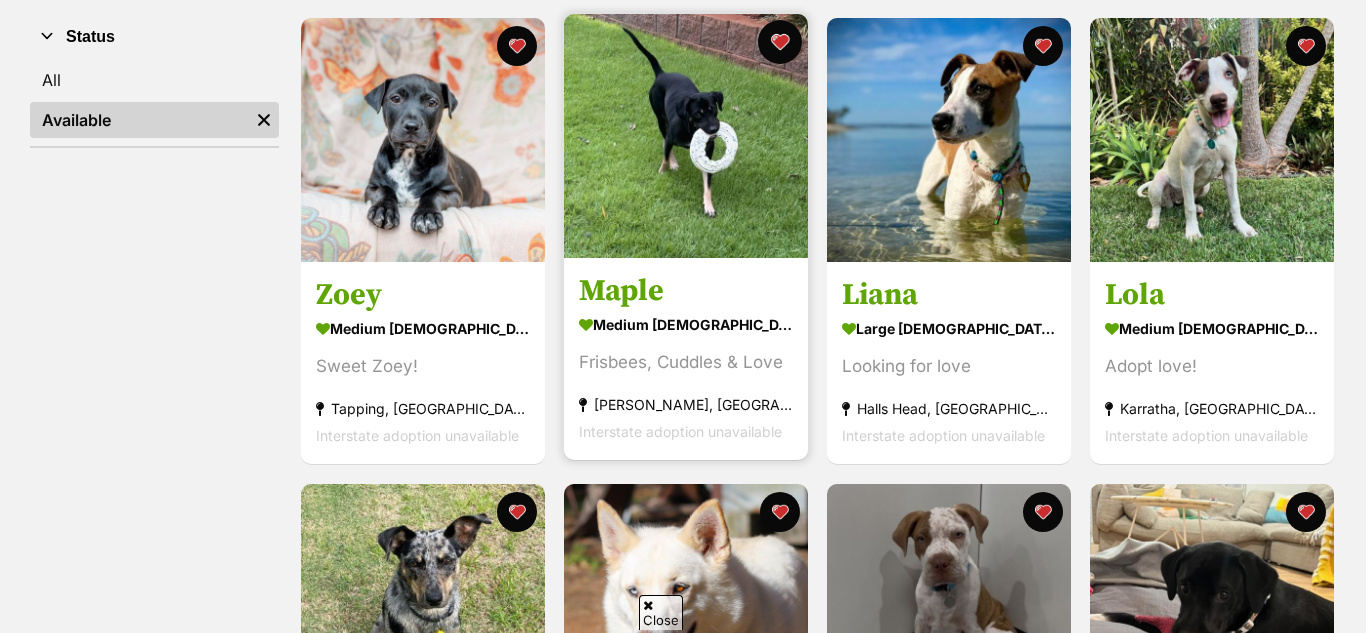 click at bounding box center (780, 42) 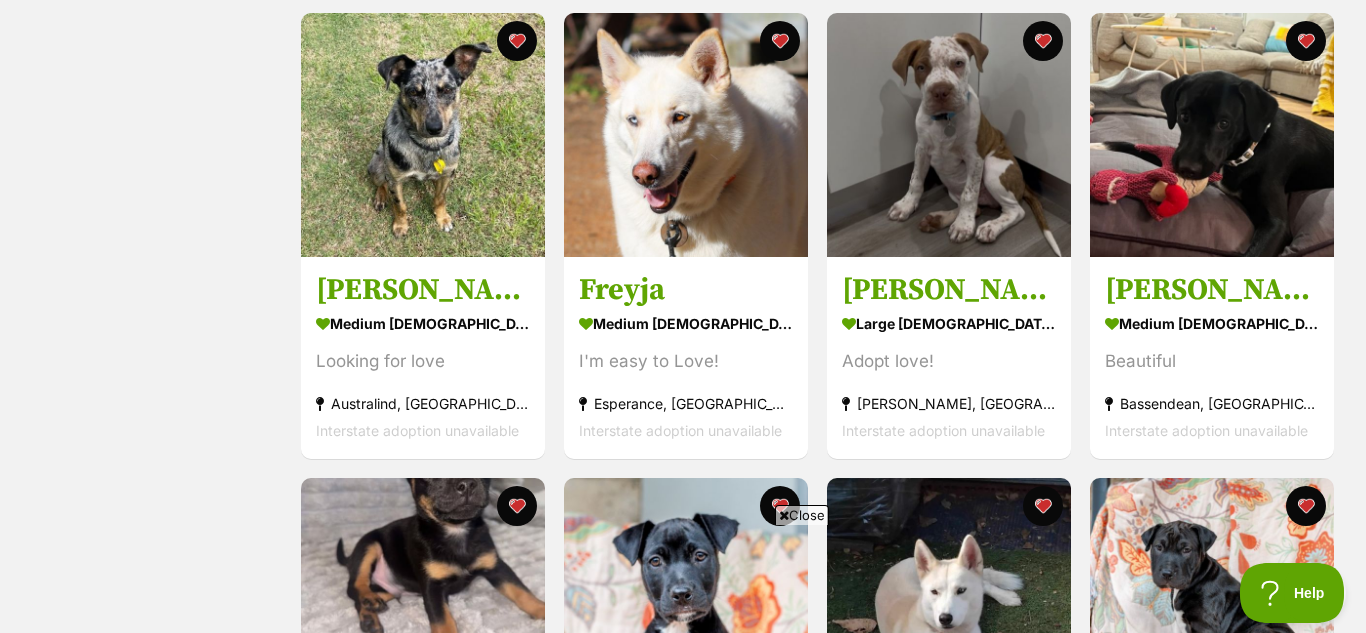 scroll, scrollTop: 865, scrollLeft: 0, axis: vertical 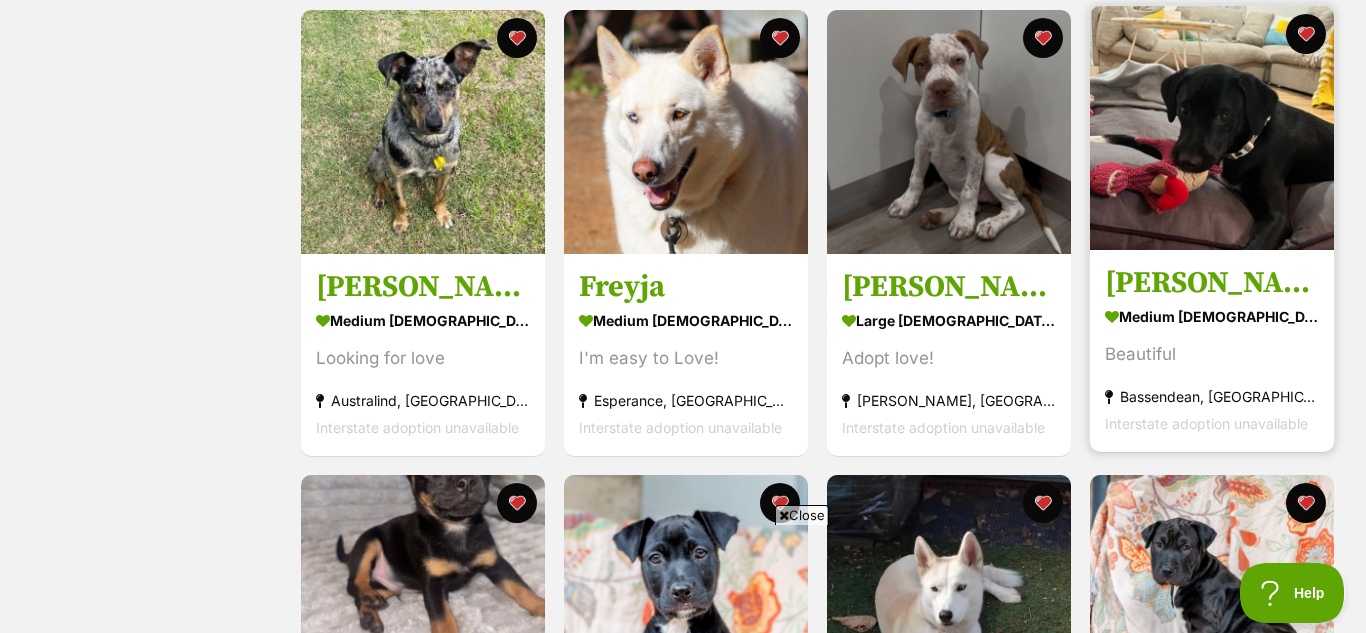 click at bounding box center [1212, 128] 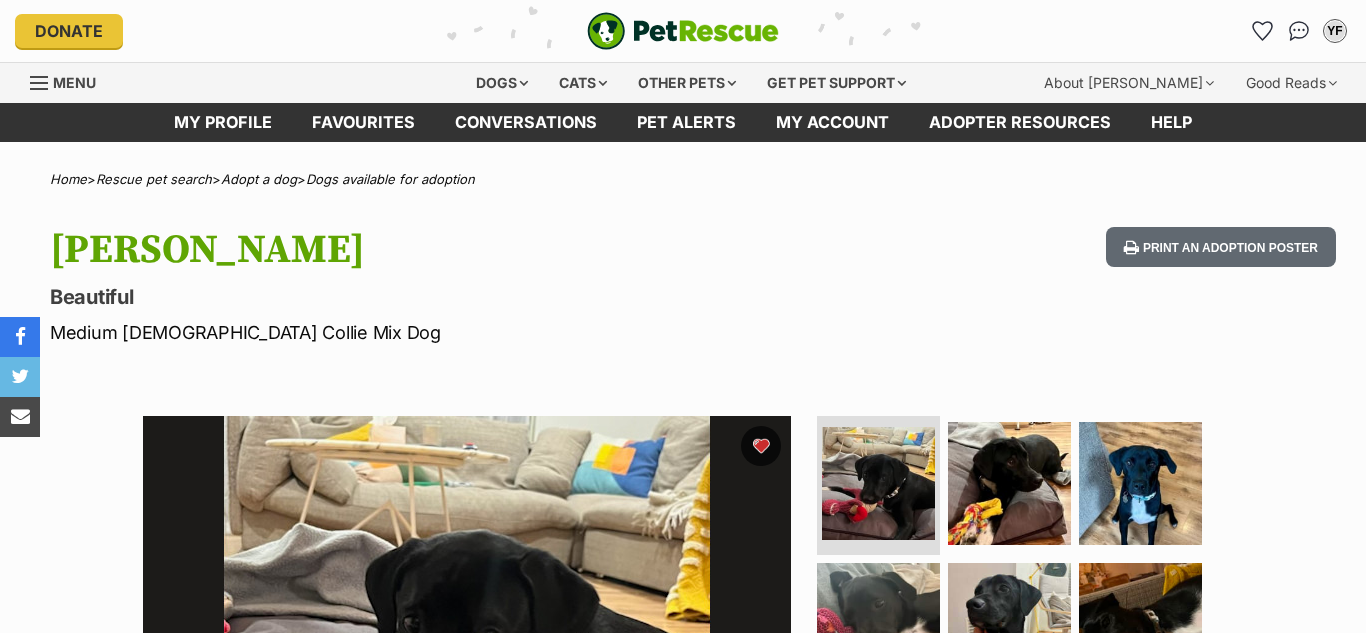 scroll, scrollTop: 0, scrollLeft: 0, axis: both 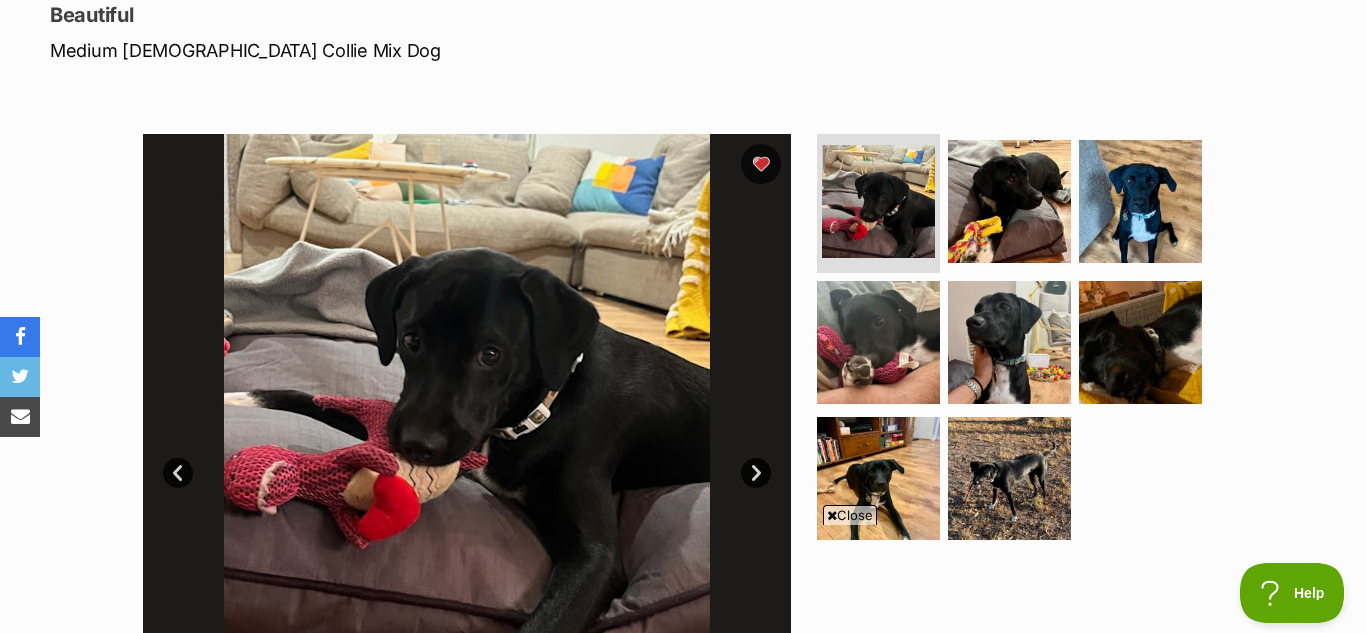 click at bounding box center [1009, 342] 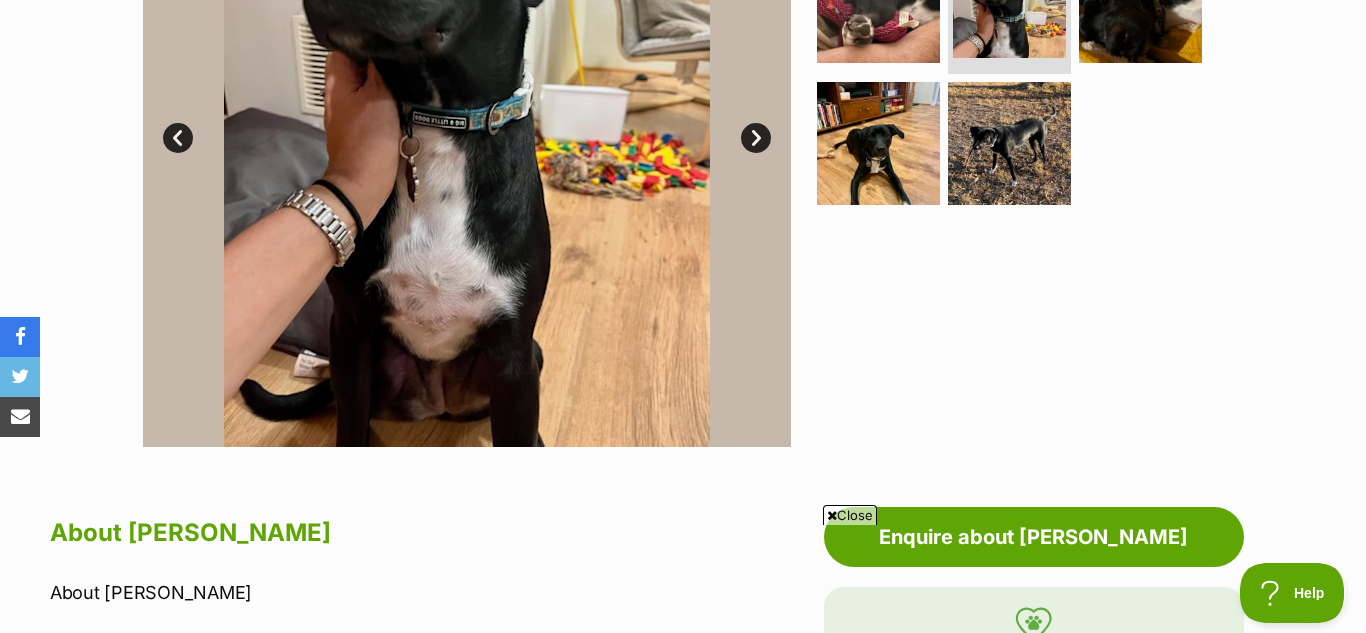 scroll, scrollTop: 0, scrollLeft: 0, axis: both 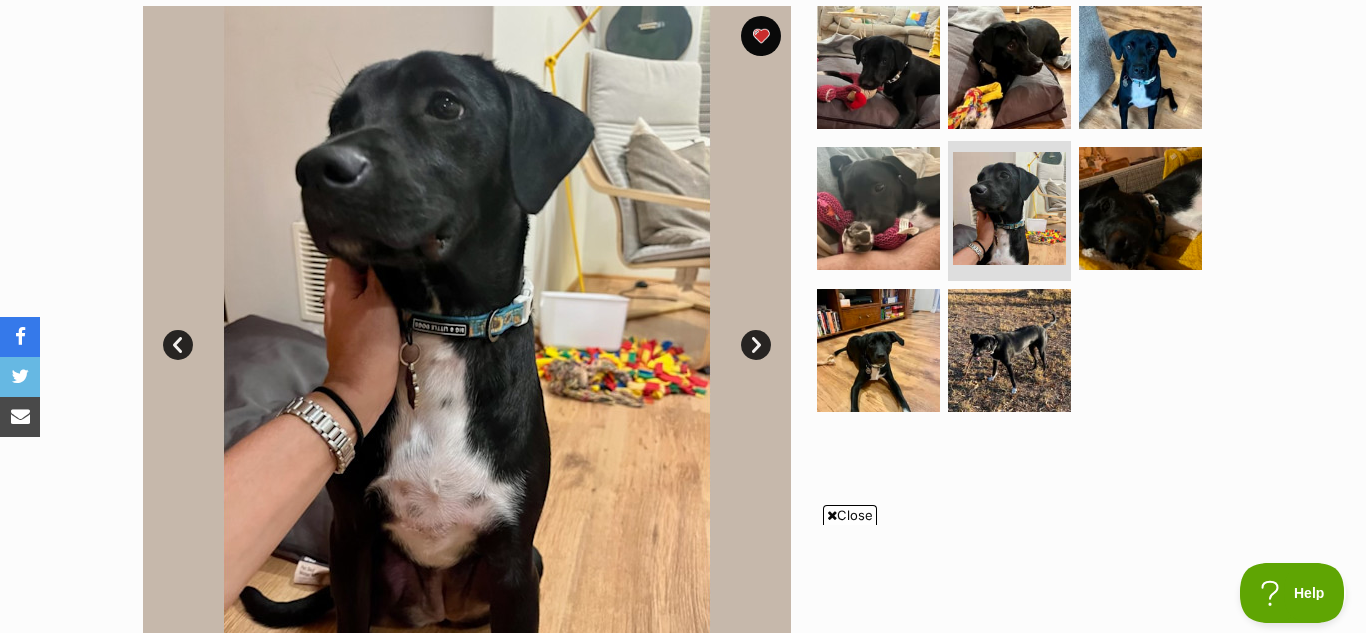click on "Next" at bounding box center [756, 345] 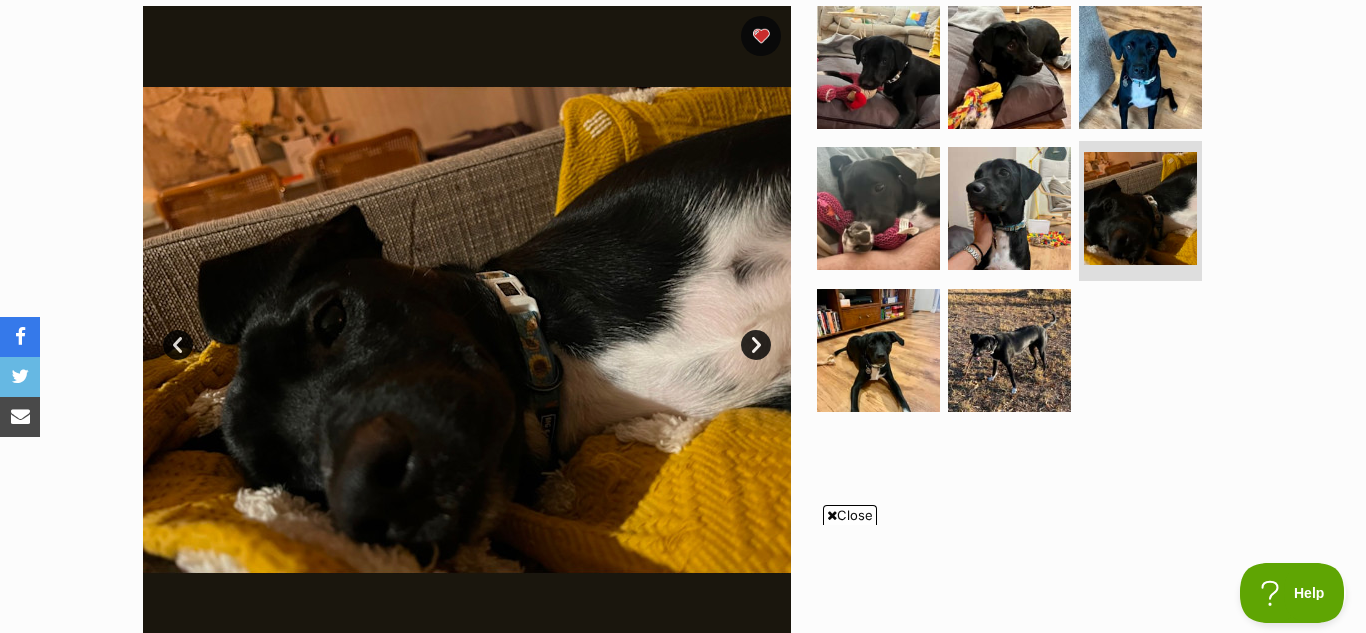 click on "Next" at bounding box center (756, 345) 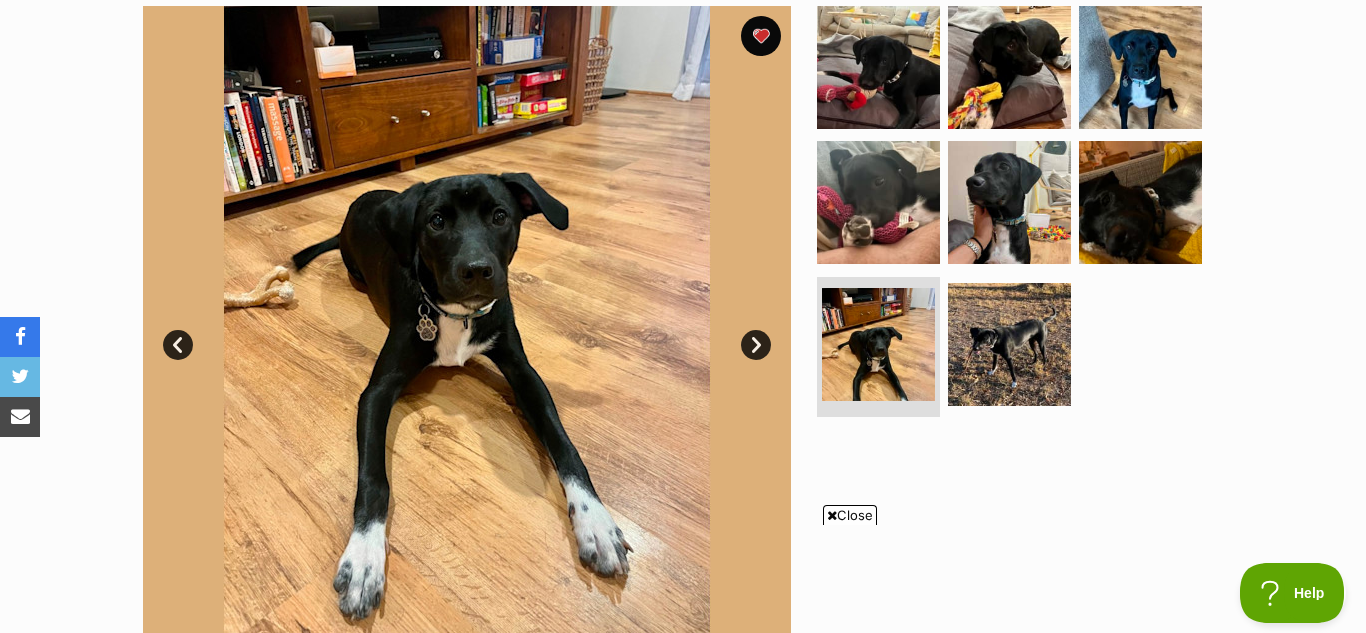 click on "Next" at bounding box center (756, 345) 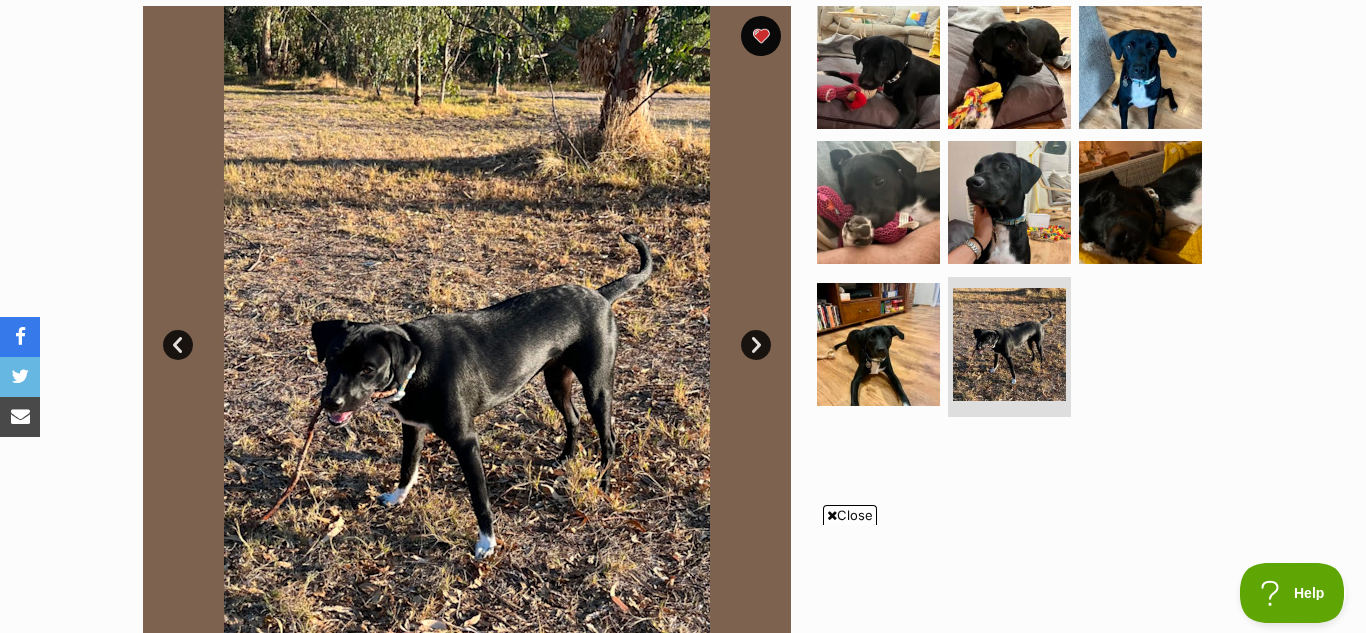 click on "Next" at bounding box center (756, 345) 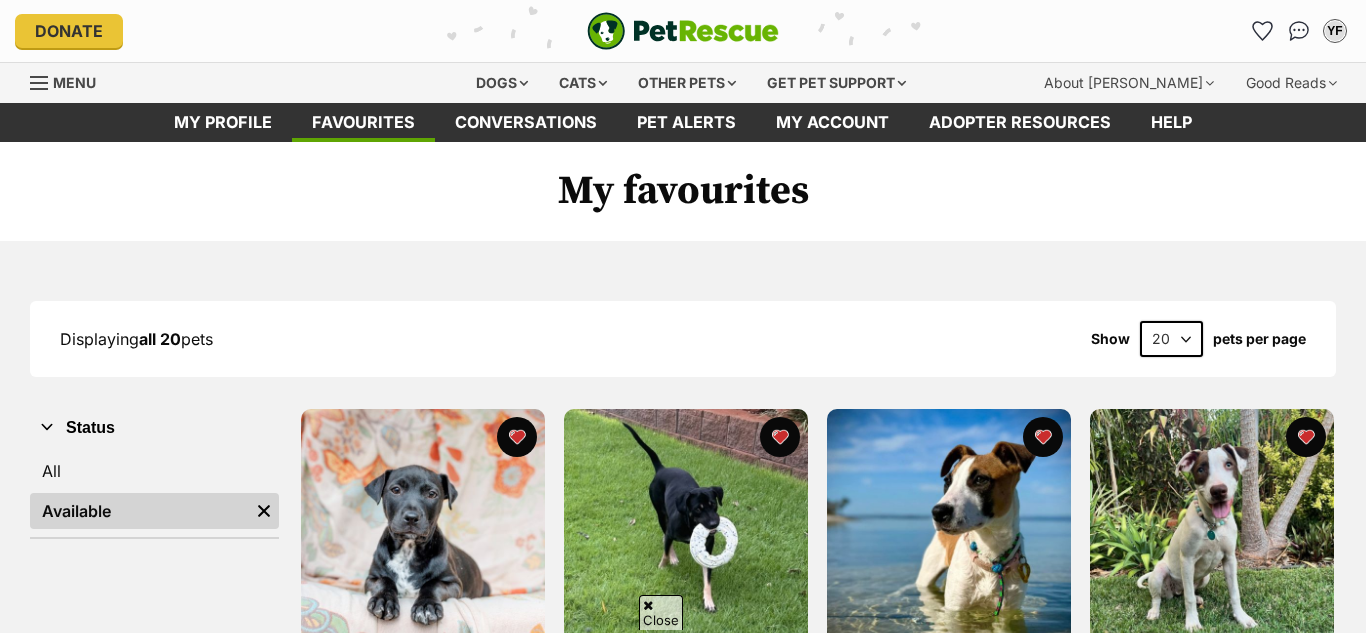 scroll, scrollTop: 865, scrollLeft: 0, axis: vertical 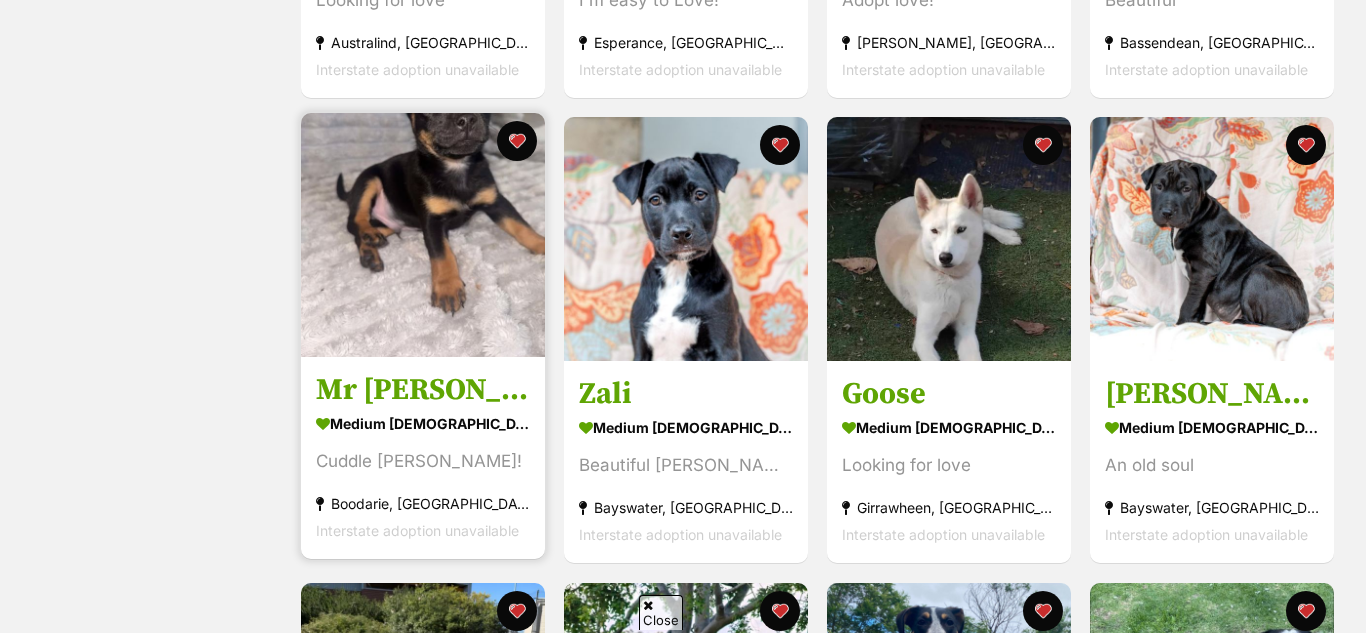 click on "Mr [PERSON_NAME]" at bounding box center (423, 390) 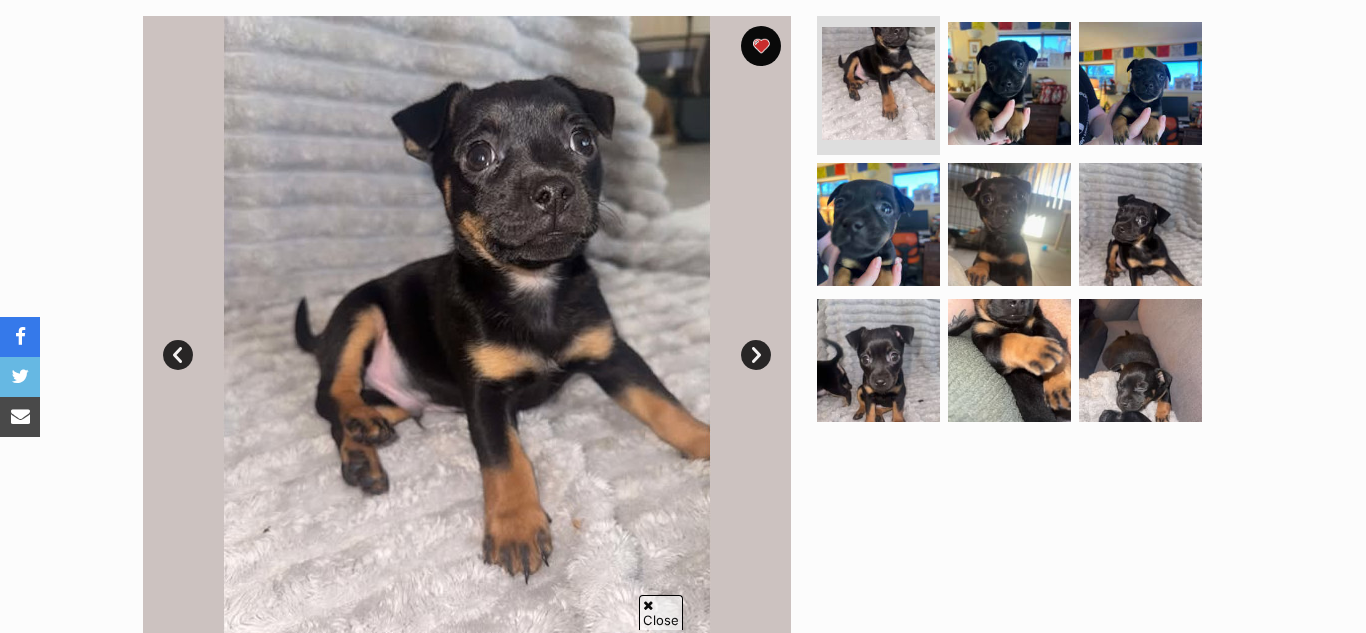 scroll, scrollTop: 0, scrollLeft: 0, axis: both 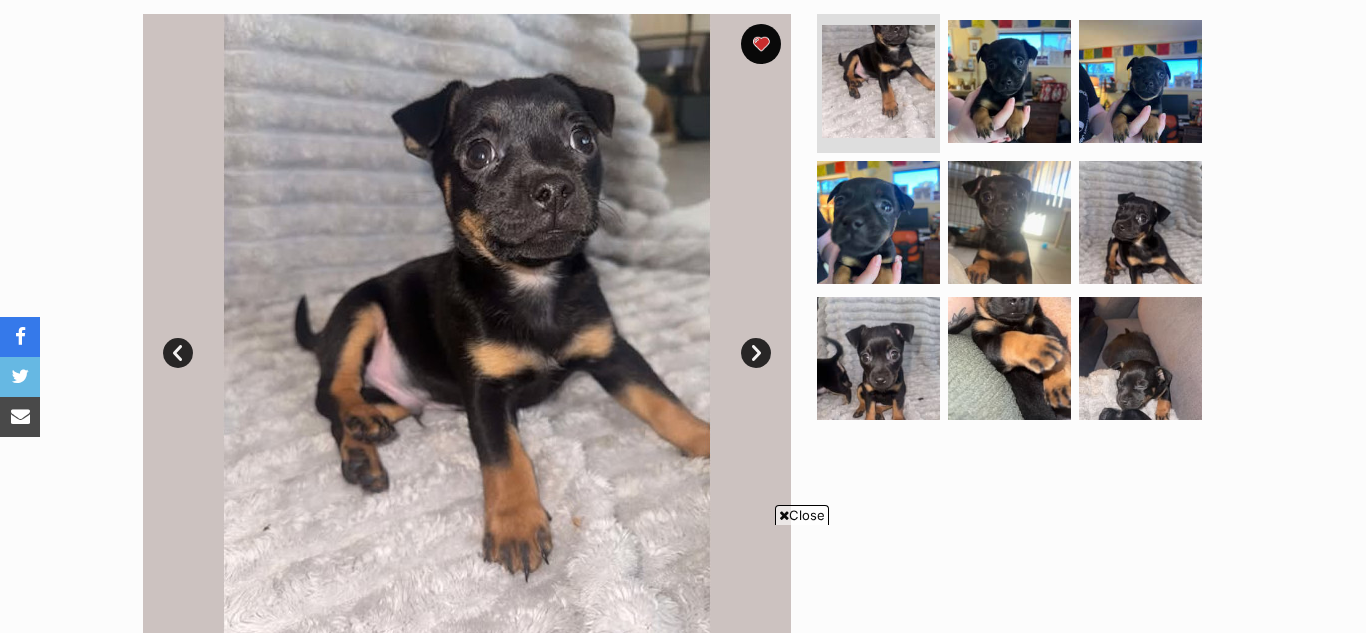 click on "Next" at bounding box center [756, 353] 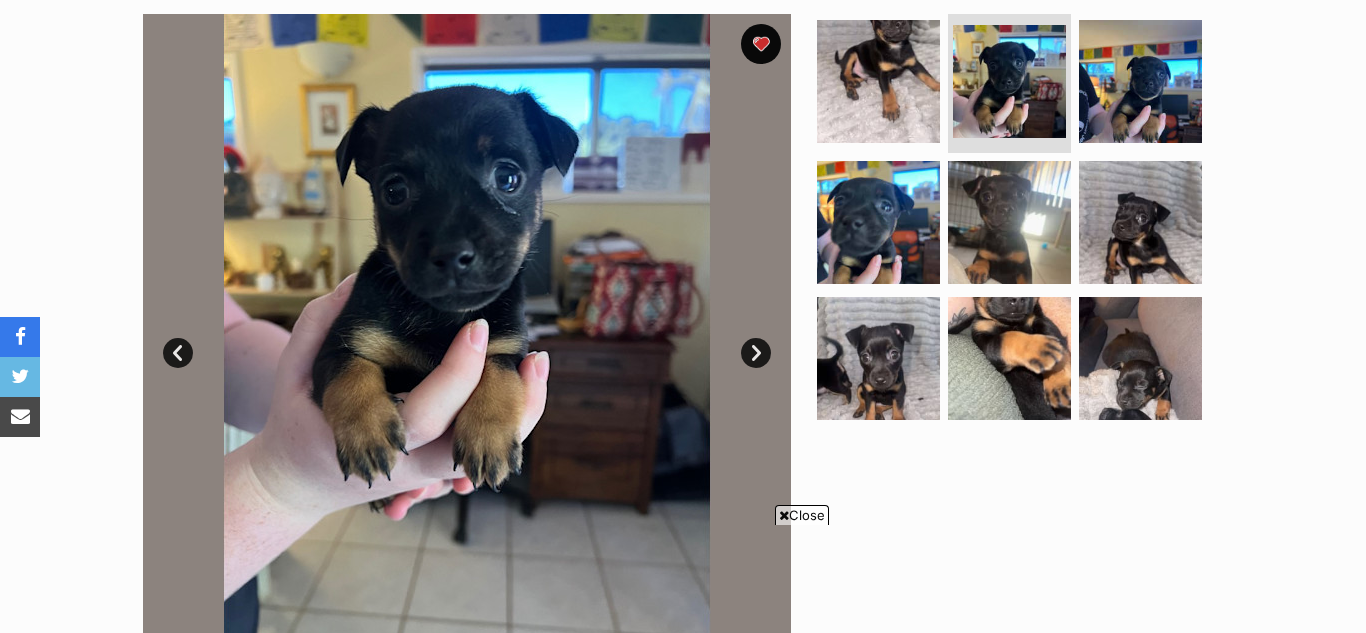 click on "Next" at bounding box center (756, 353) 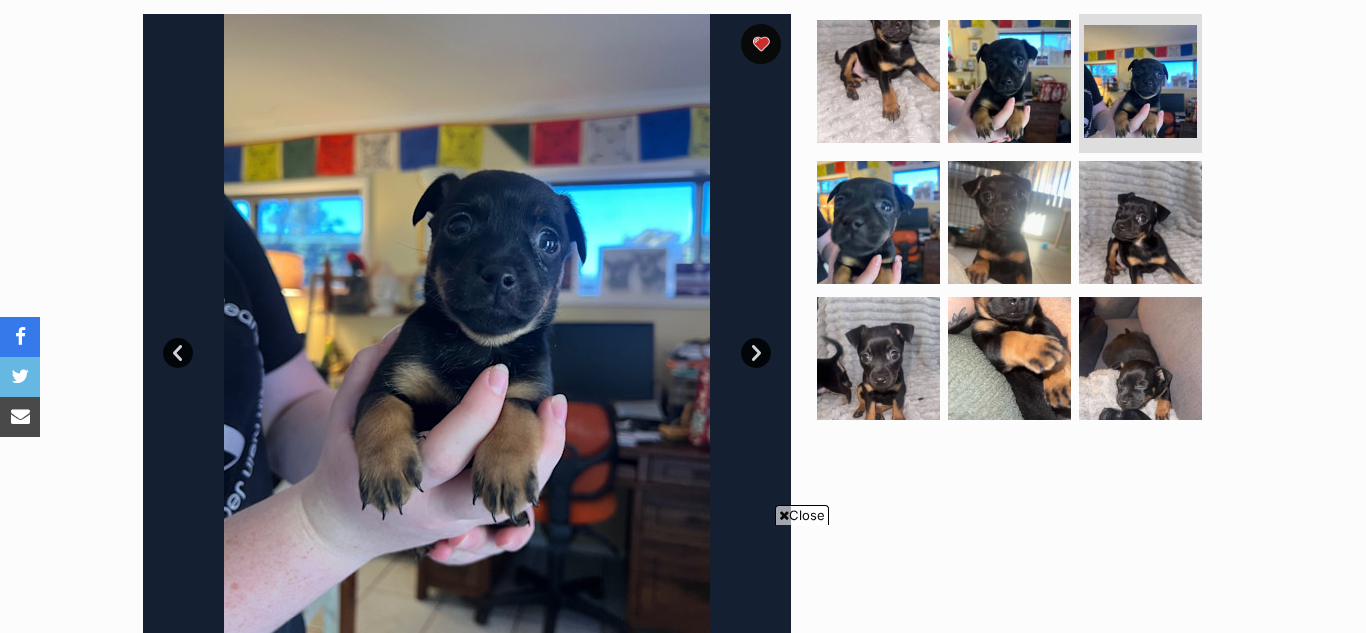 click on "Next" at bounding box center (756, 353) 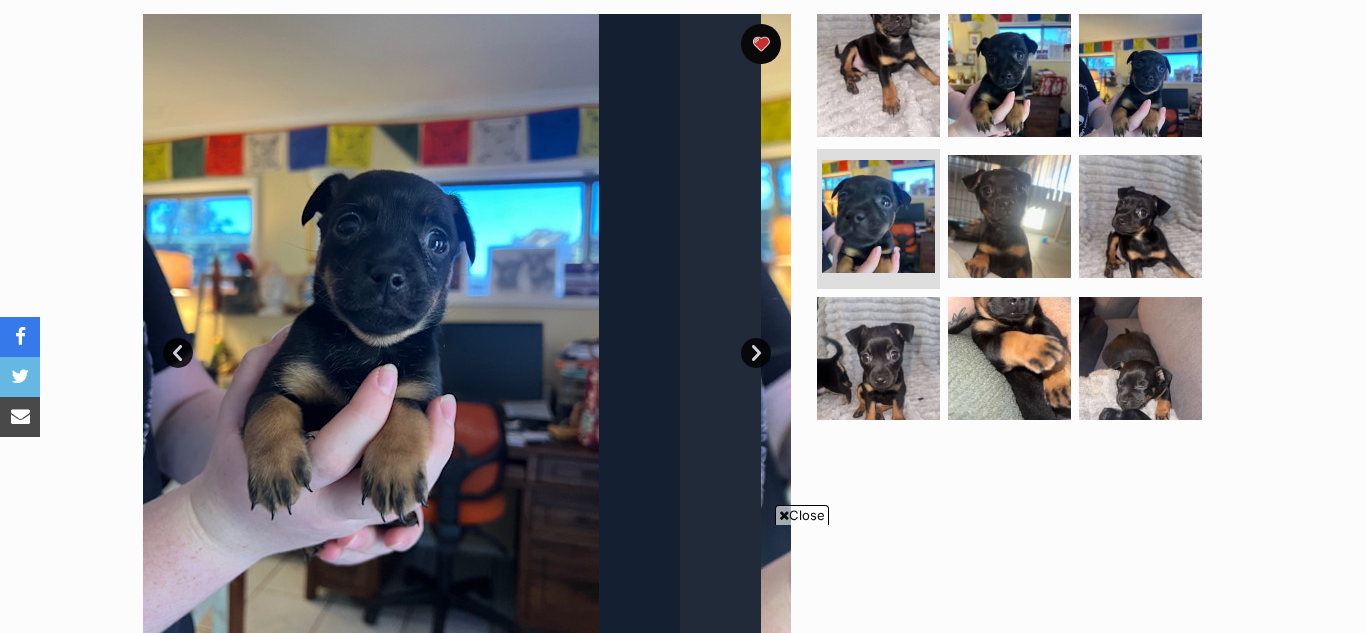 scroll, scrollTop: 0, scrollLeft: 0, axis: both 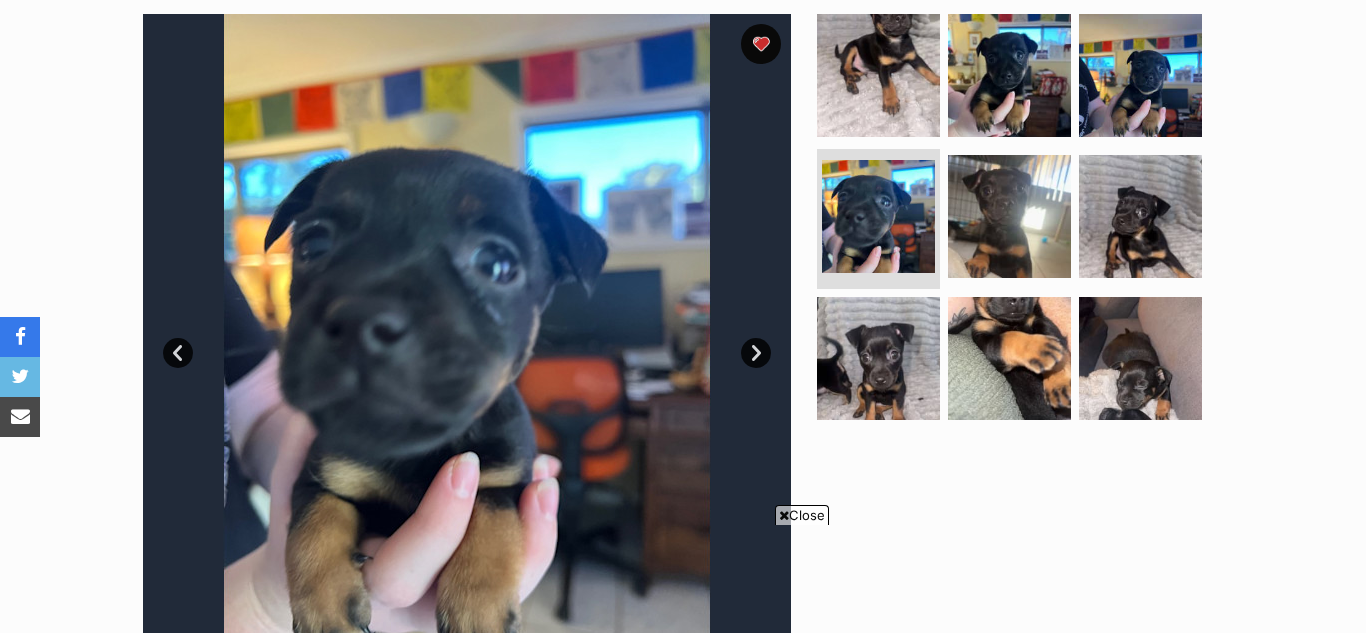 click on "Next" at bounding box center [756, 353] 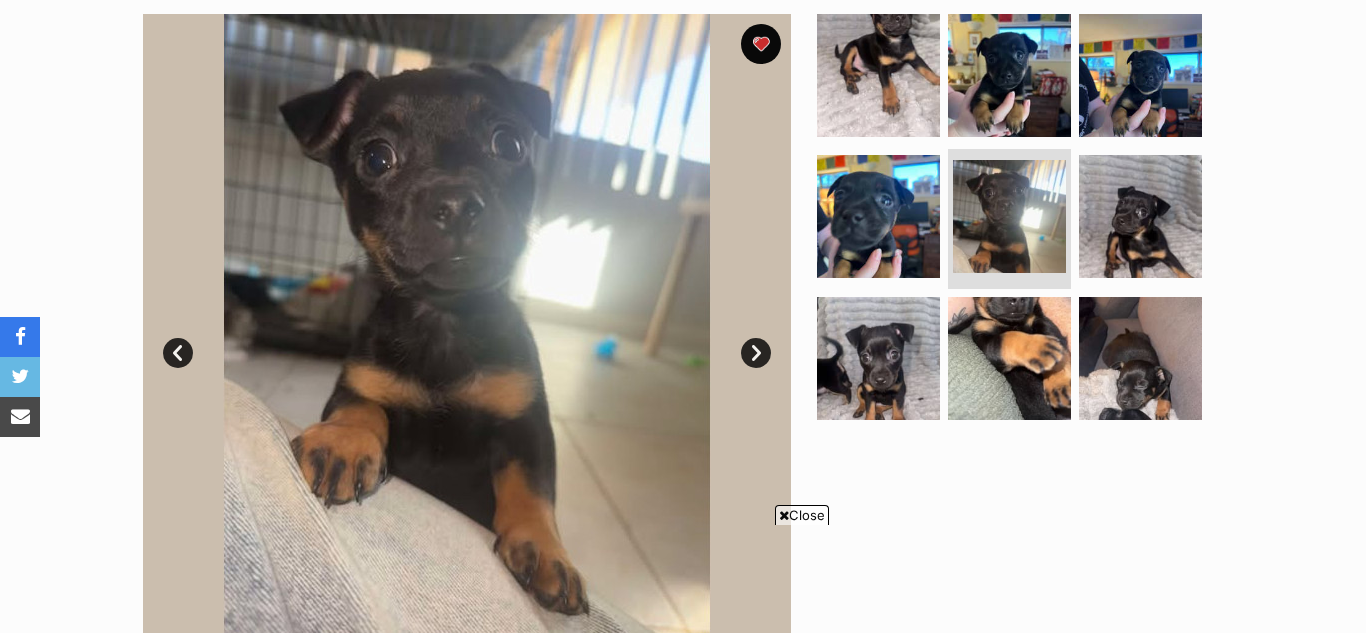 click on "Next" at bounding box center (756, 353) 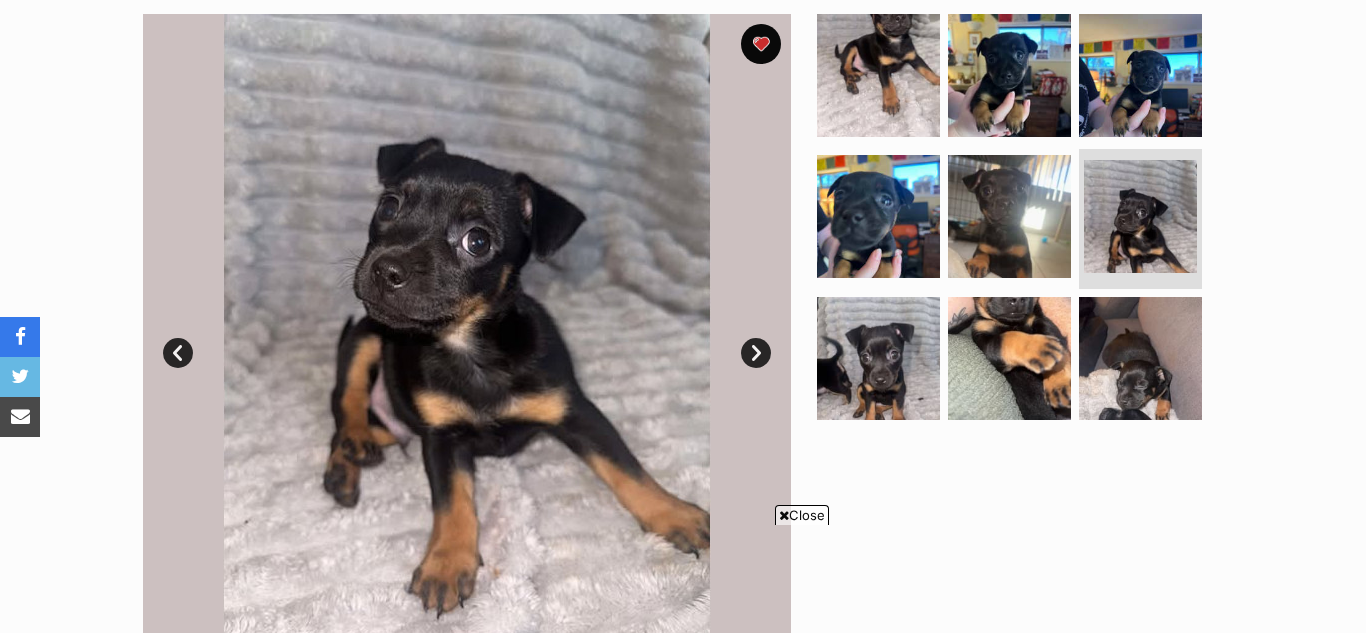 click on "Next" at bounding box center (756, 353) 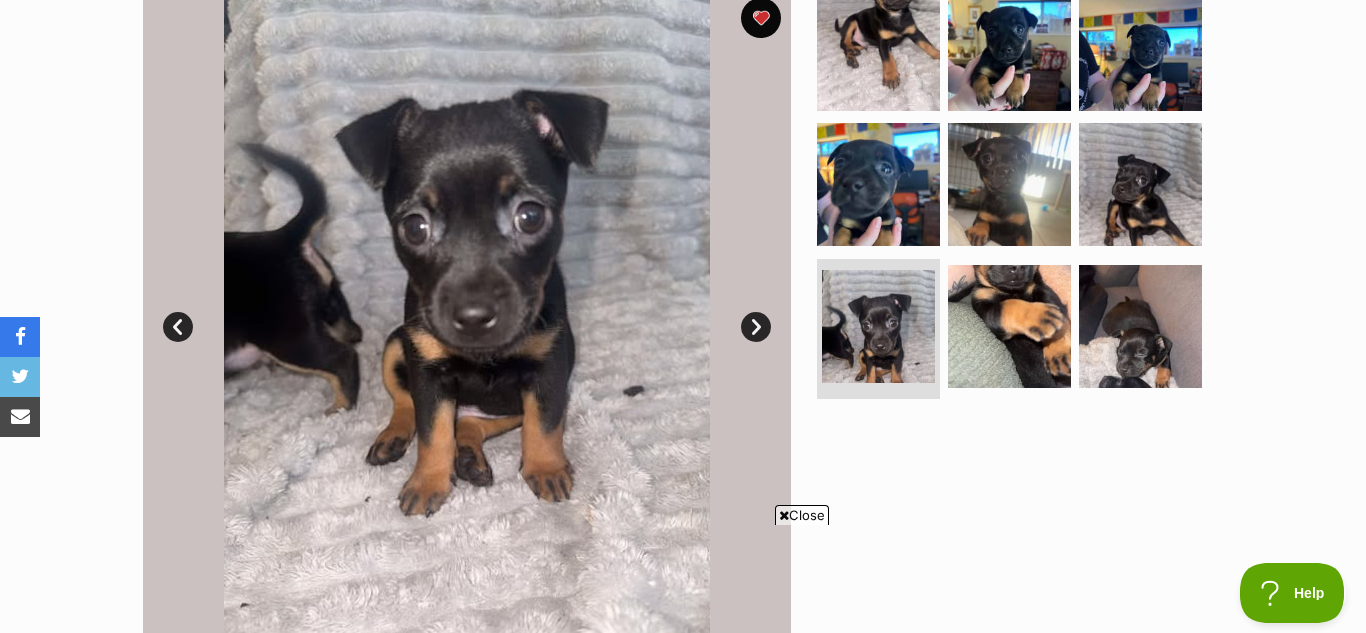scroll, scrollTop: 429, scrollLeft: 0, axis: vertical 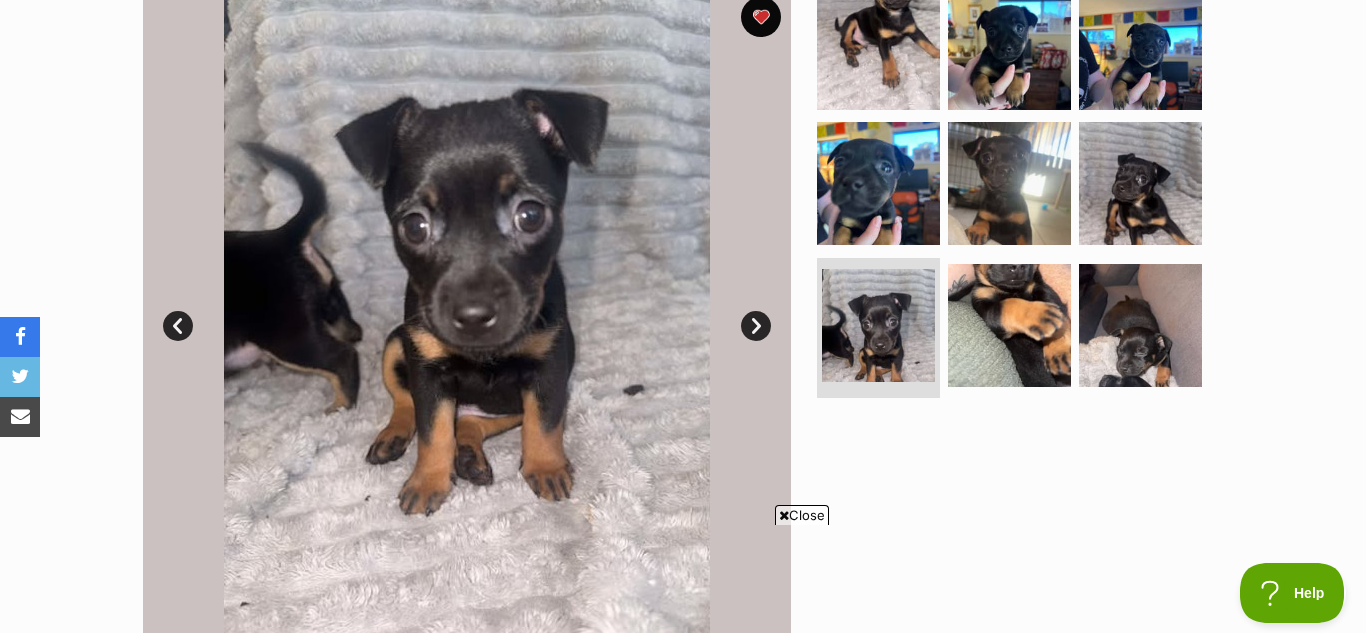 click on "Prev" at bounding box center (178, 326) 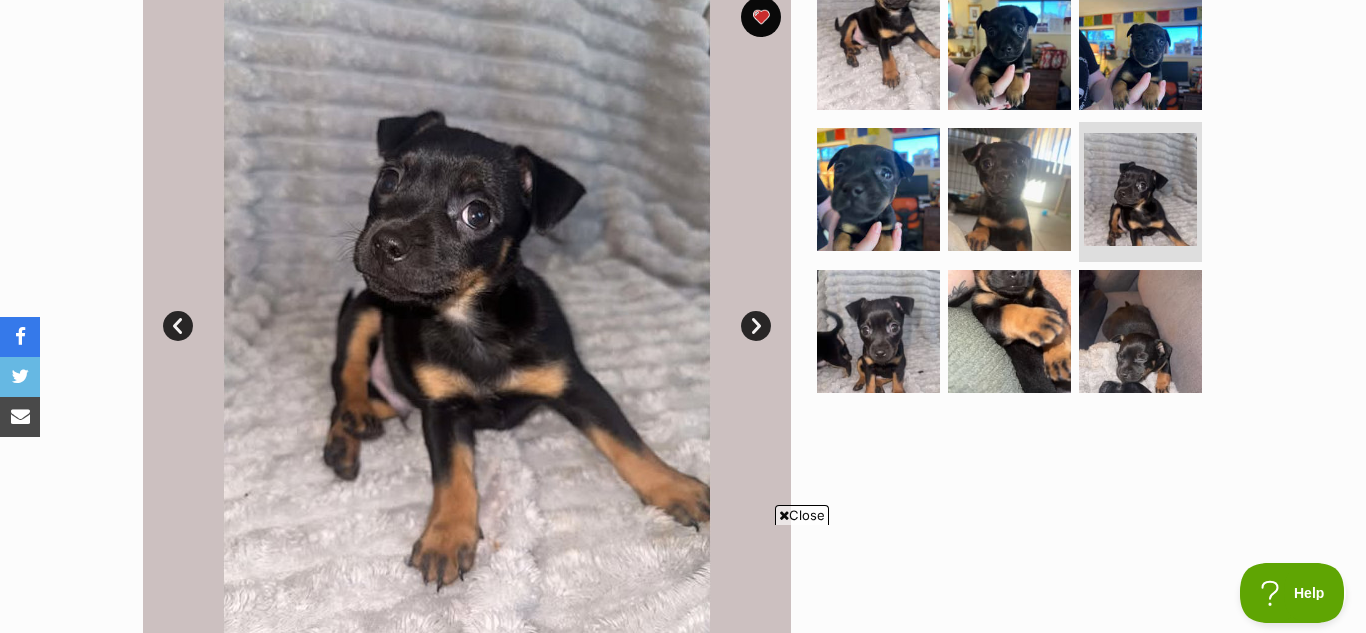 click on "Prev" at bounding box center (178, 326) 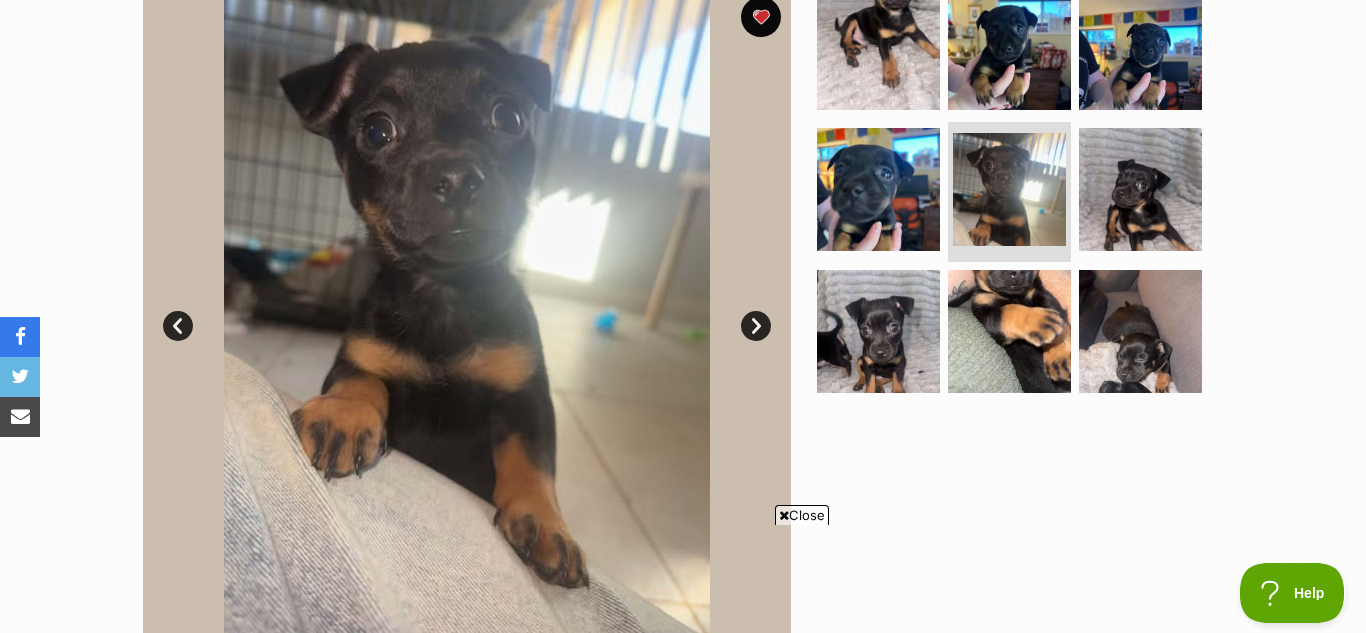 click on "Prev" at bounding box center (178, 326) 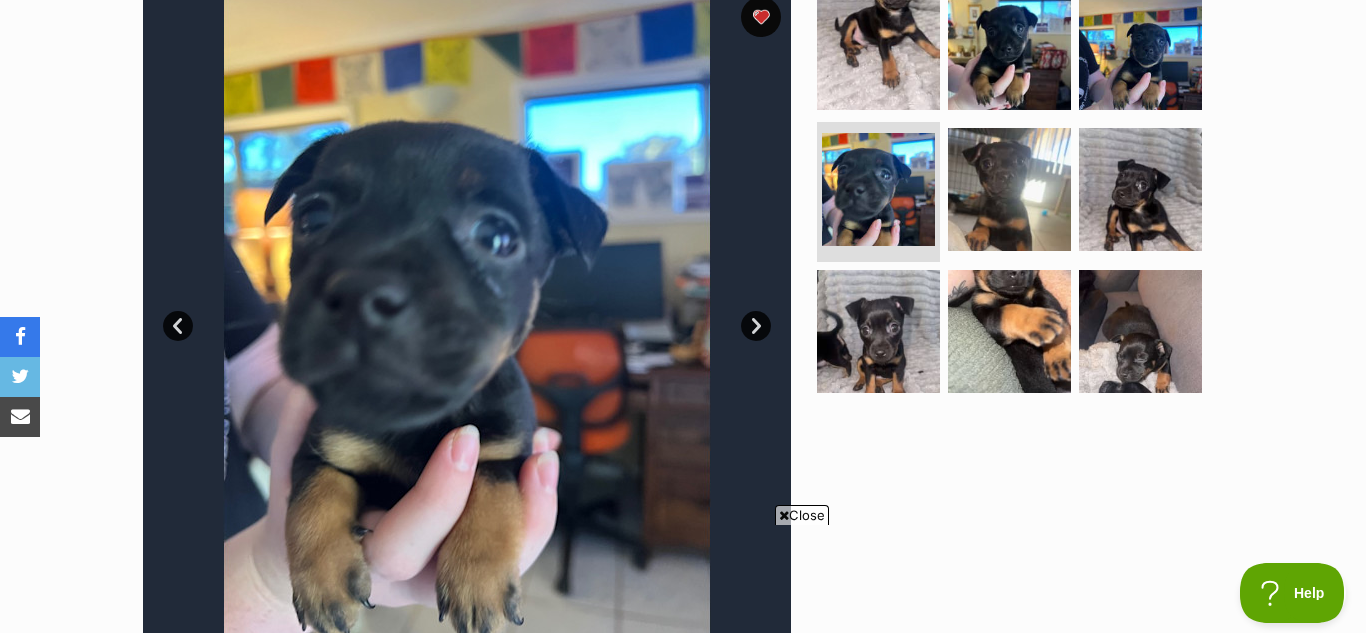 click on "Prev" at bounding box center [178, 326] 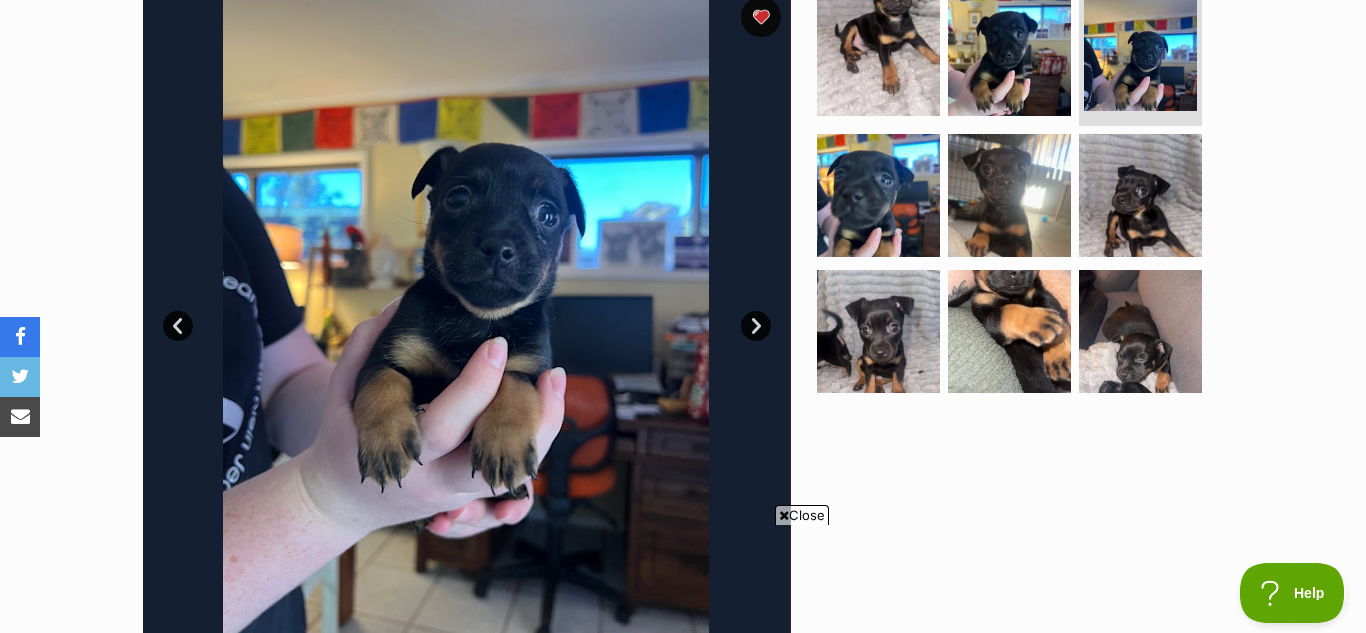 click on "Prev" at bounding box center (178, 326) 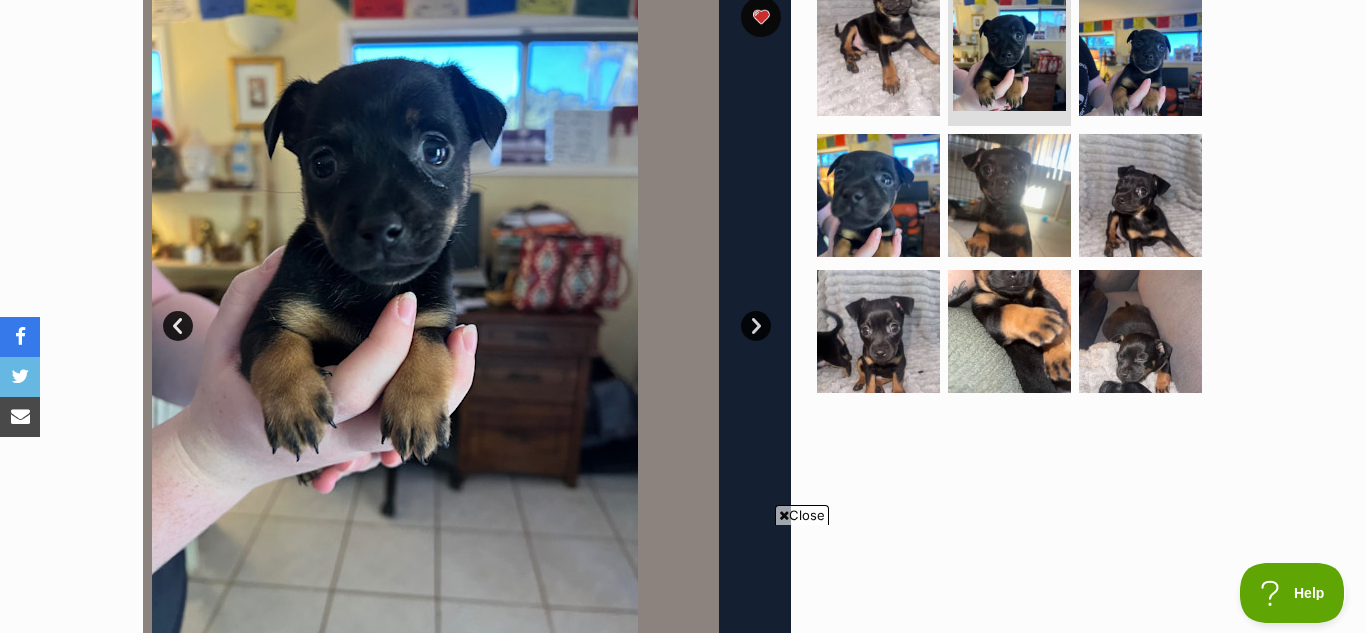 click on "Prev" at bounding box center [178, 326] 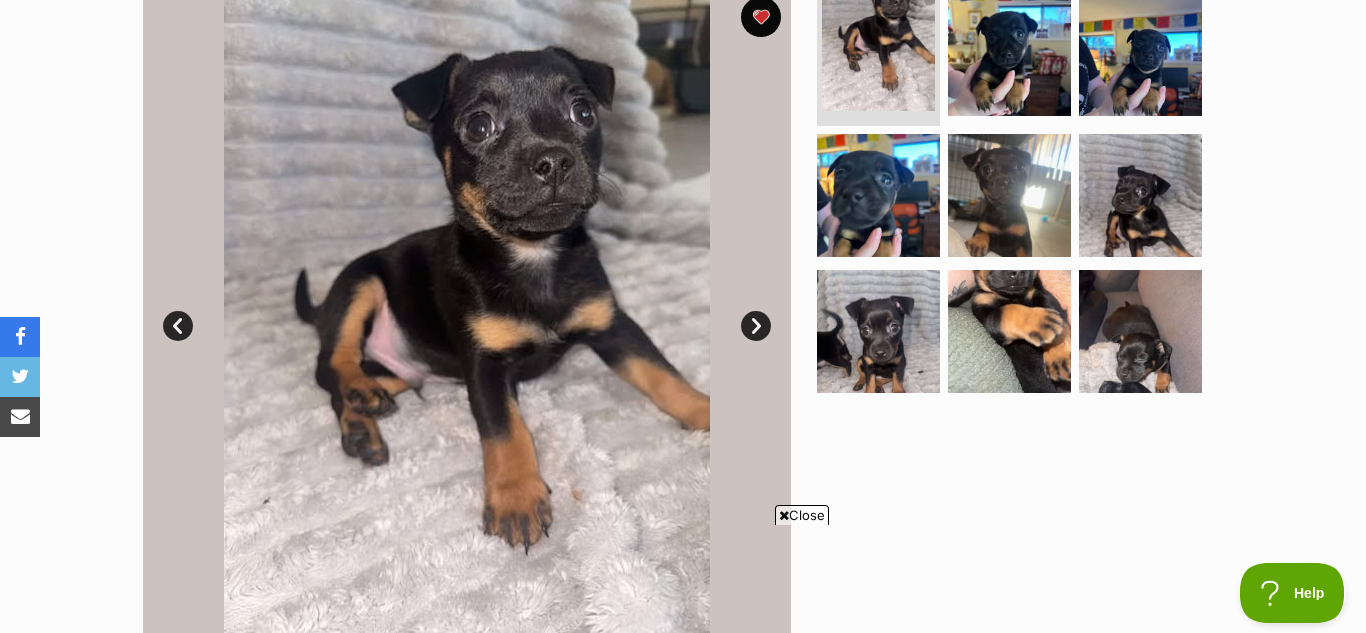 click on "Prev" at bounding box center [178, 326] 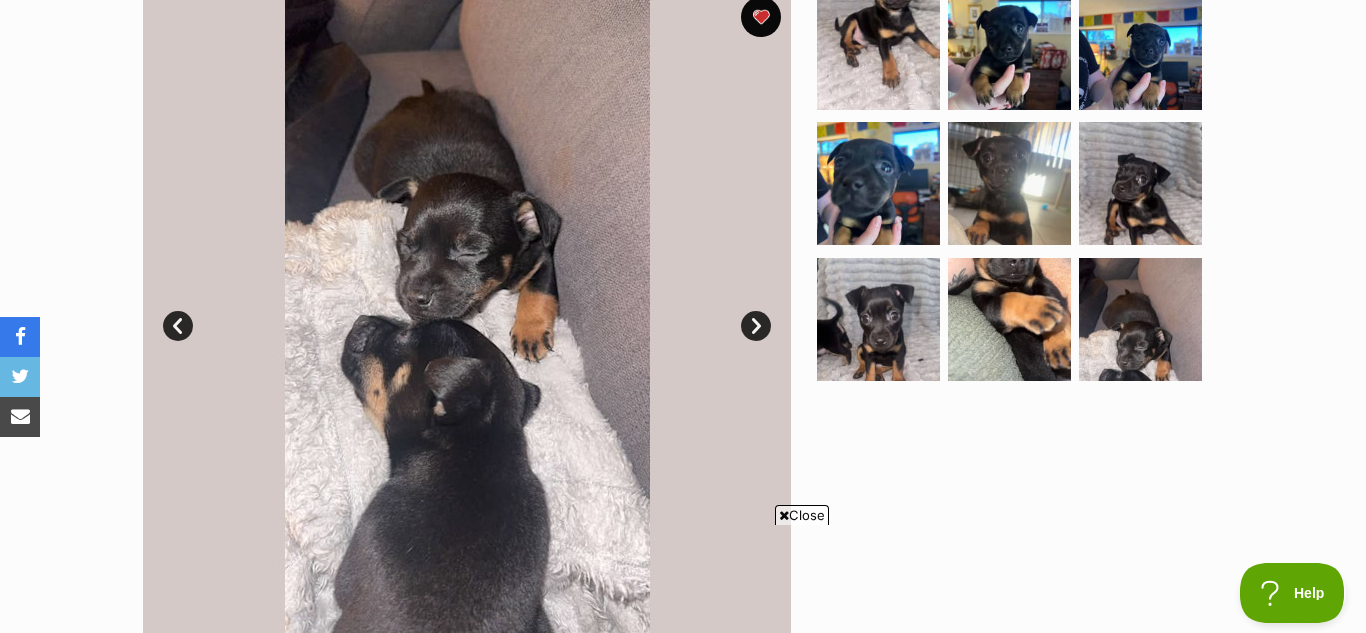 click on "Prev" at bounding box center [178, 326] 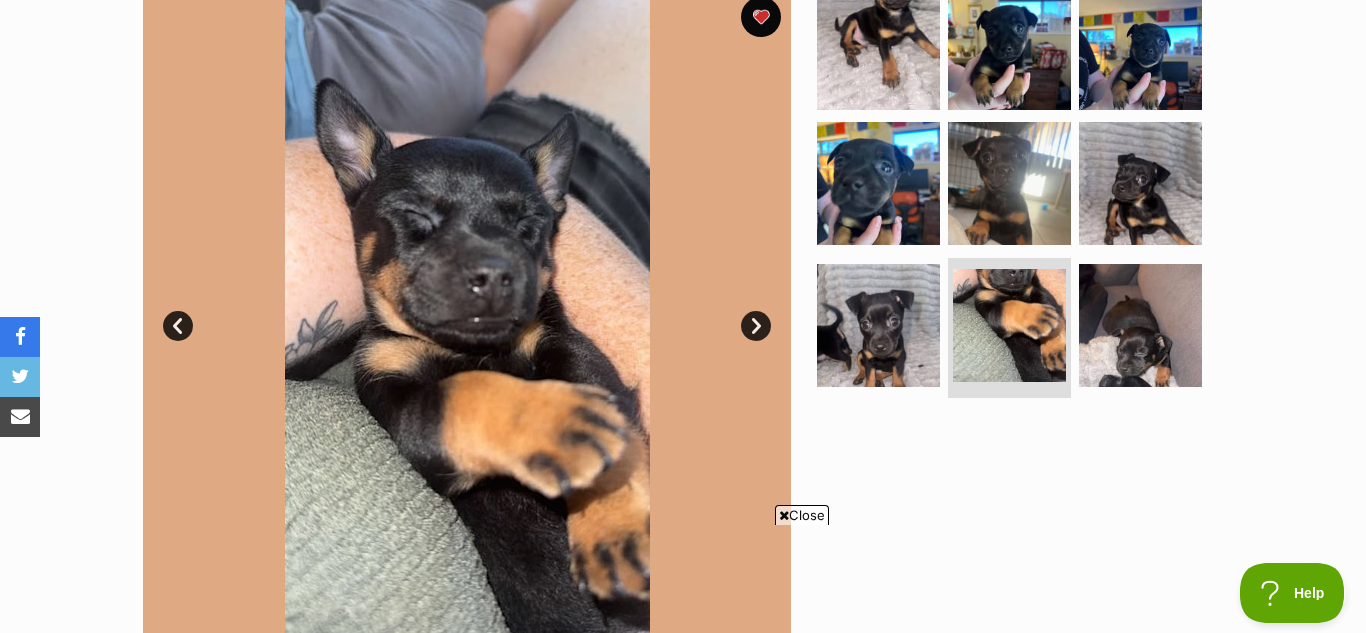 click on "Prev" at bounding box center [178, 326] 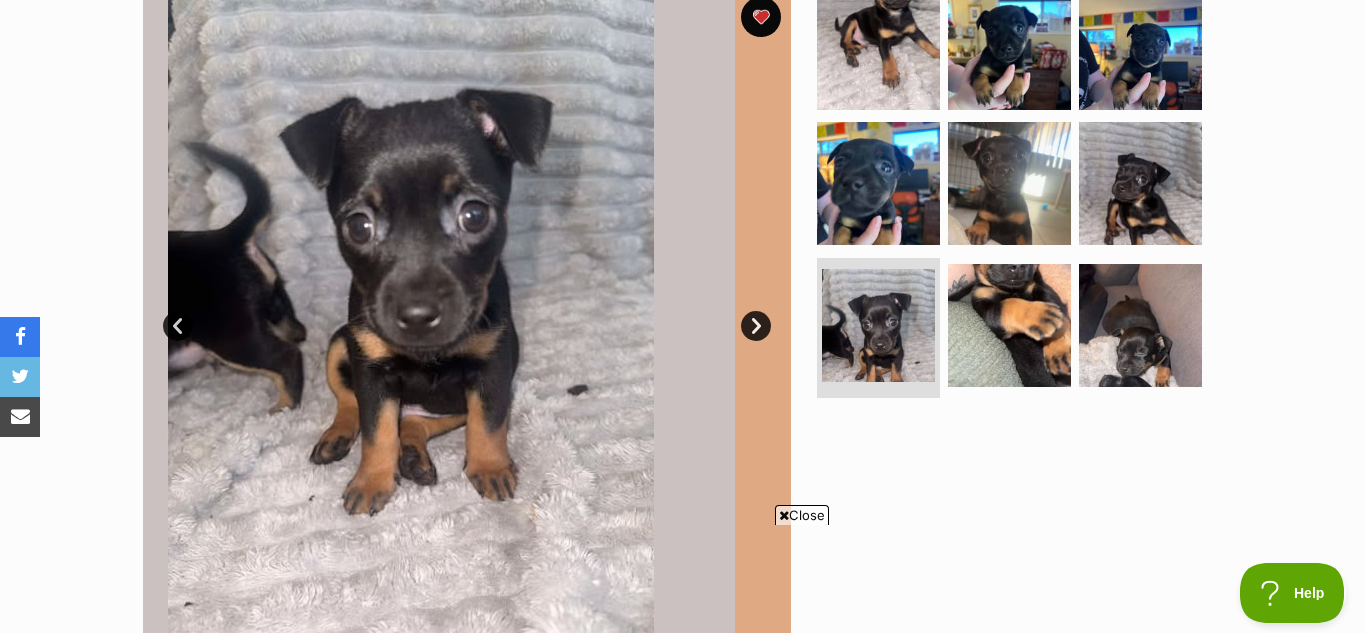 click on "Prev" at bounding box center (178, 326) 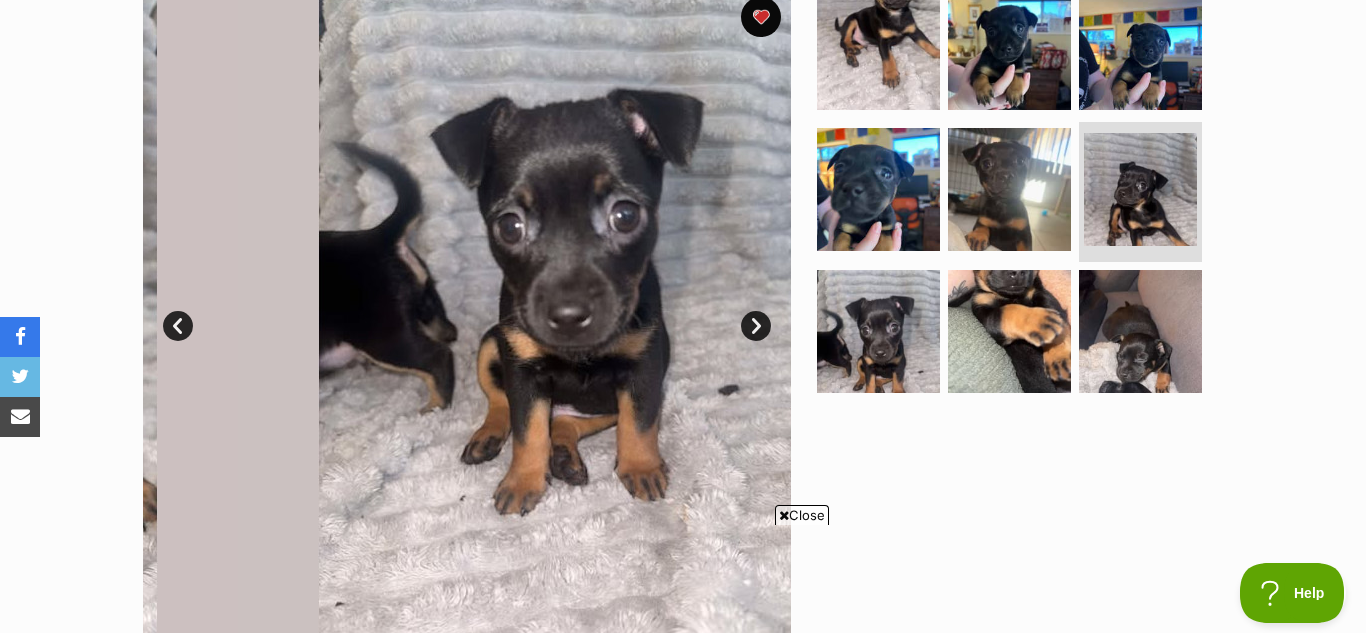 click on "Prev" at bounding box center [178, 326] 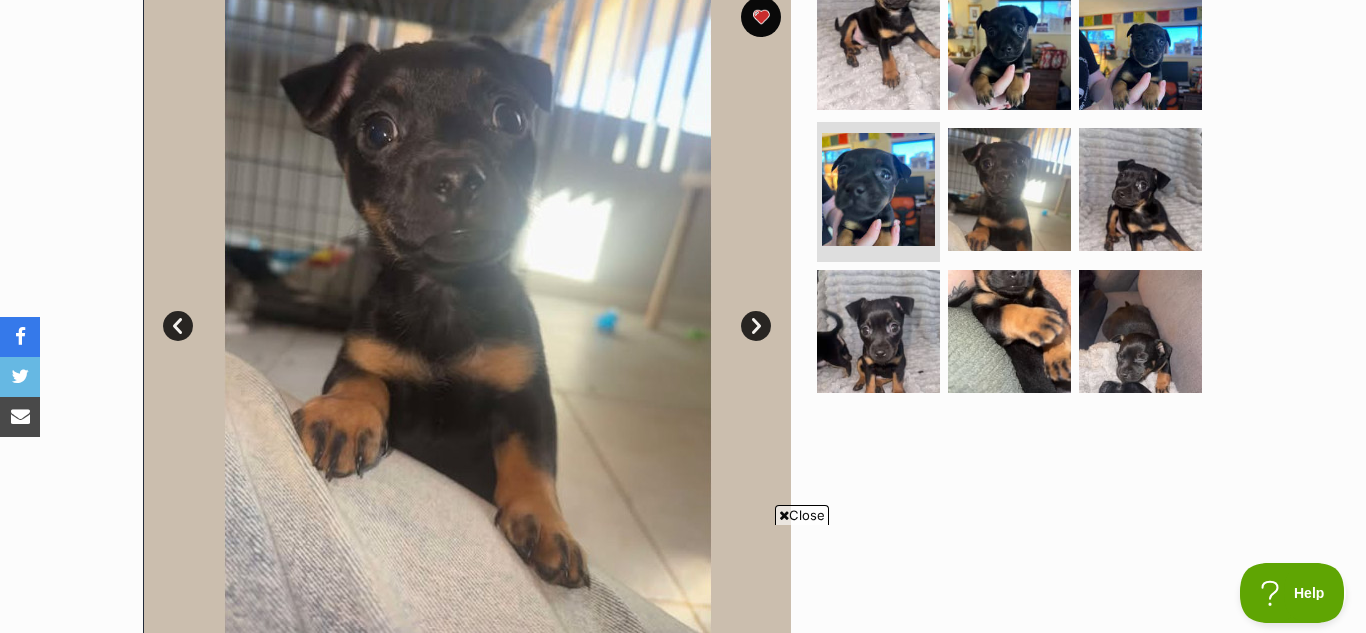 click on "Prev" at bounding box center [178, 326] 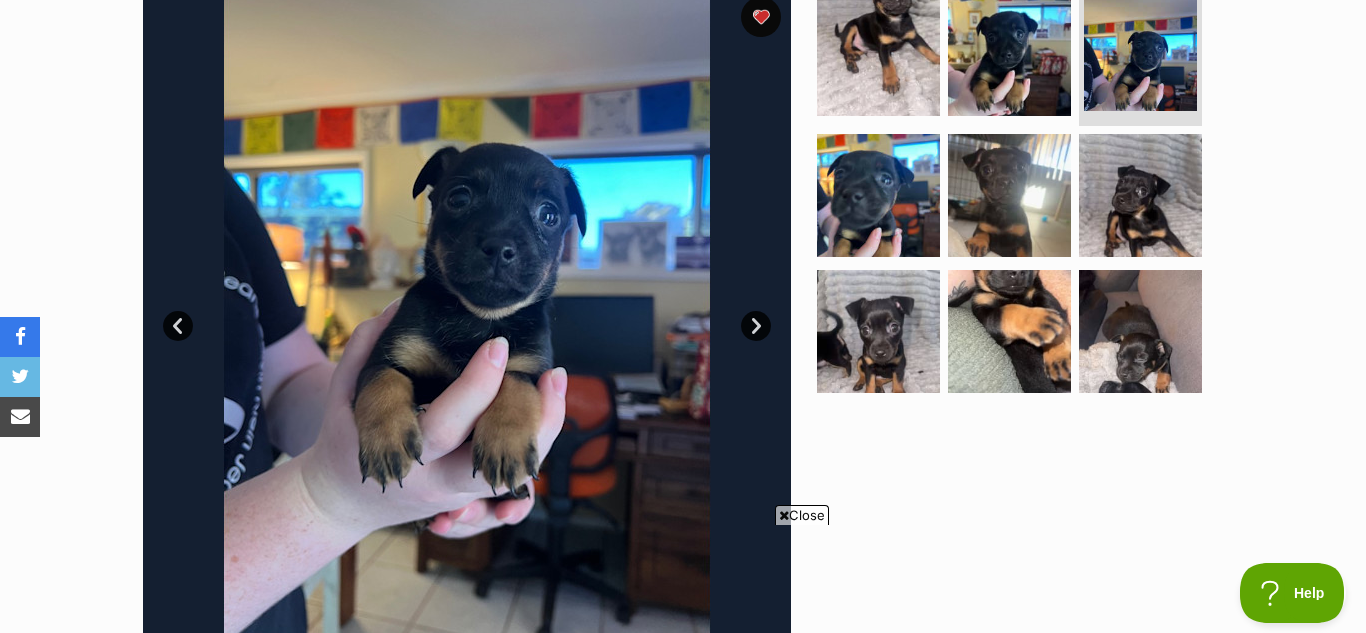 click on "Prev" at bounding box center [178, 326] 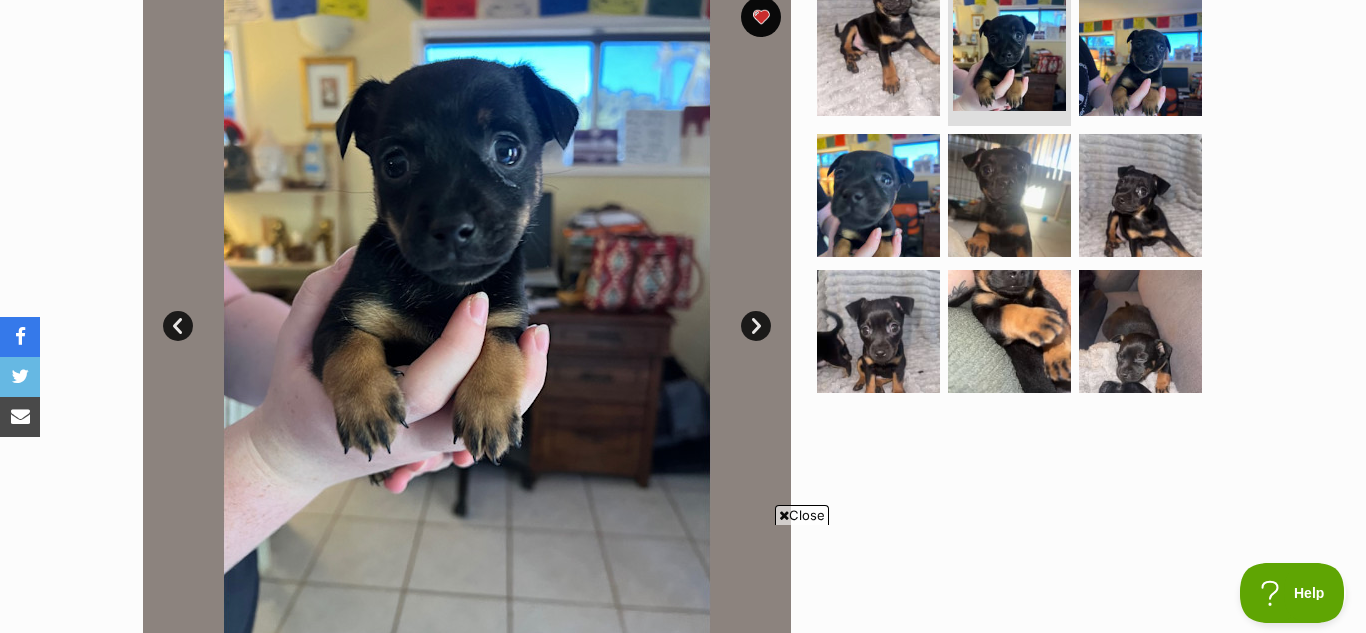click on "Prev" at bounding box center [178, 326] 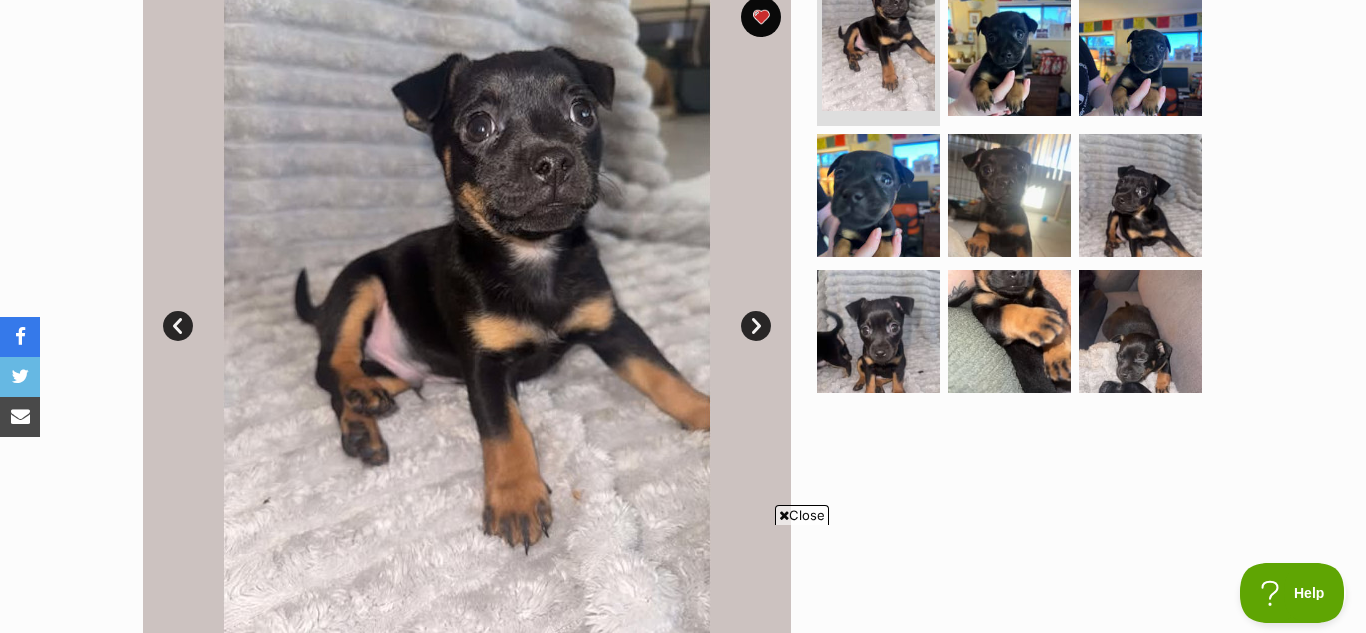 click on "Prev" at bounding box center (178, 326) 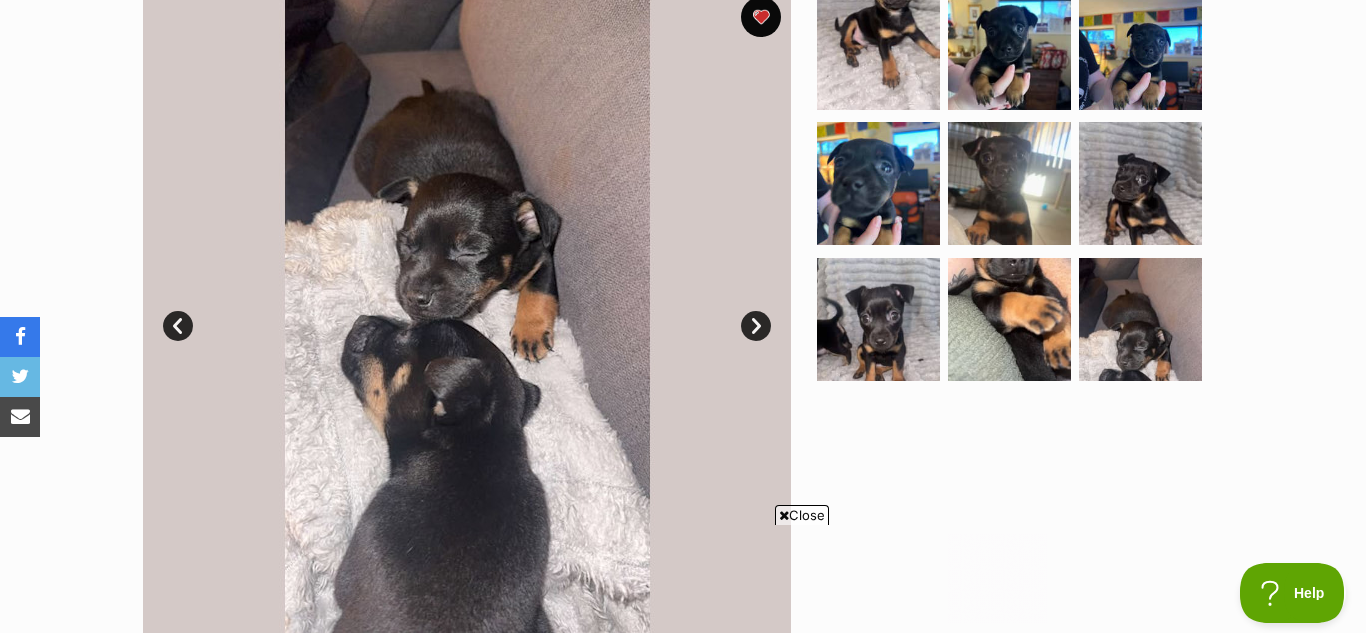 scroll, scrollTop: 0, scrollLeft: 0, axis: both 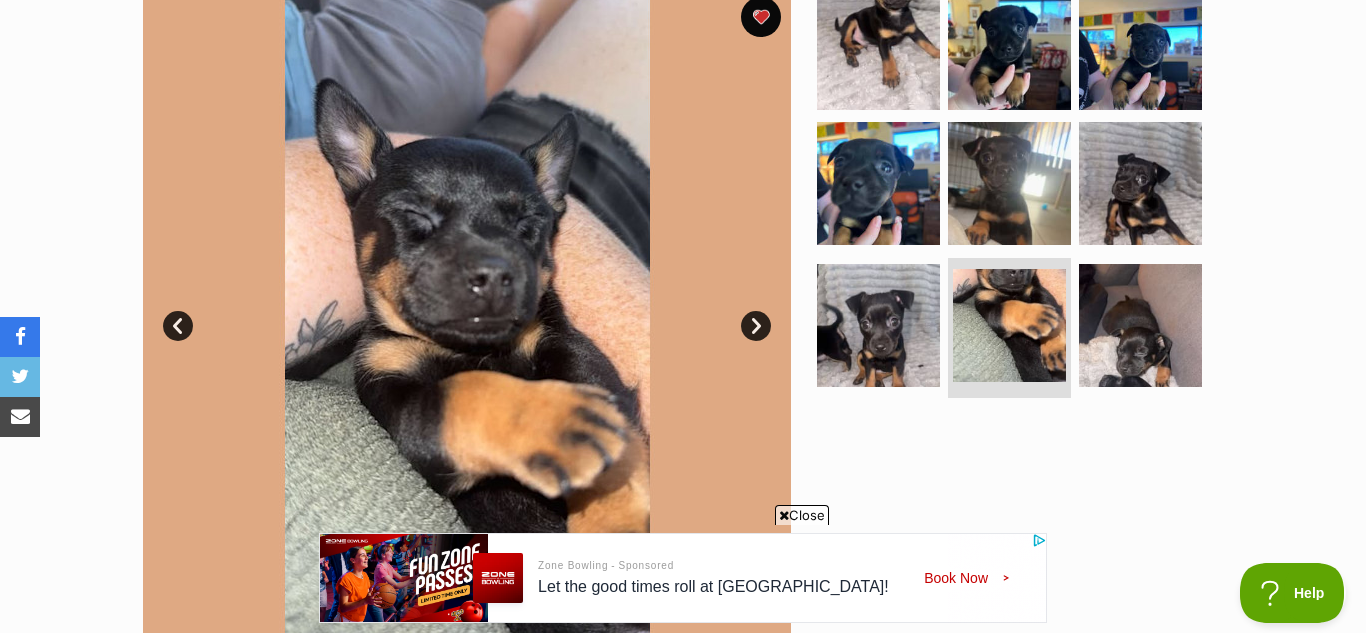 click on "Prev" at bounding box center (178, 326) 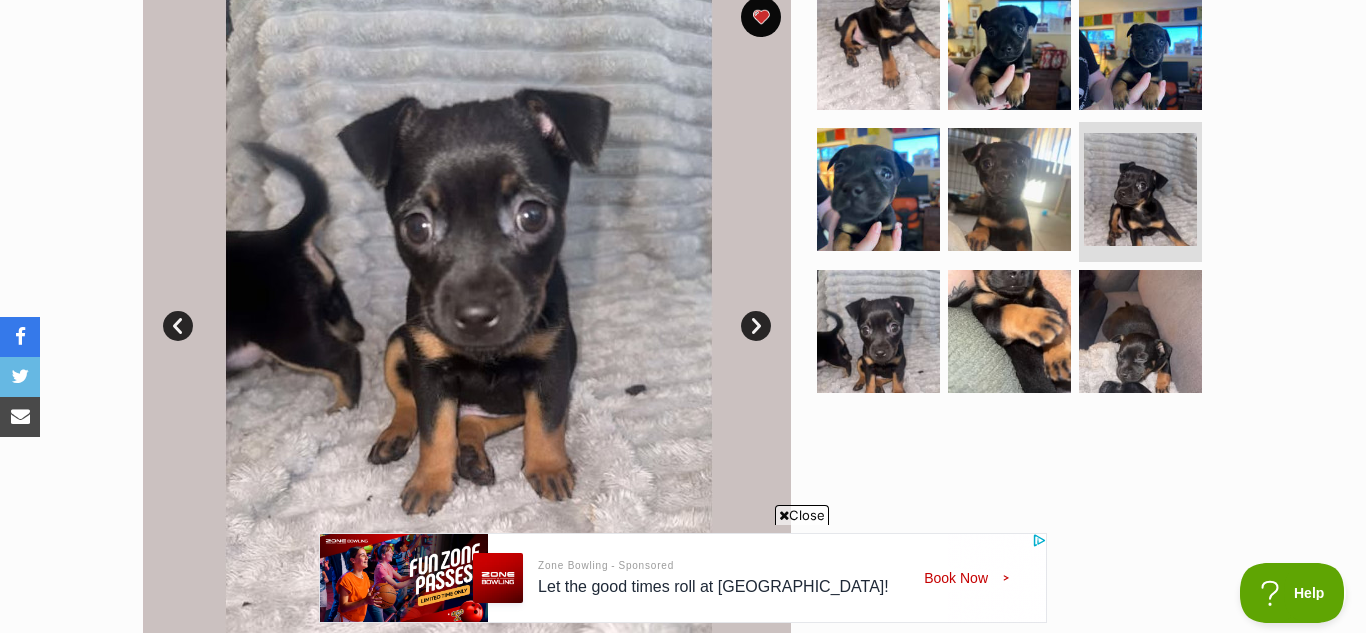 click on "Prev" at bounding box center [178, 326] 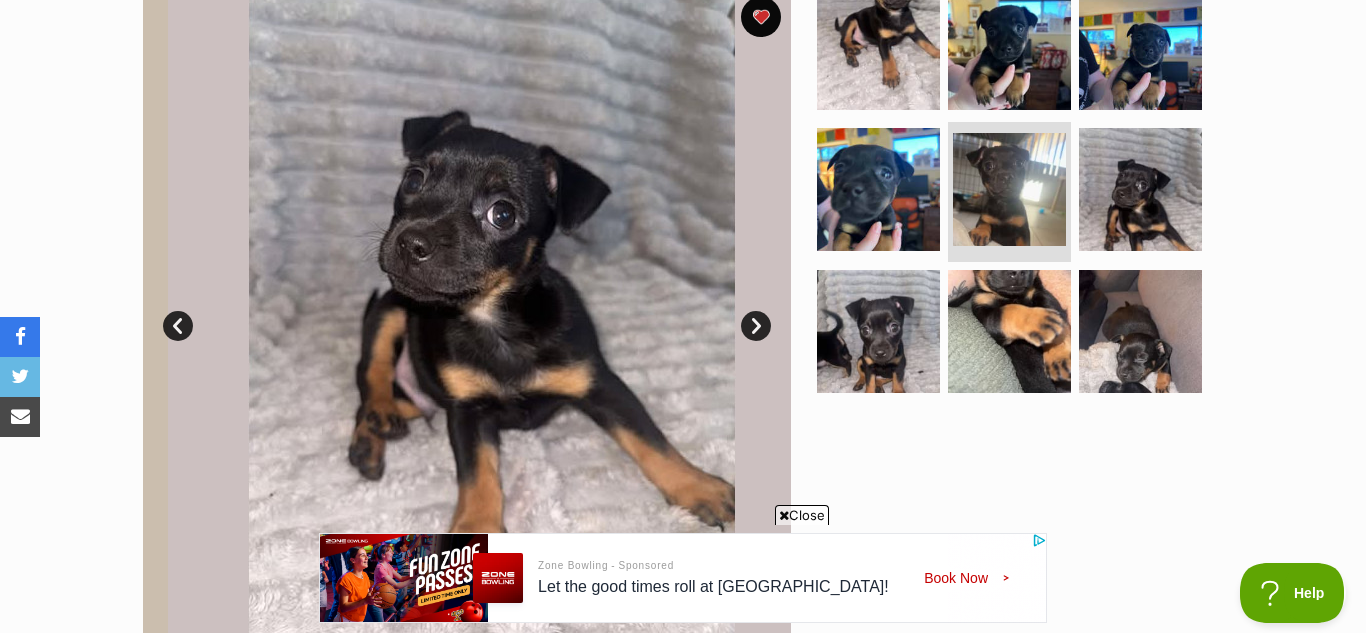 click on "Prev" at bounding box center [178, 326] 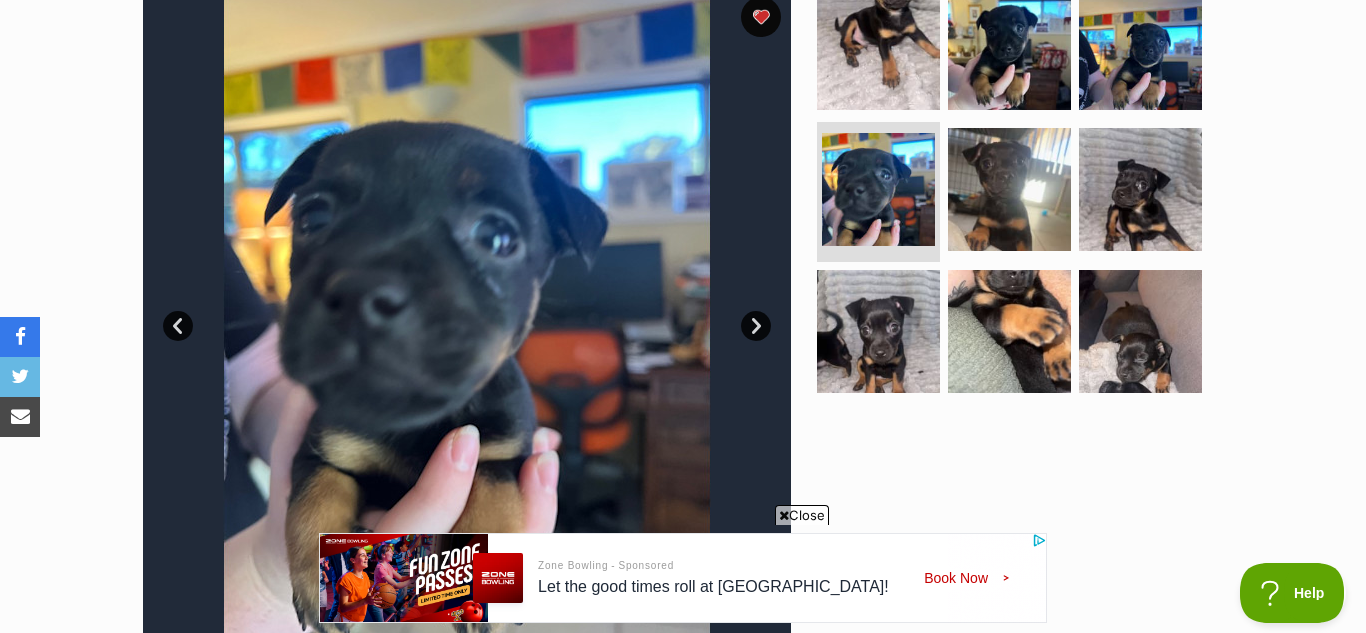 click on "Prev" at bounding box center [178, 326] 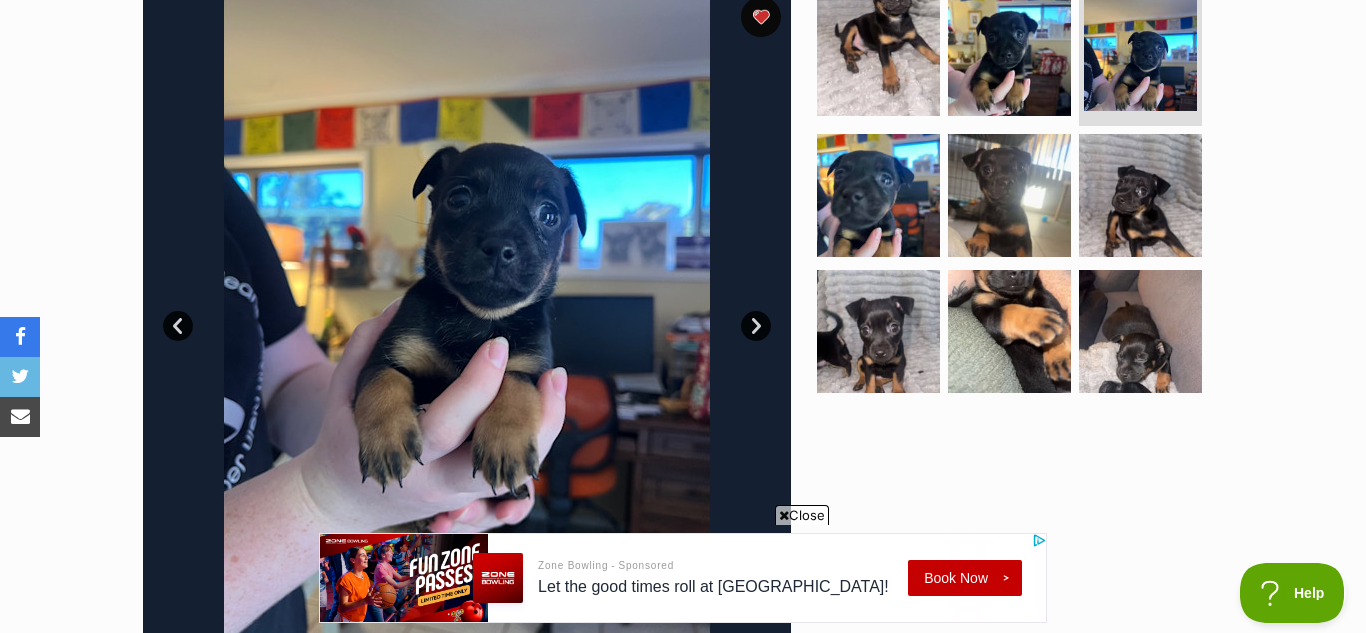 click on "Next" at bounding box center [756, 326] 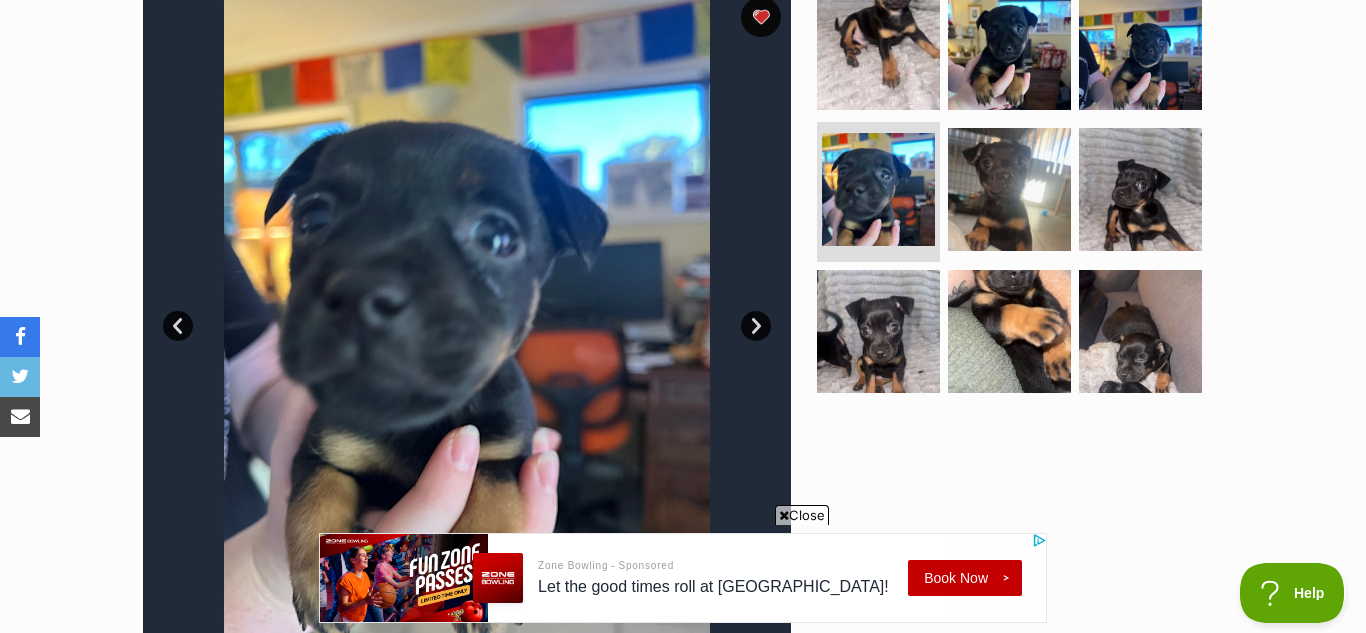 click on "Next" at bounding box center [756, 326] 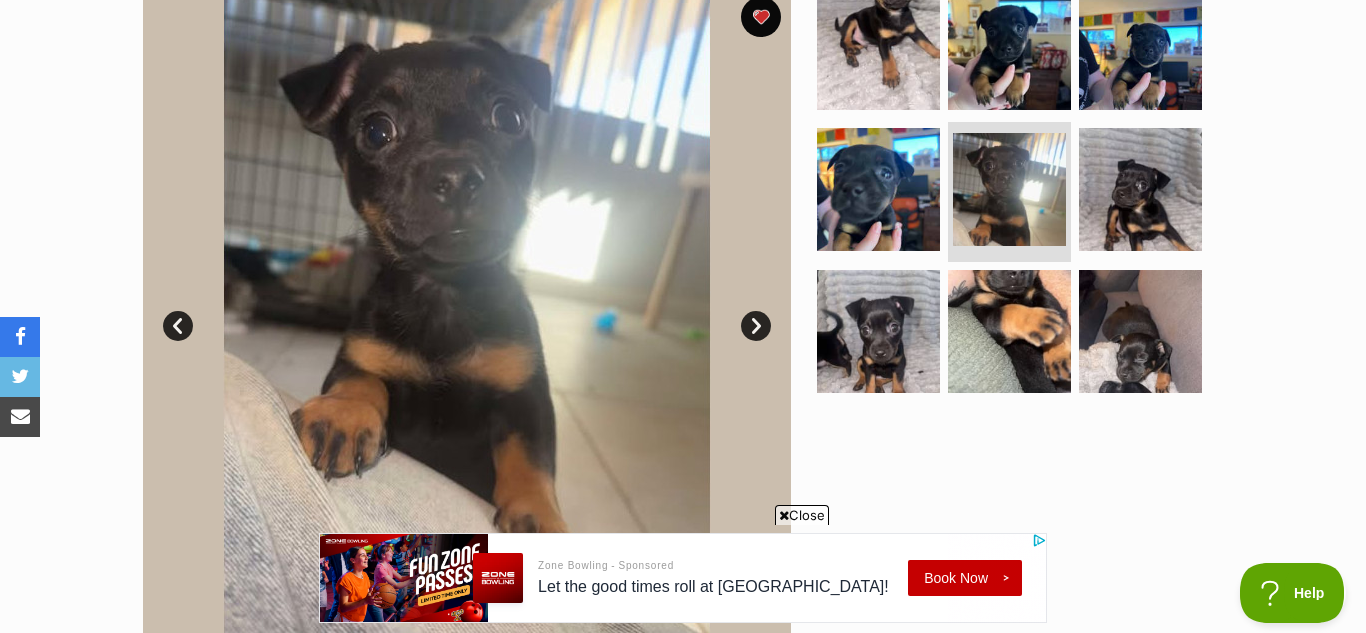 click on "Next" at bounding box center (756, 326) 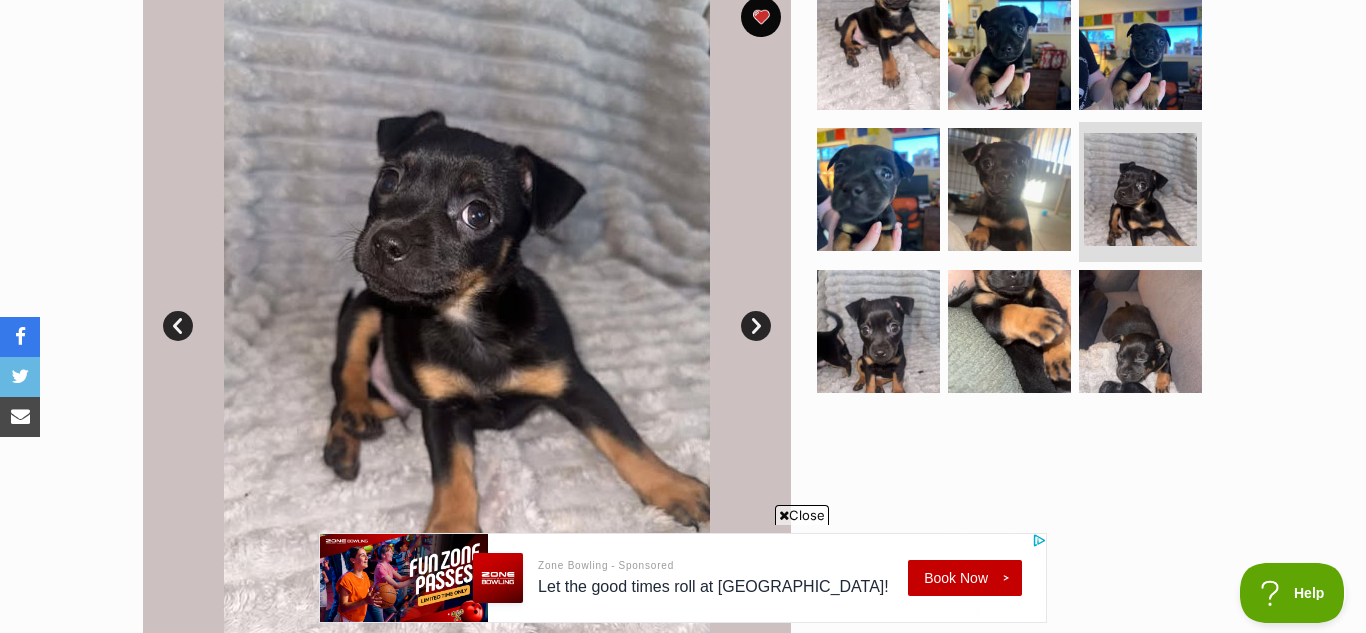 click on "Next" at bounding box center (756, 326) 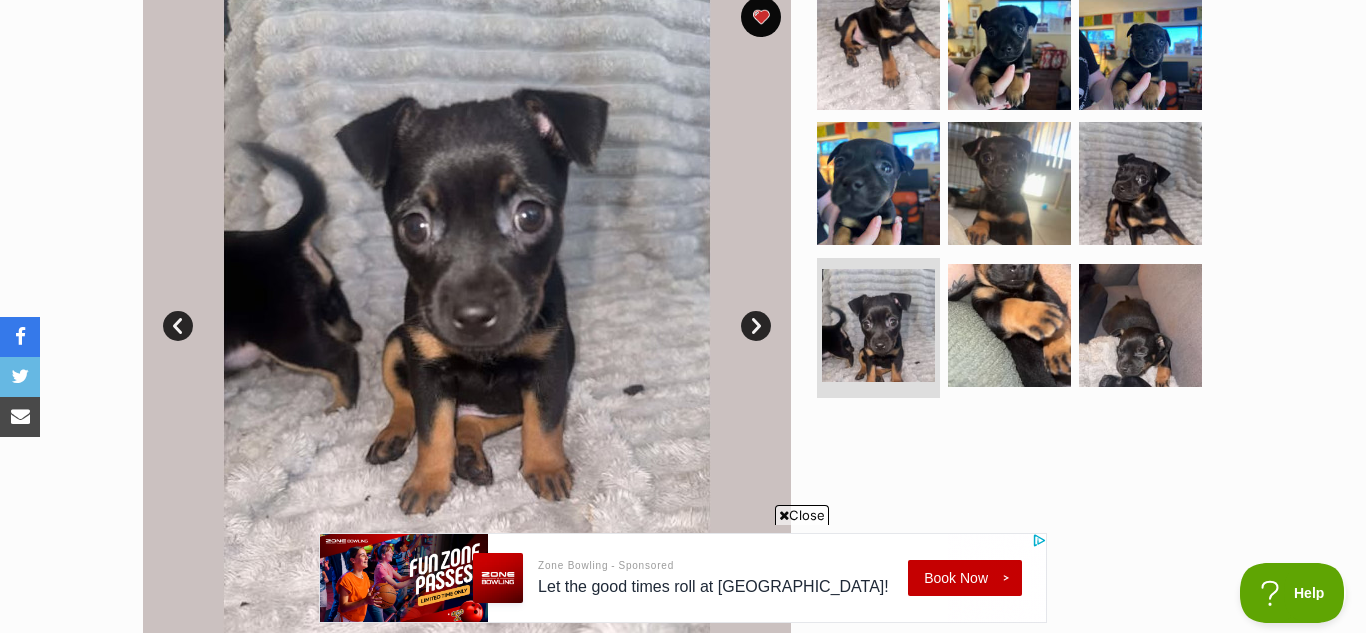 click on "Next" at bounding box center (756, 326) 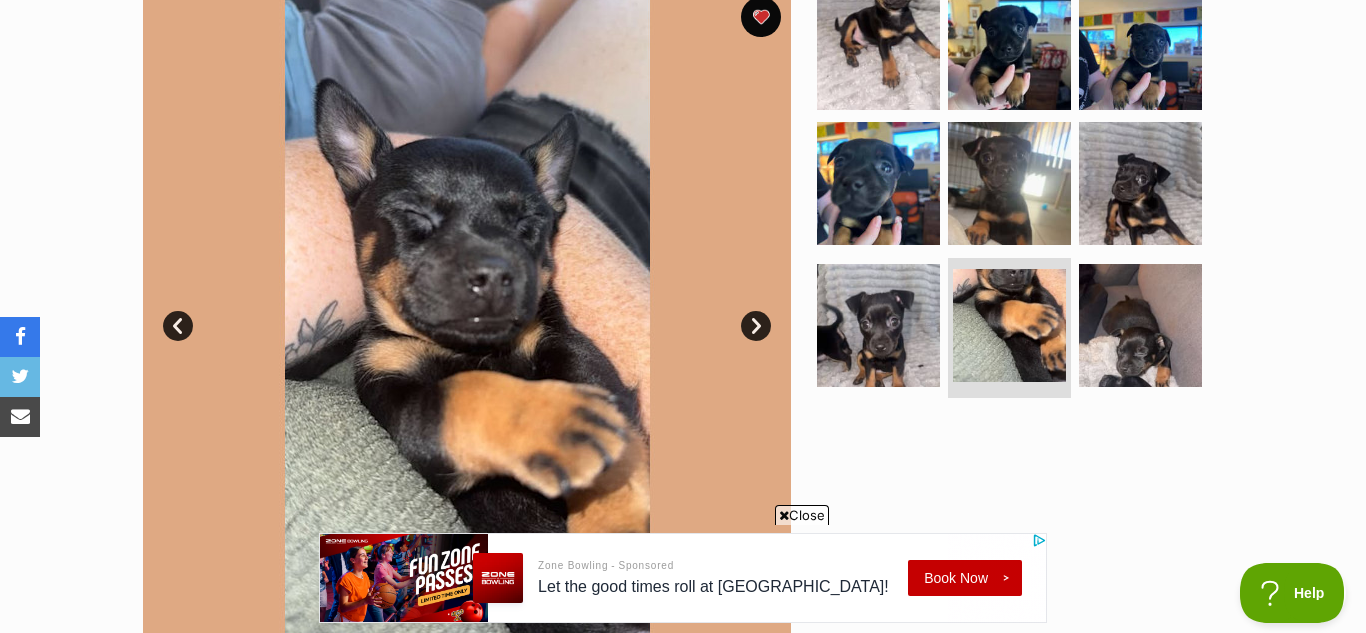 click on "Next" at bounding box center [756, 326] 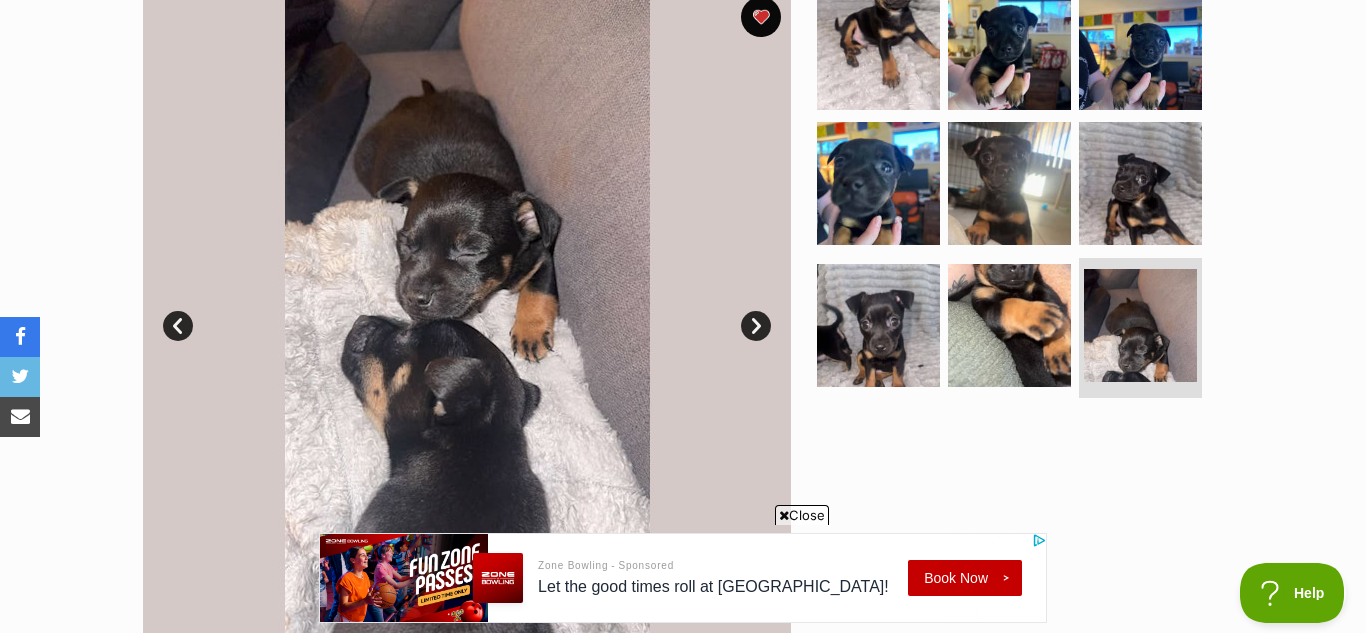 click on "Next" at bounding box center (756, 326) 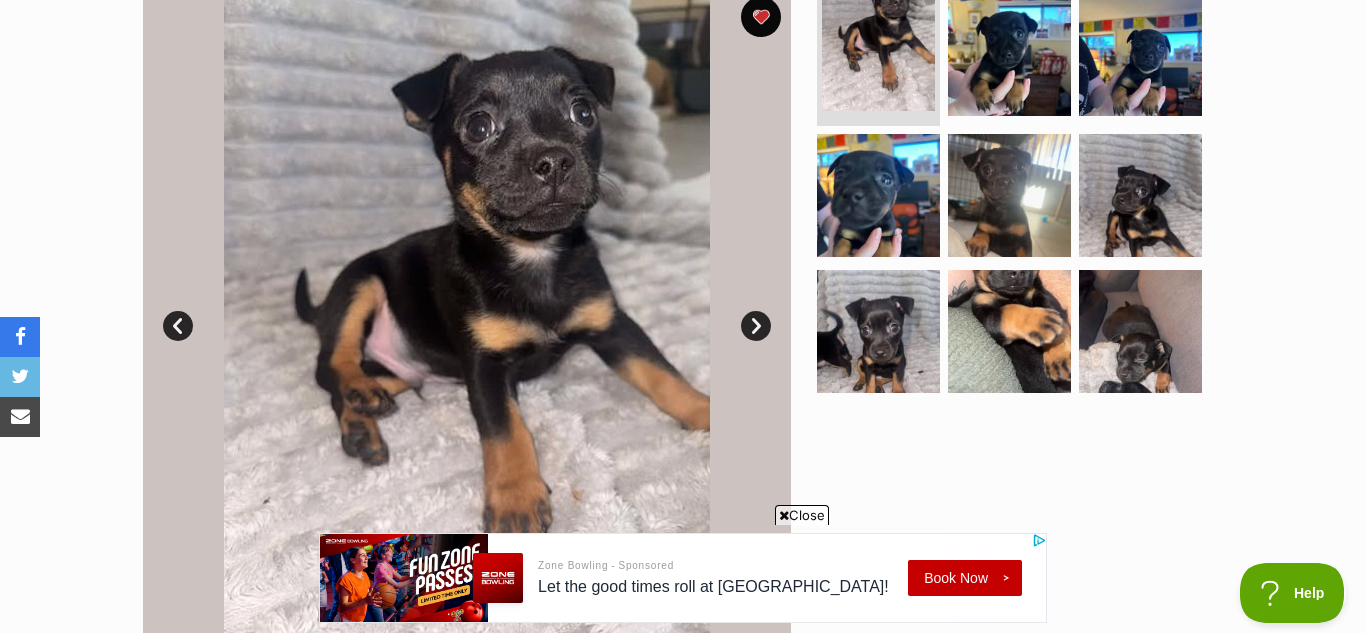 click on "Next" at bounding box center [756, 326] 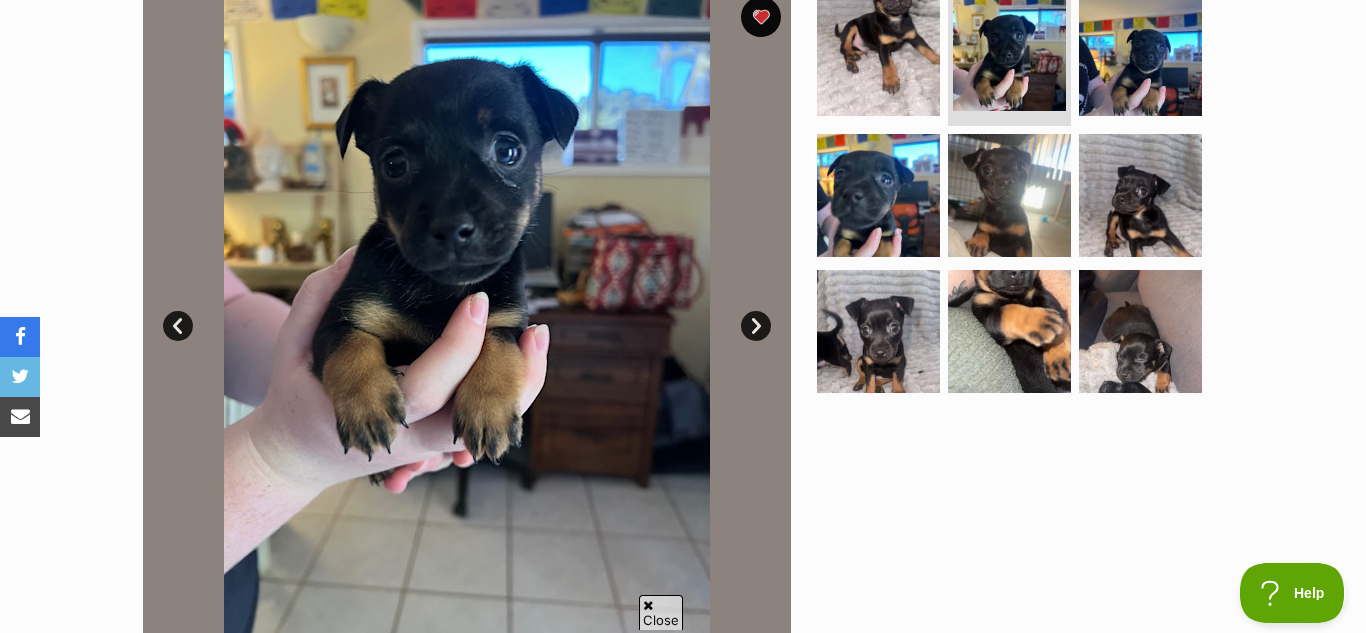 click on "Next" at bounding box center [756, 326] 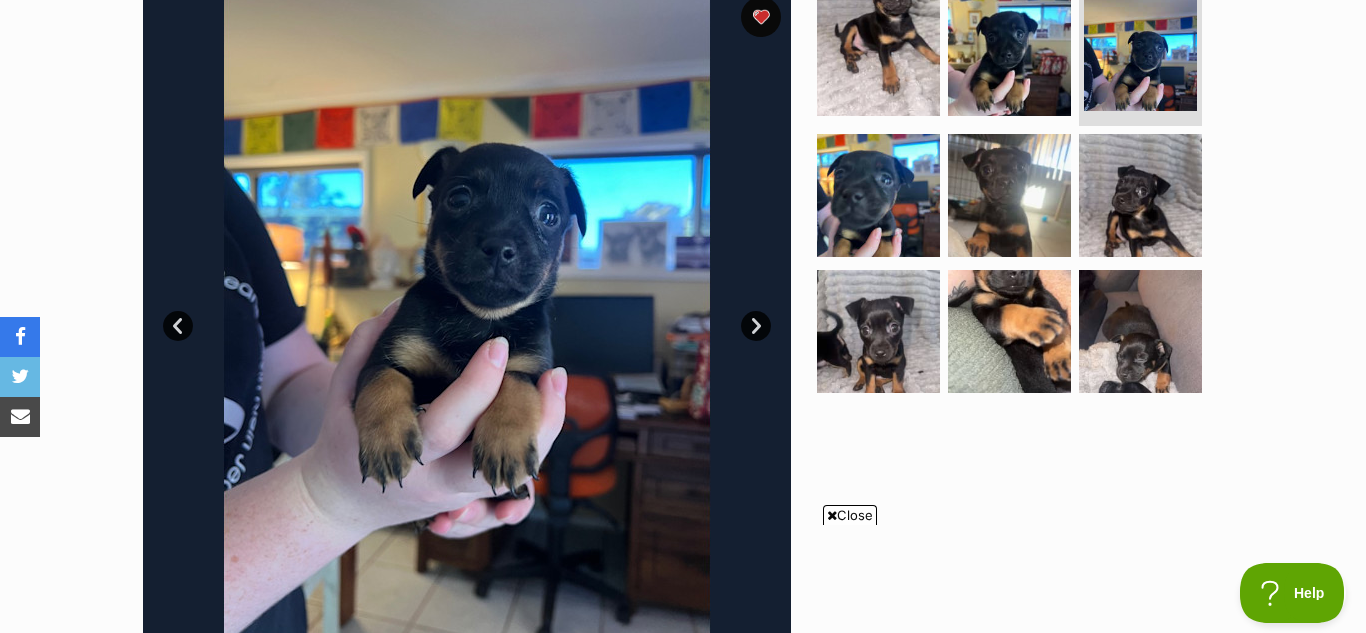 click on "Next" at bounding box center (756, 326) 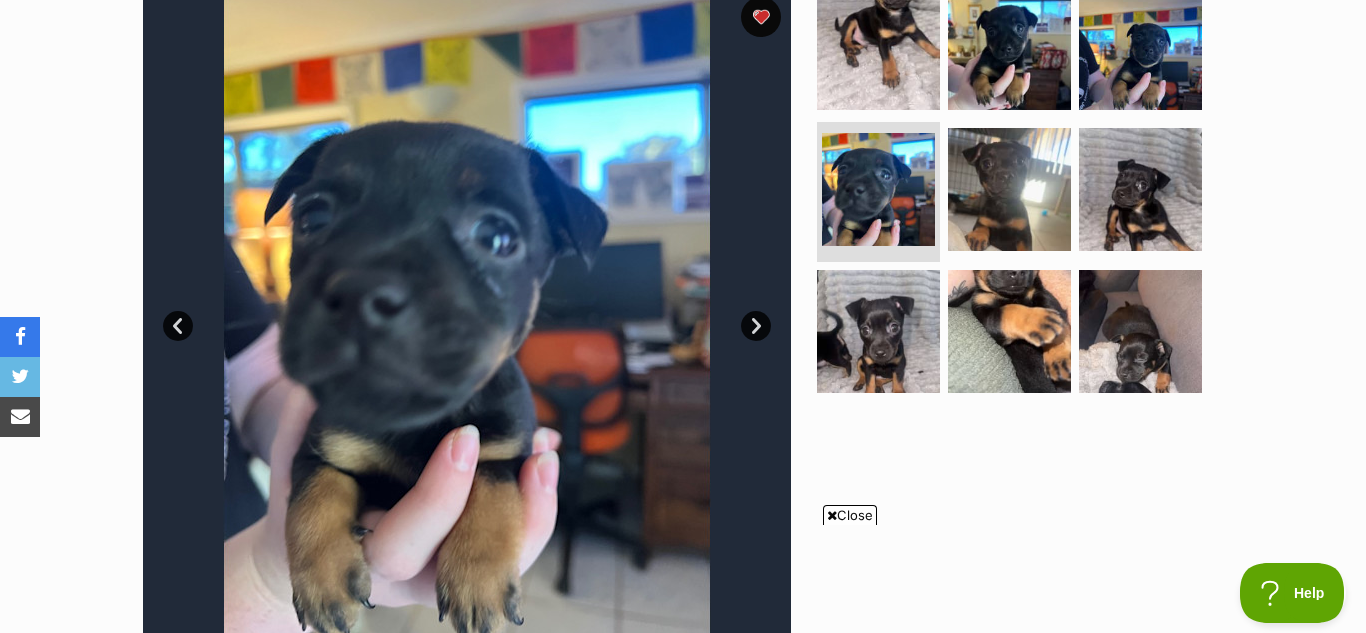 click on "Next" at bounding box center (756, 326) 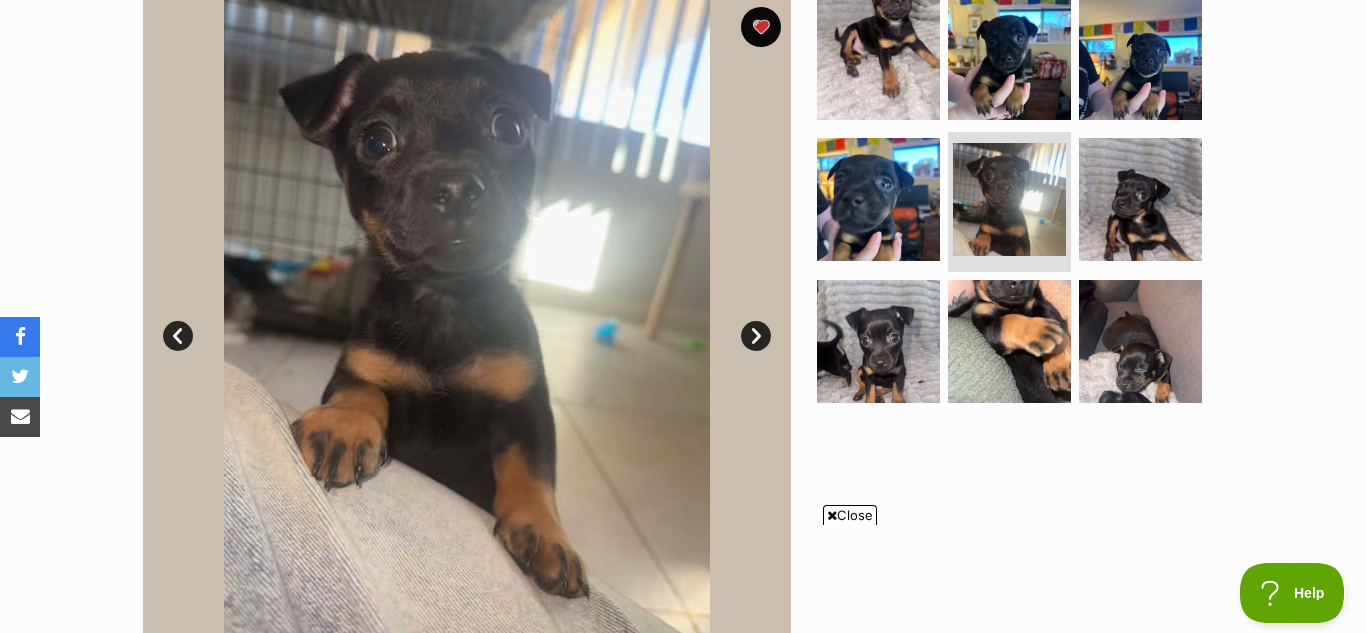 scroll, scrollTop: 420, scrollLeft: 0, axis: vertical 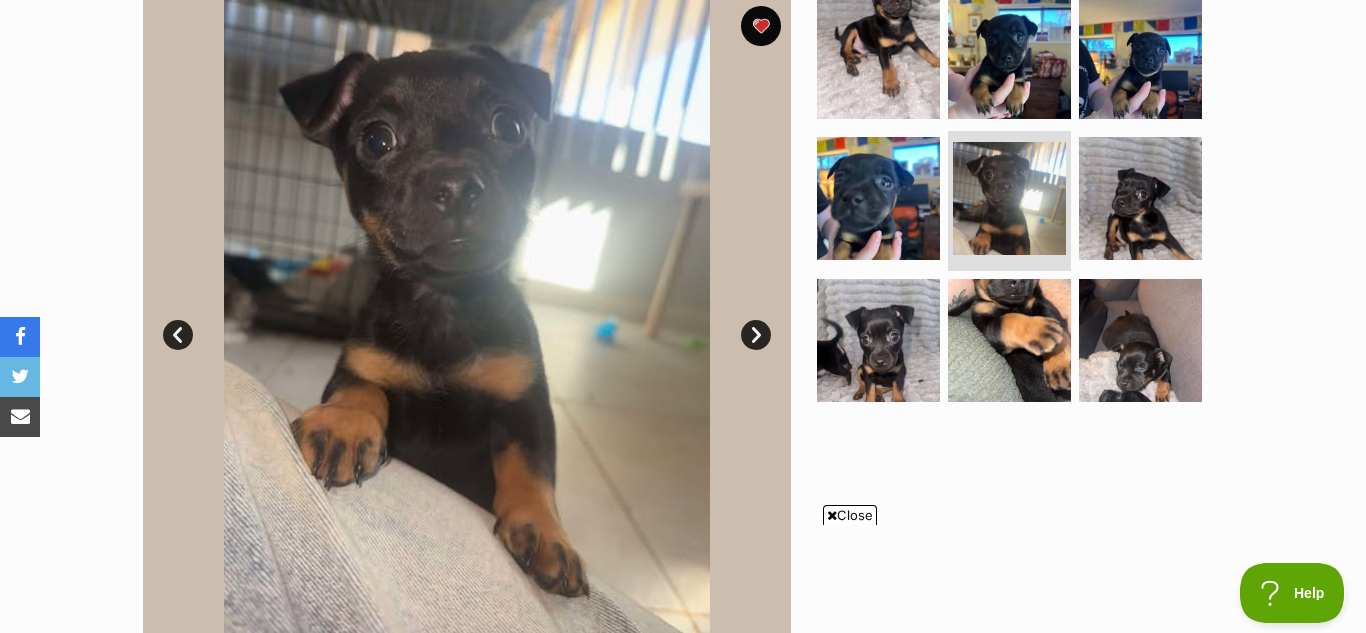 click on "Next" at bounding box center [756, 335] 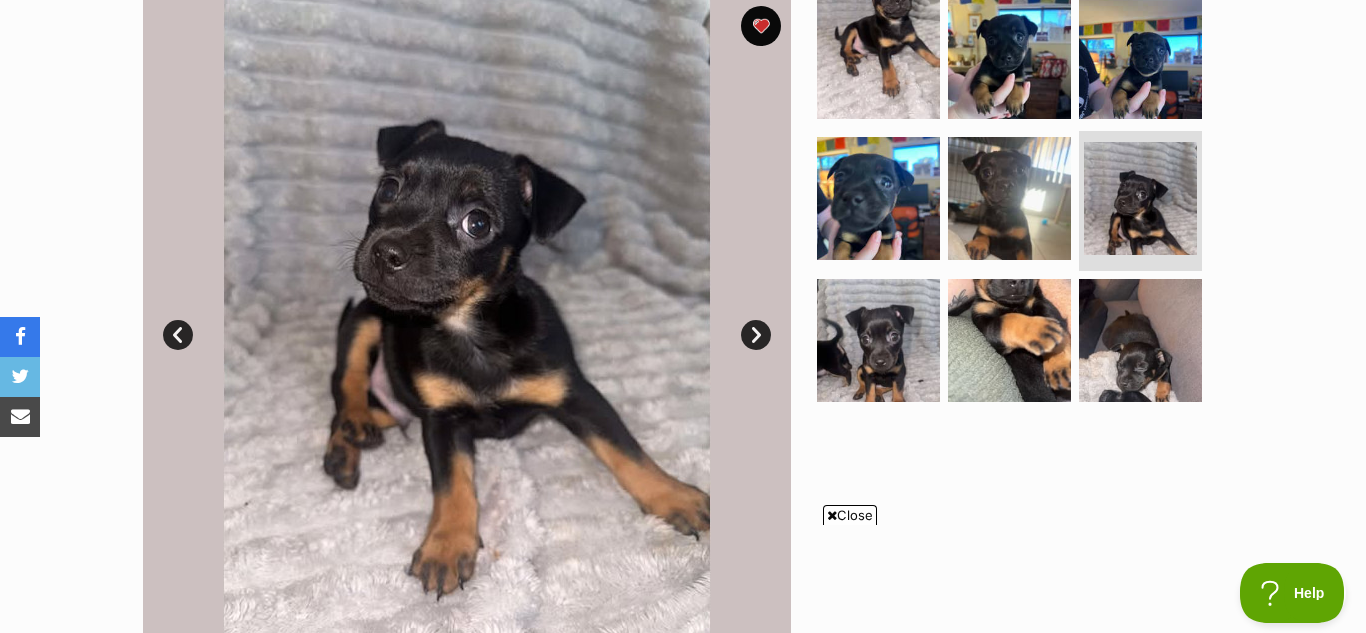 click on "Next" at bounding box center [756, 335] 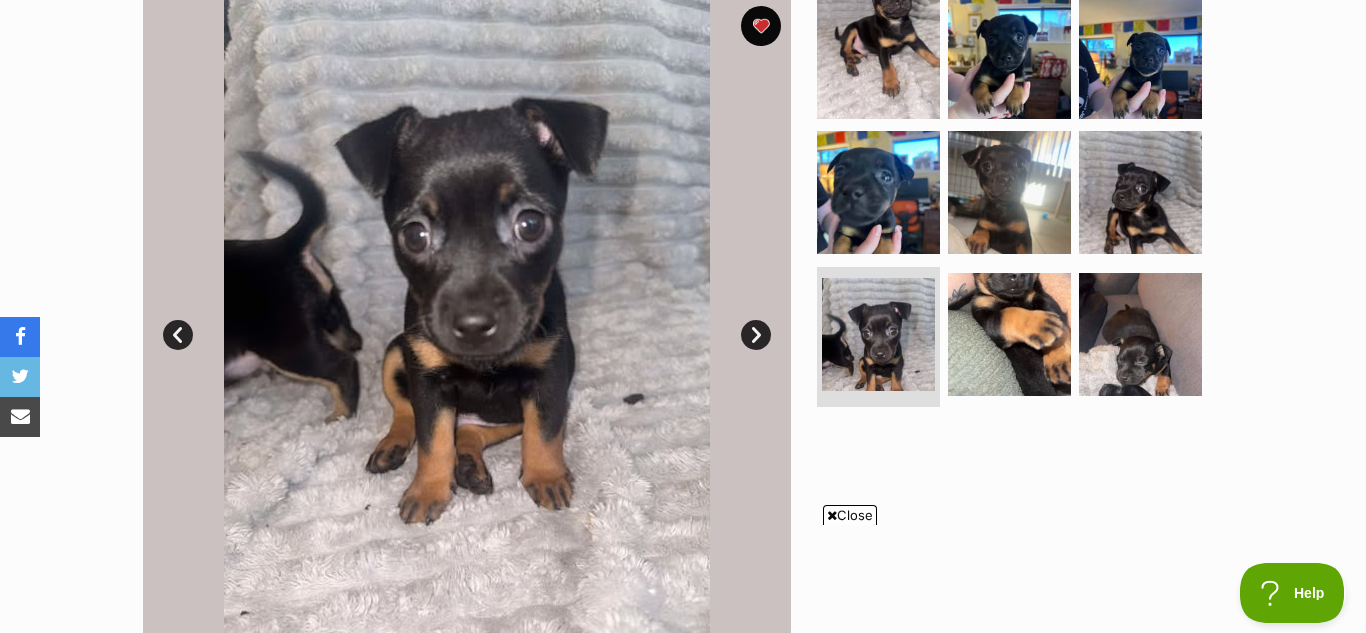 click on "Next" at bounding box center (756, 335) 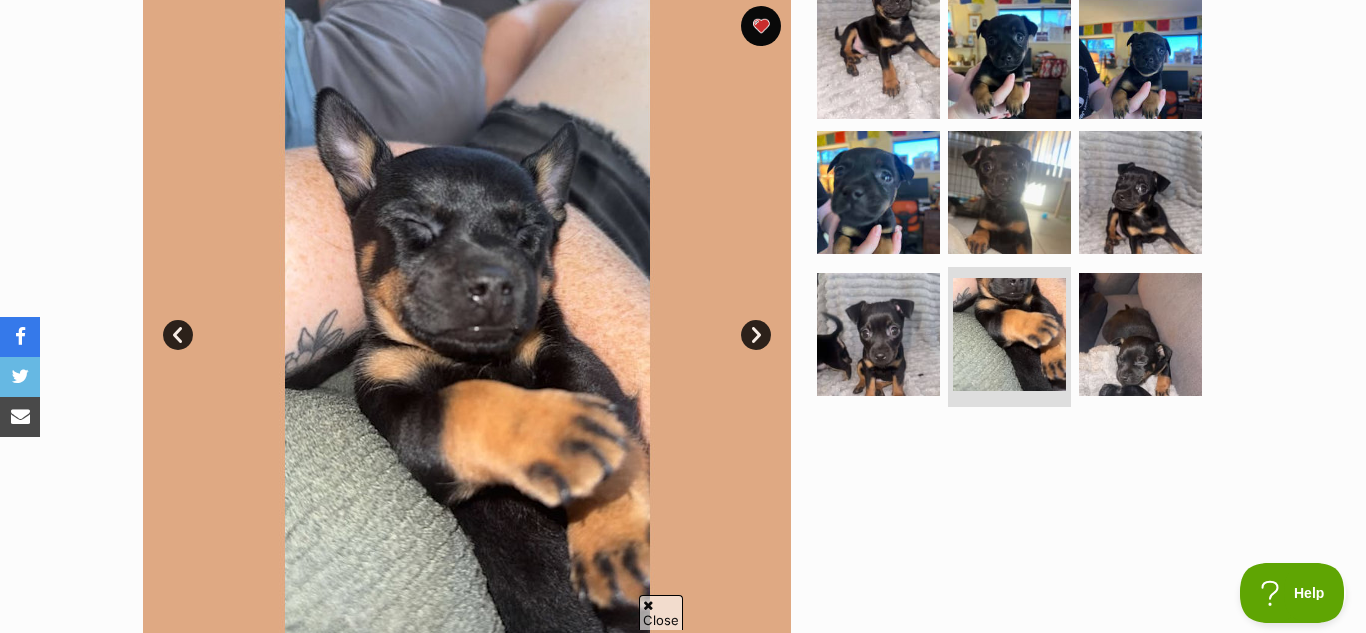 scroll, scrollTop: 0, scrollLeft: 0, axis: both 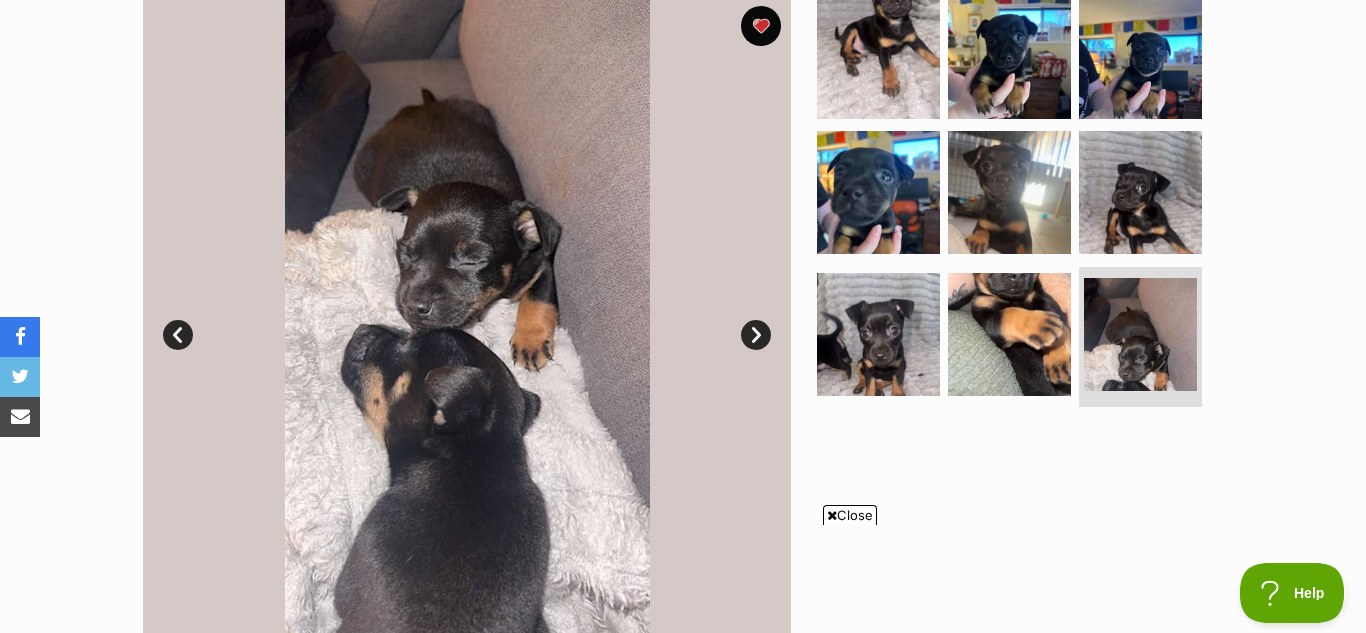 click on "Next" at bounding box center [756, 335] 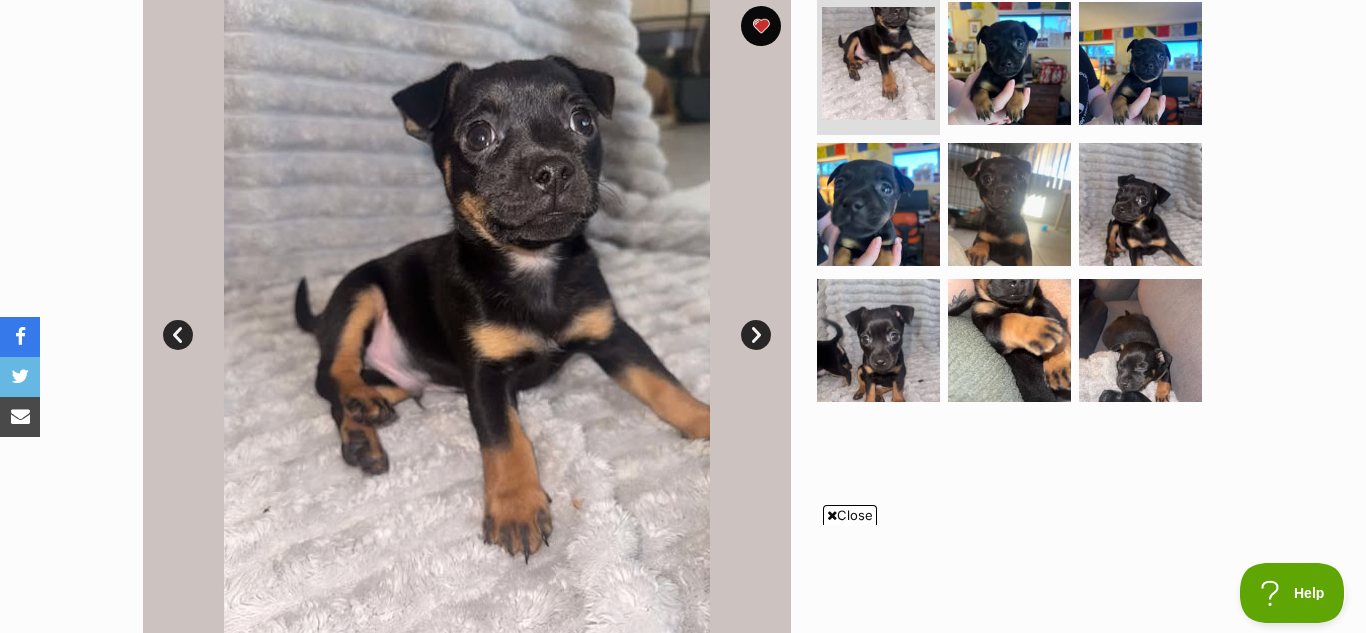 click on "Next" at bounding box center (756, 335) 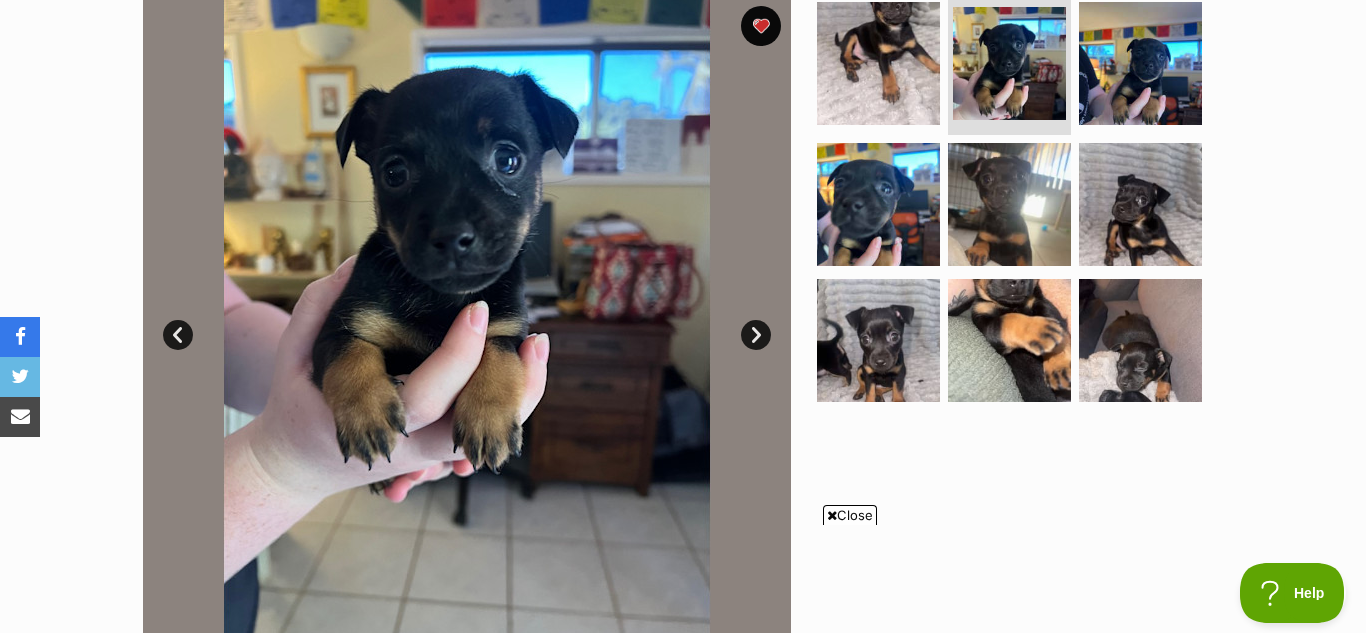 click on "Next" at bounding box center (756, 335) 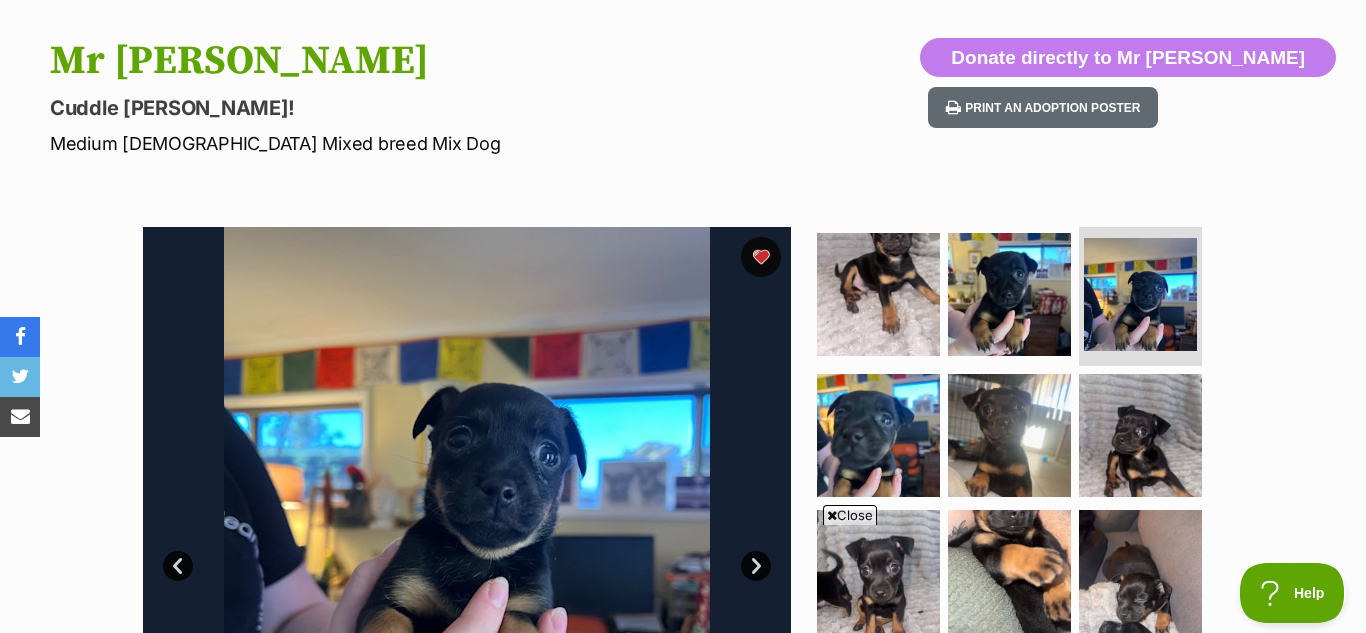 scroll, scrollTop: 180, scrollLeft: 0, axis: vertical 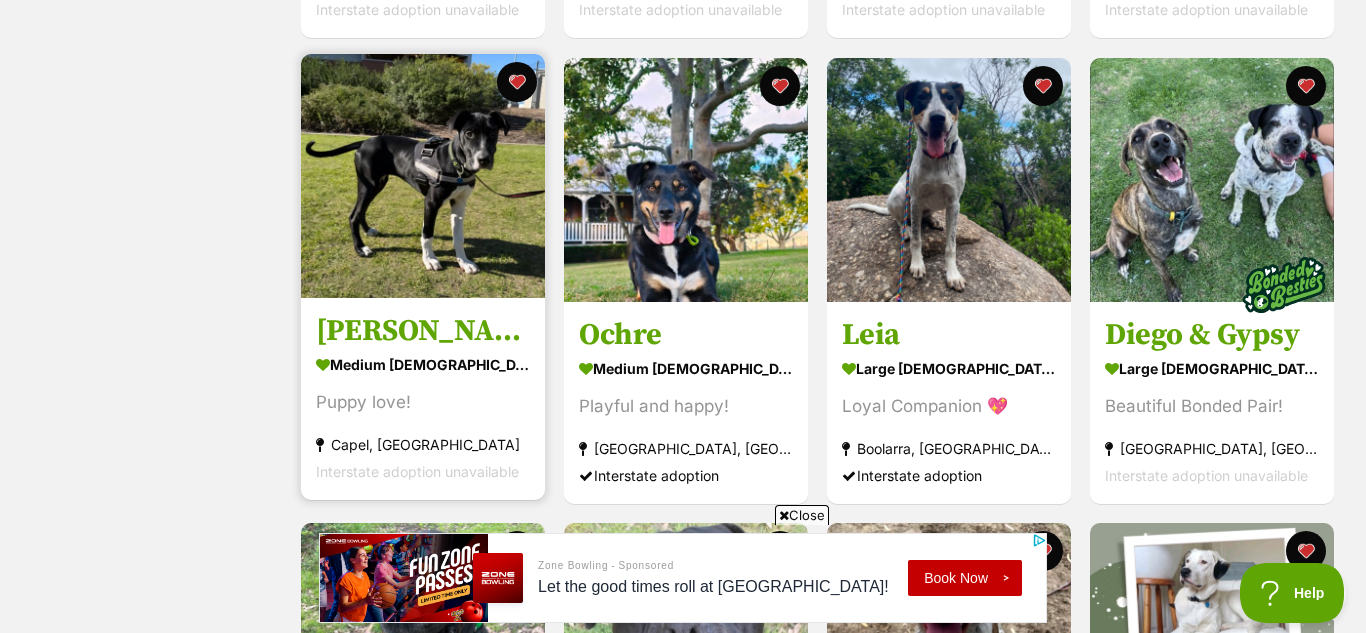 click at bounding box center (423, 176) 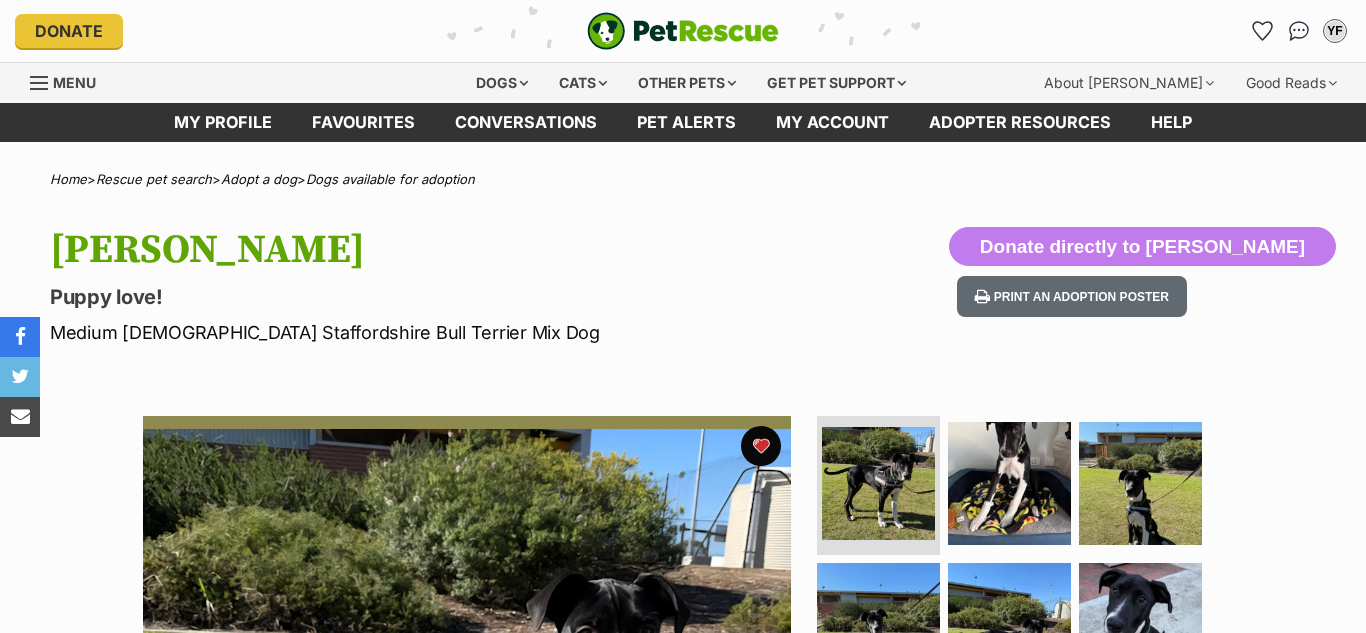 scroll, scrollTop: 0, scrollLeft: 0, axis: both 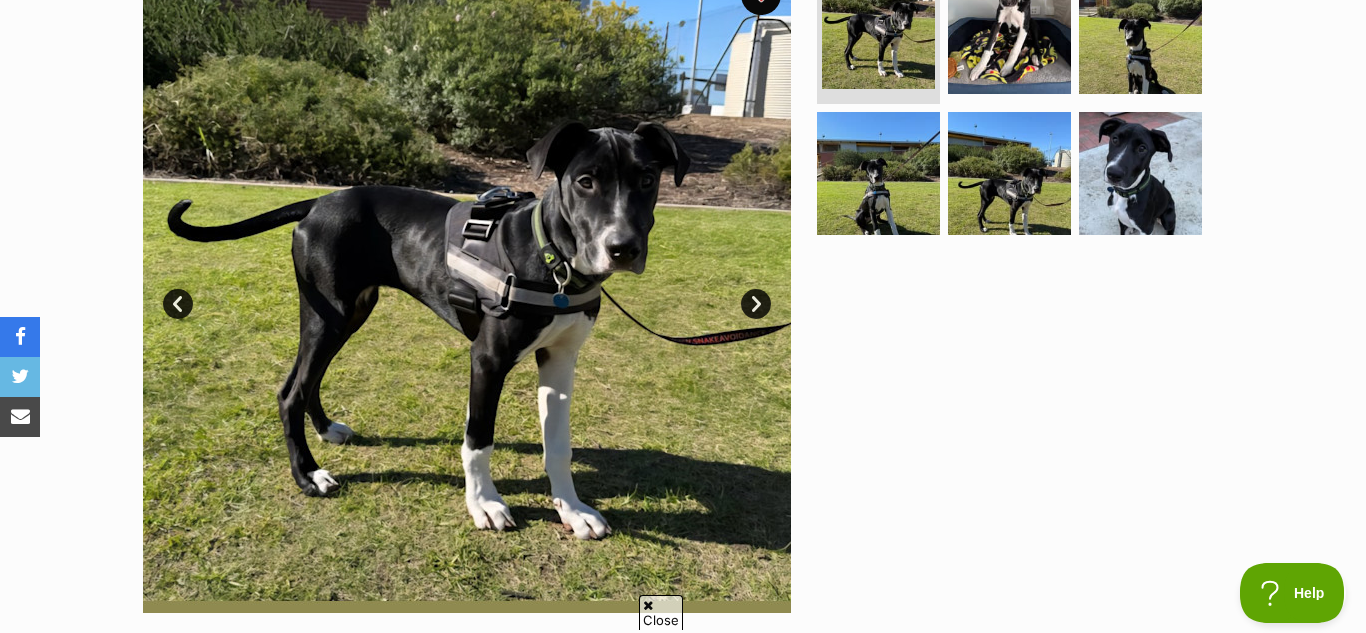 click on "Next" at bounding box center (756, 304) 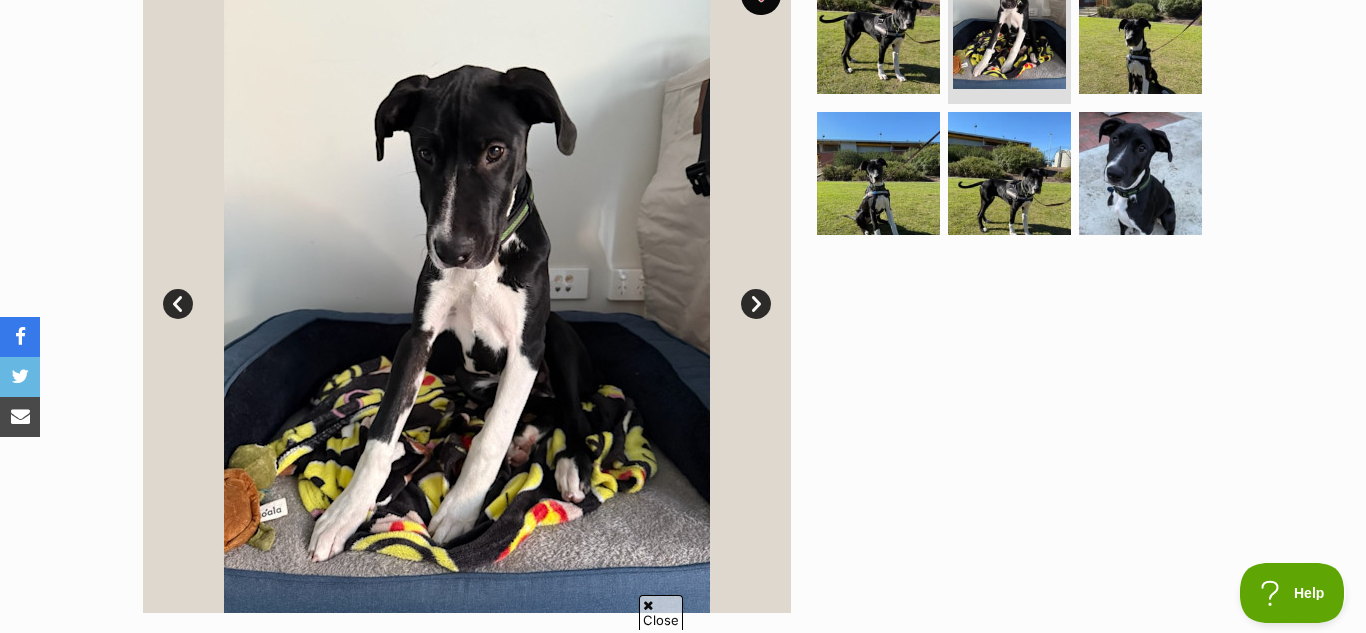 scroll, scrollTop: 0, scrollLeft: 0, axis: both 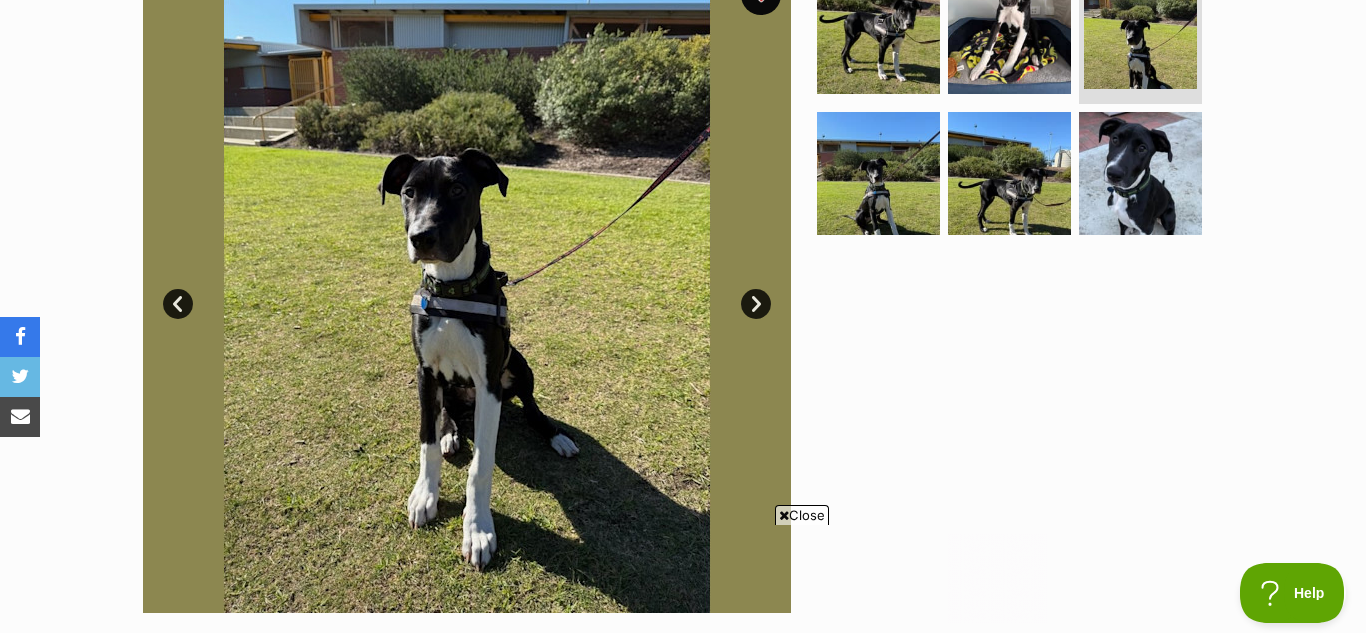 click on "Next" at bounding box center [756, 304] 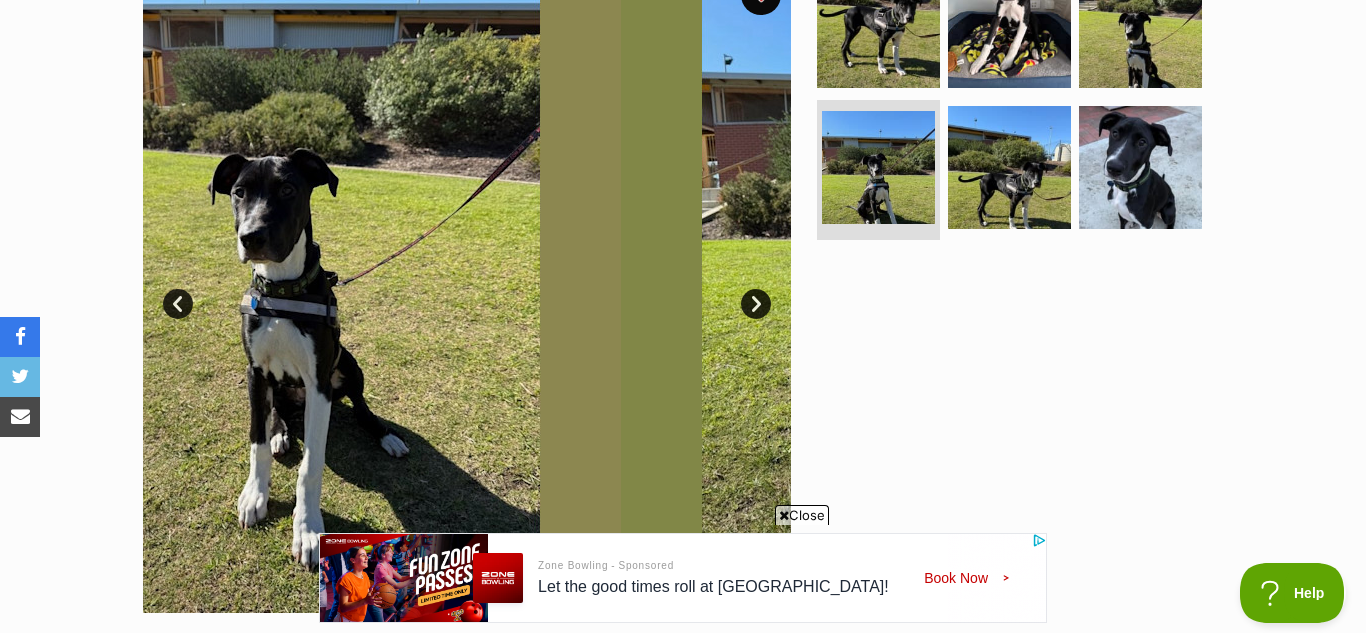 scroll, scrollTop: 0, scrollLeft: 0, axis: both 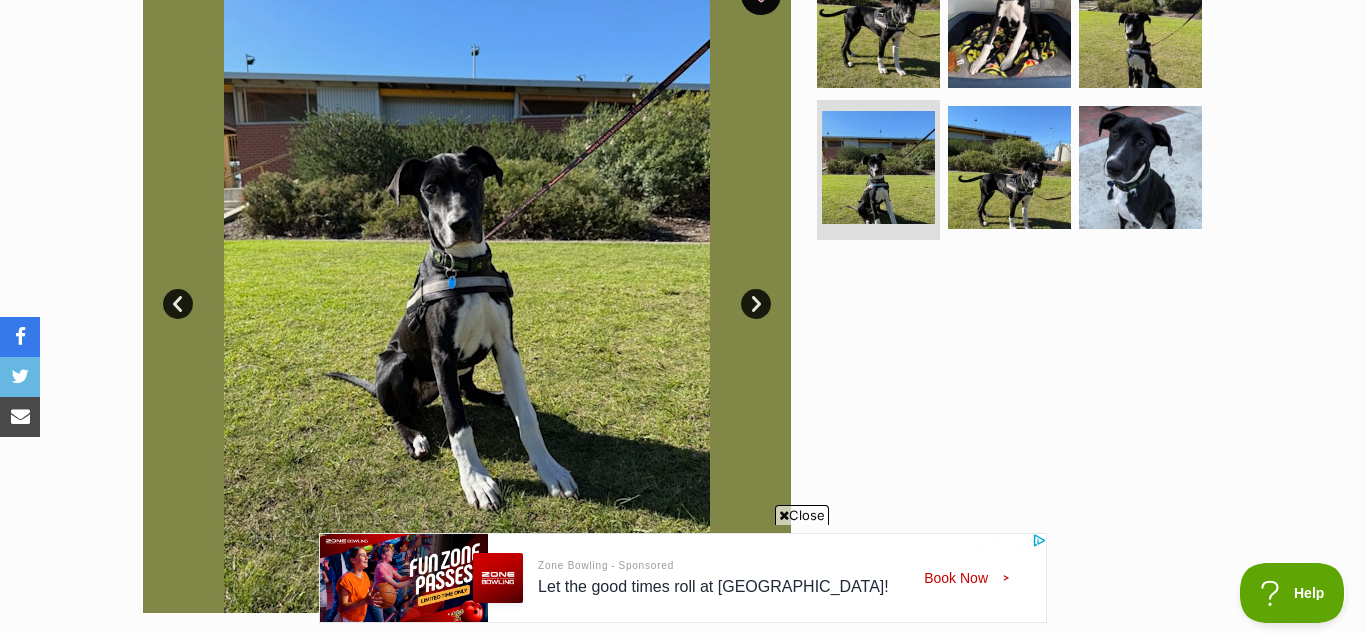 click on "Next" at bounding box center (756, 304) 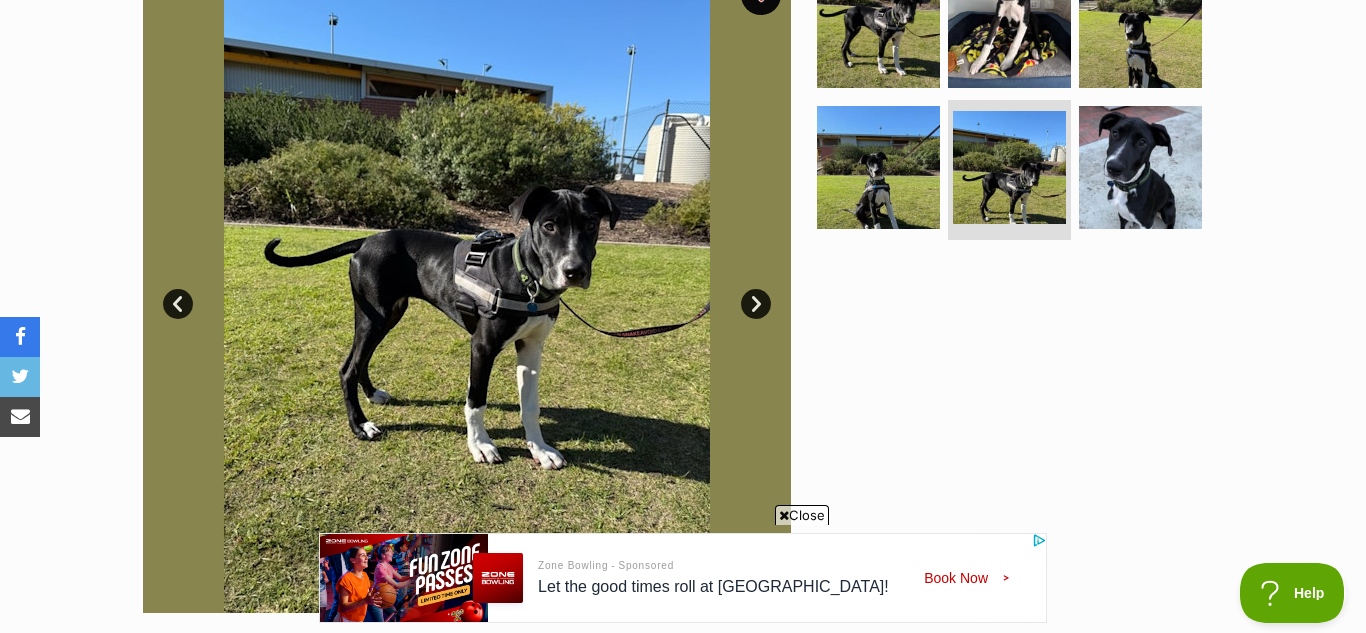 click on "Next" at bounding box center [756, 304] 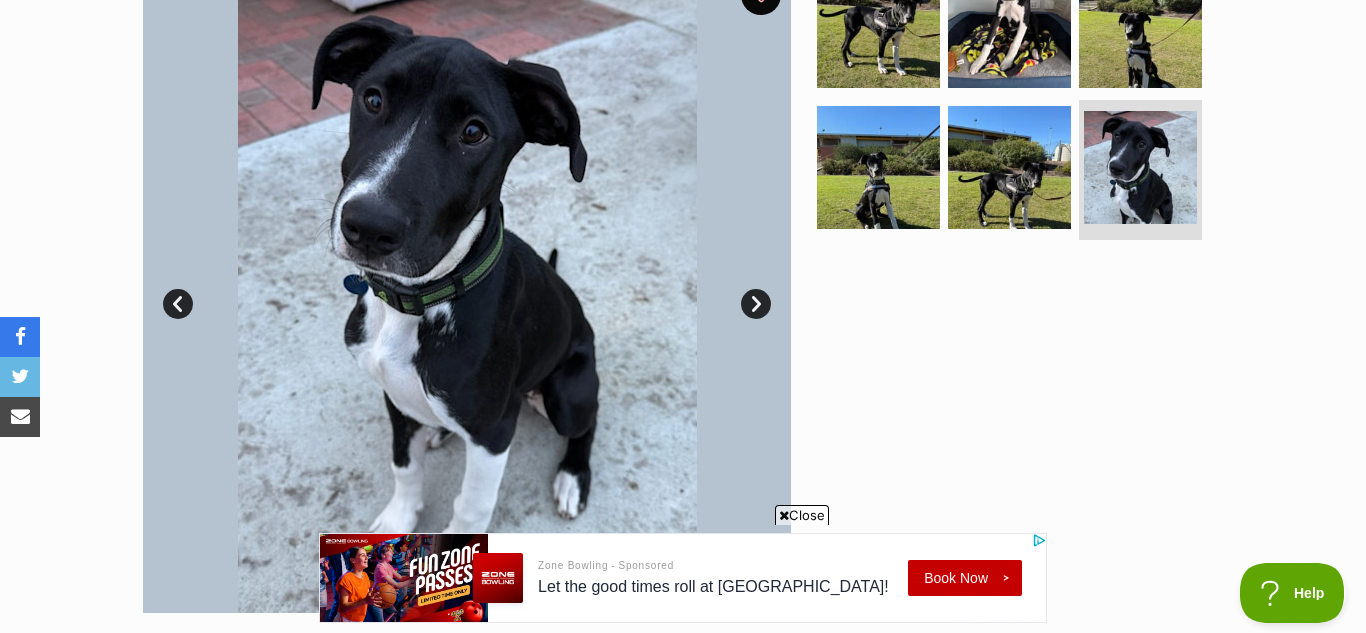 click on "Next" at bounding box center (756, 304) 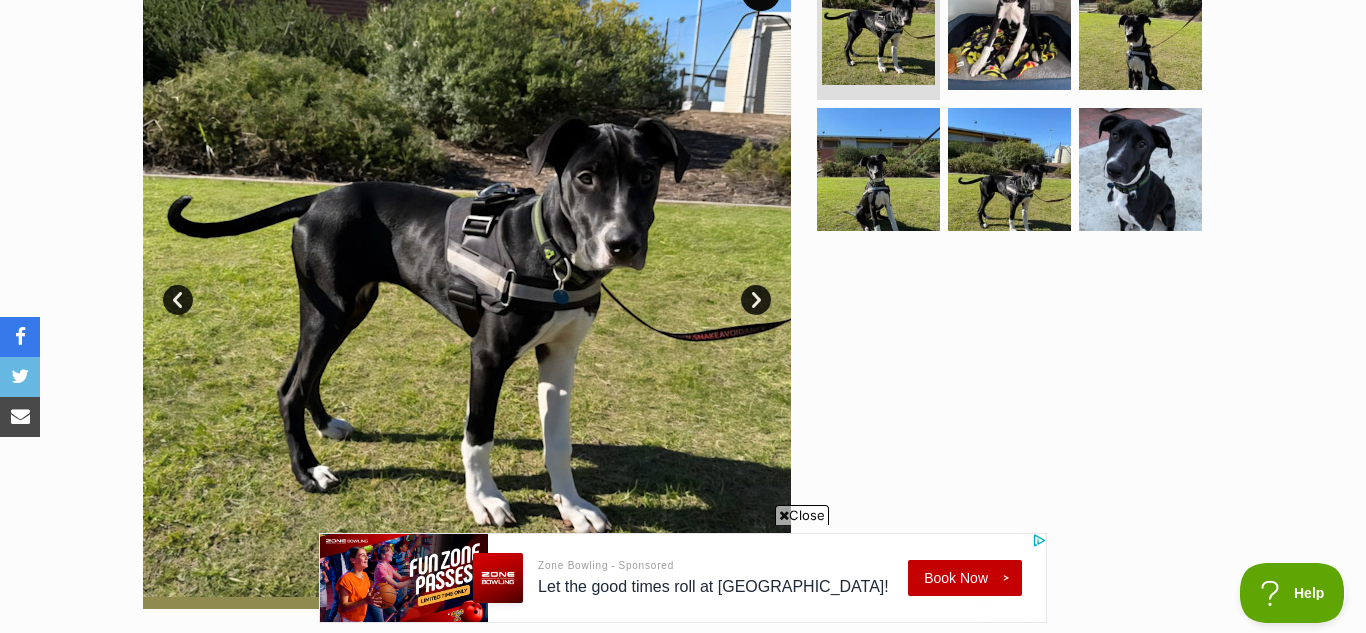 scroll, scrollTop: 460, scrollLeft: 0, axis: vertical 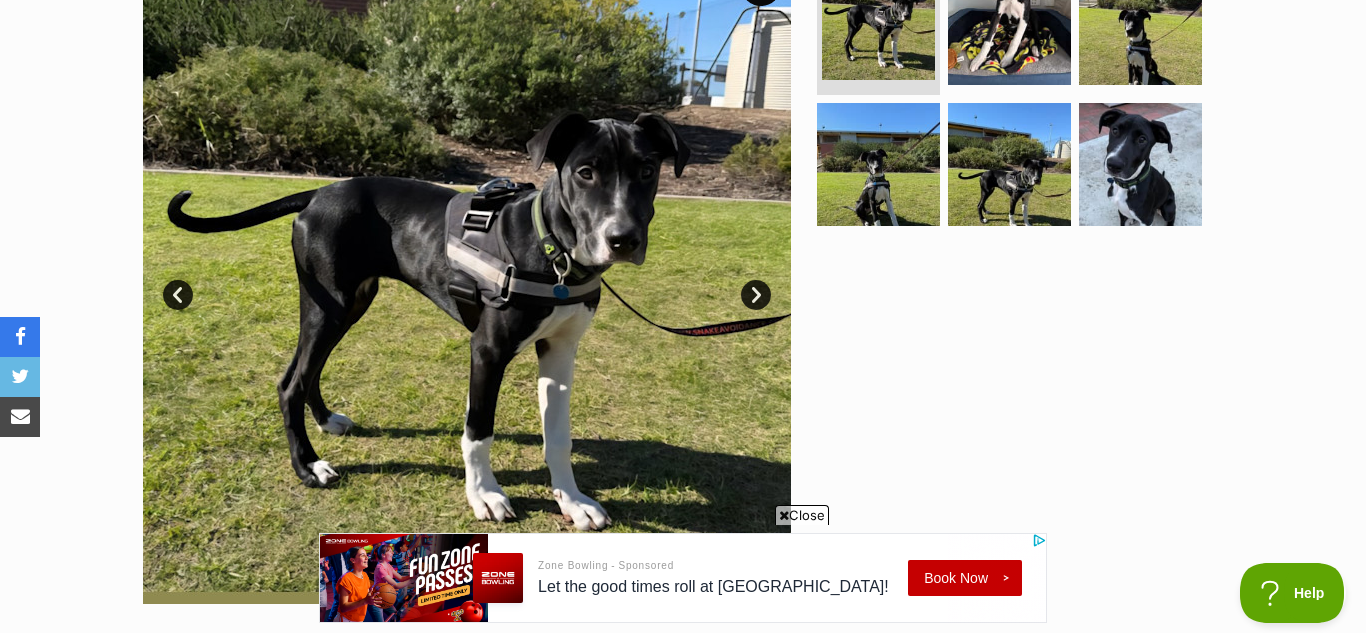 click on "Next" at bounding box center (756, 295) 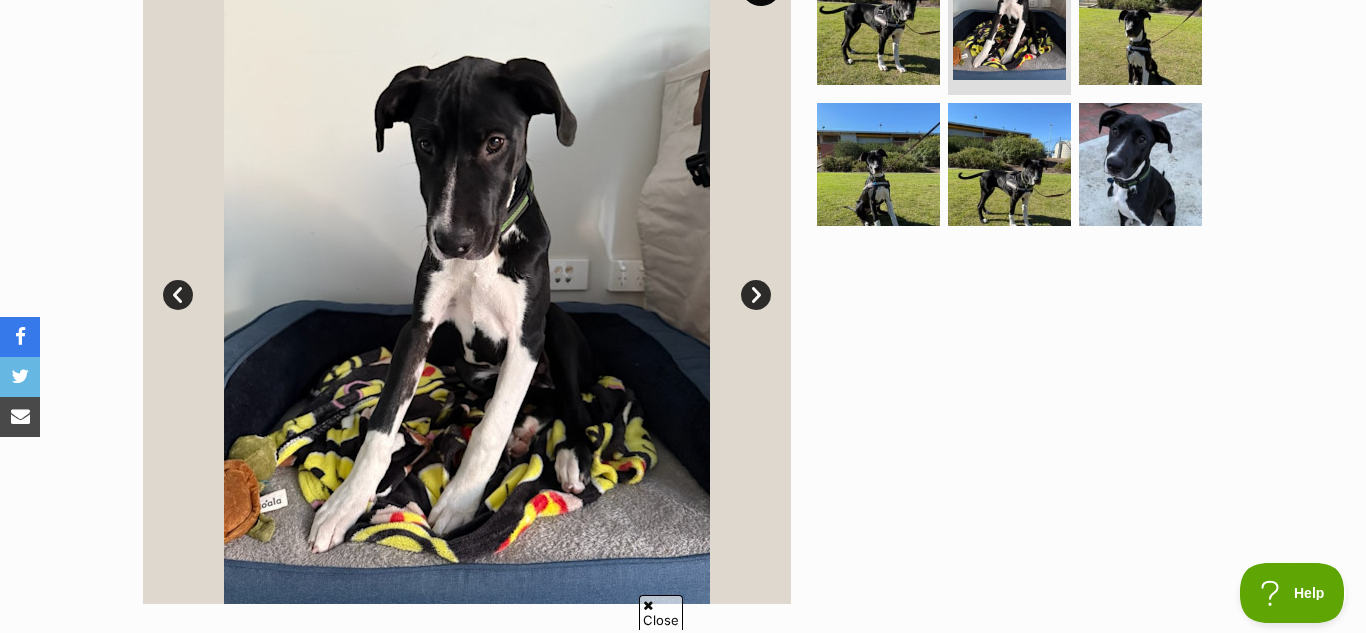 click on "Next" at bounding box center (756, 295) 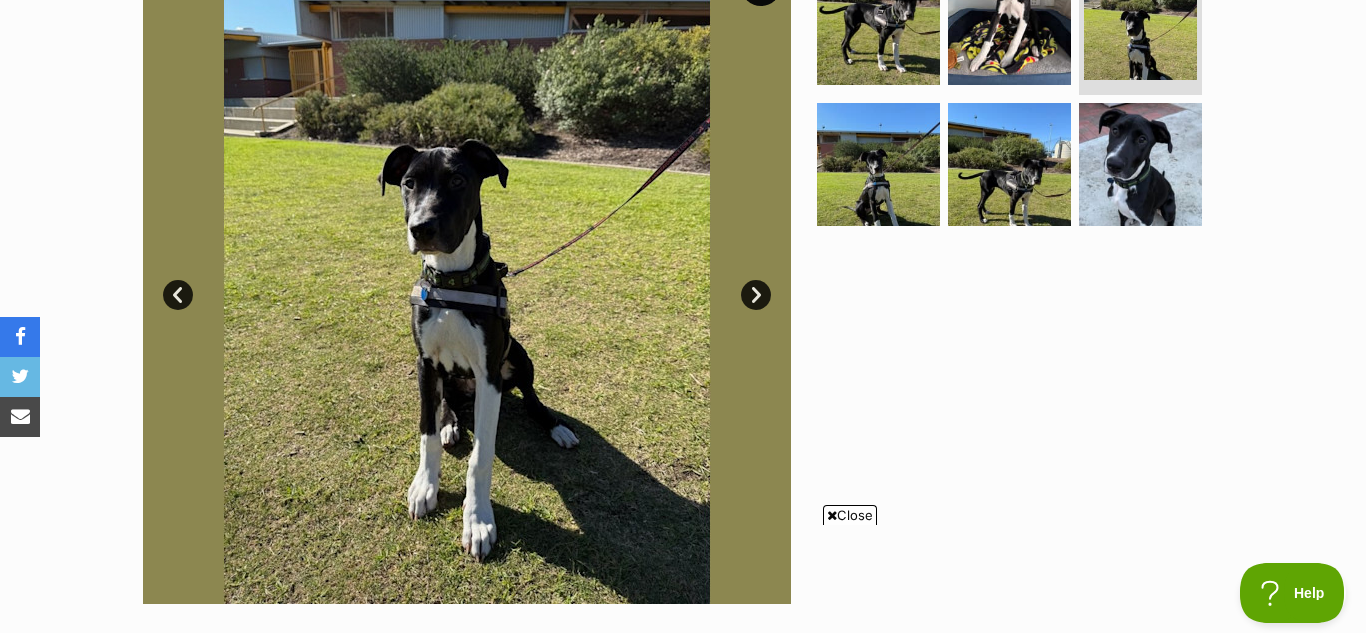 click on "Next" at bounding box center (756, 295) 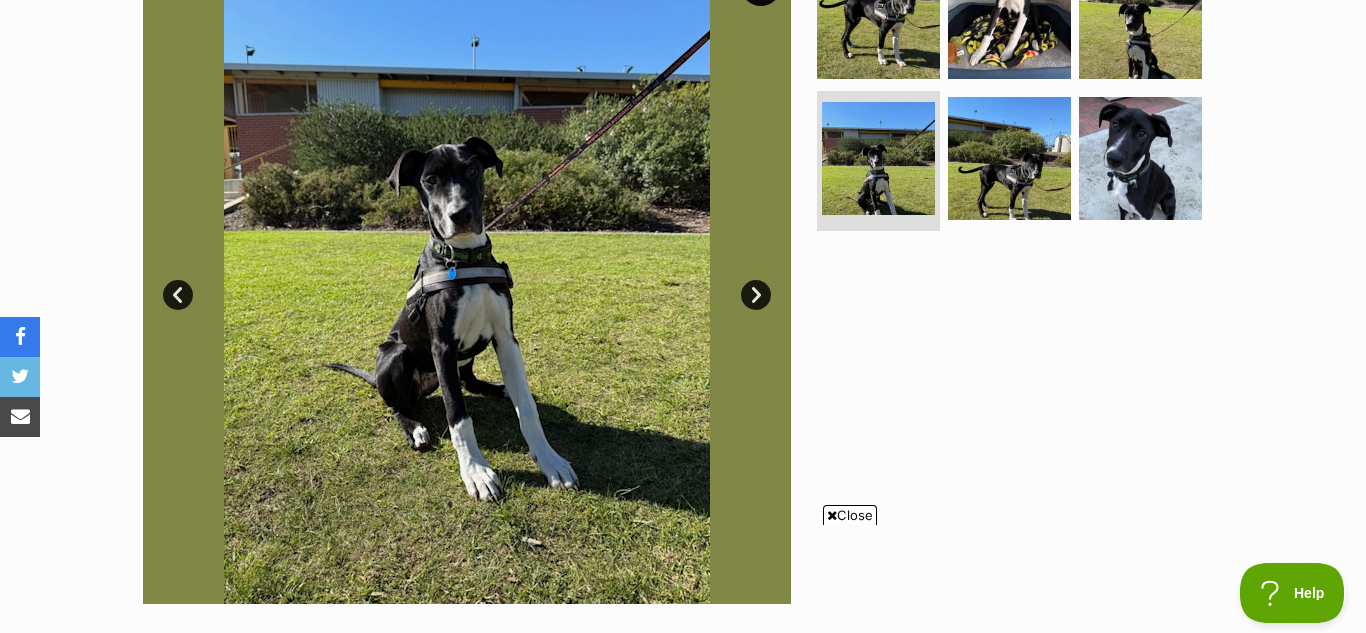 click on "Next" at bounding box center [756, 295] 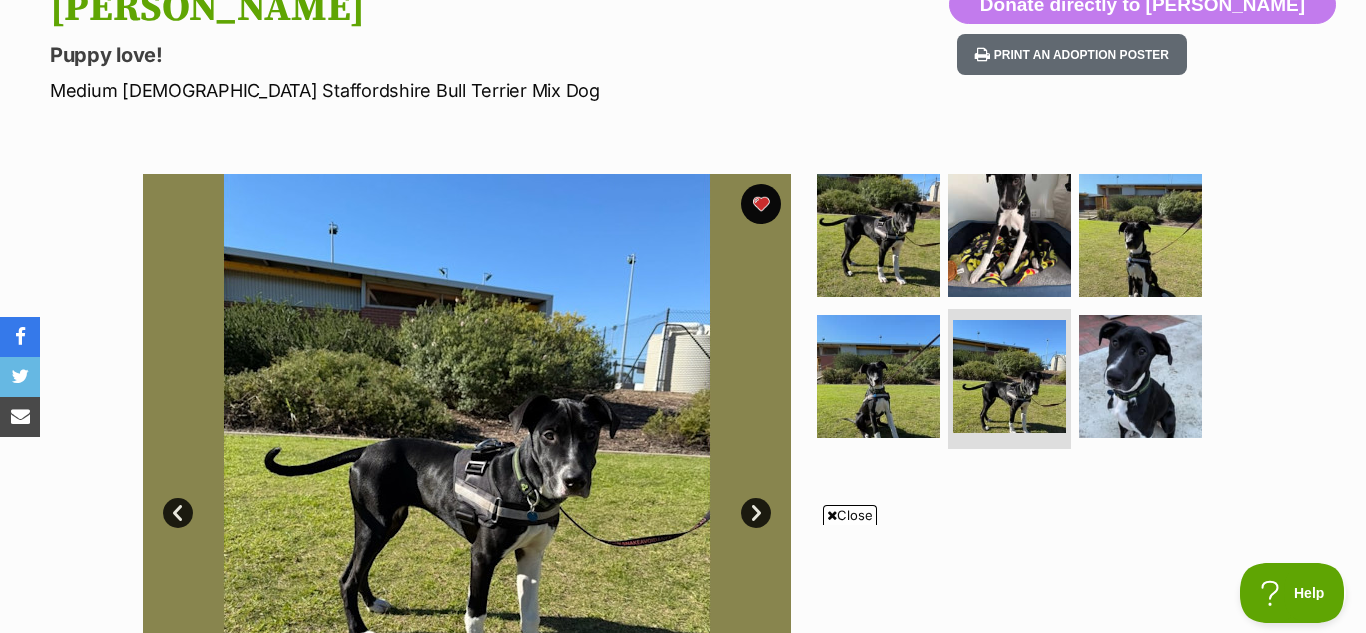 scroll, scrollTop: 149, scrollLeft: 0, axis: vertical 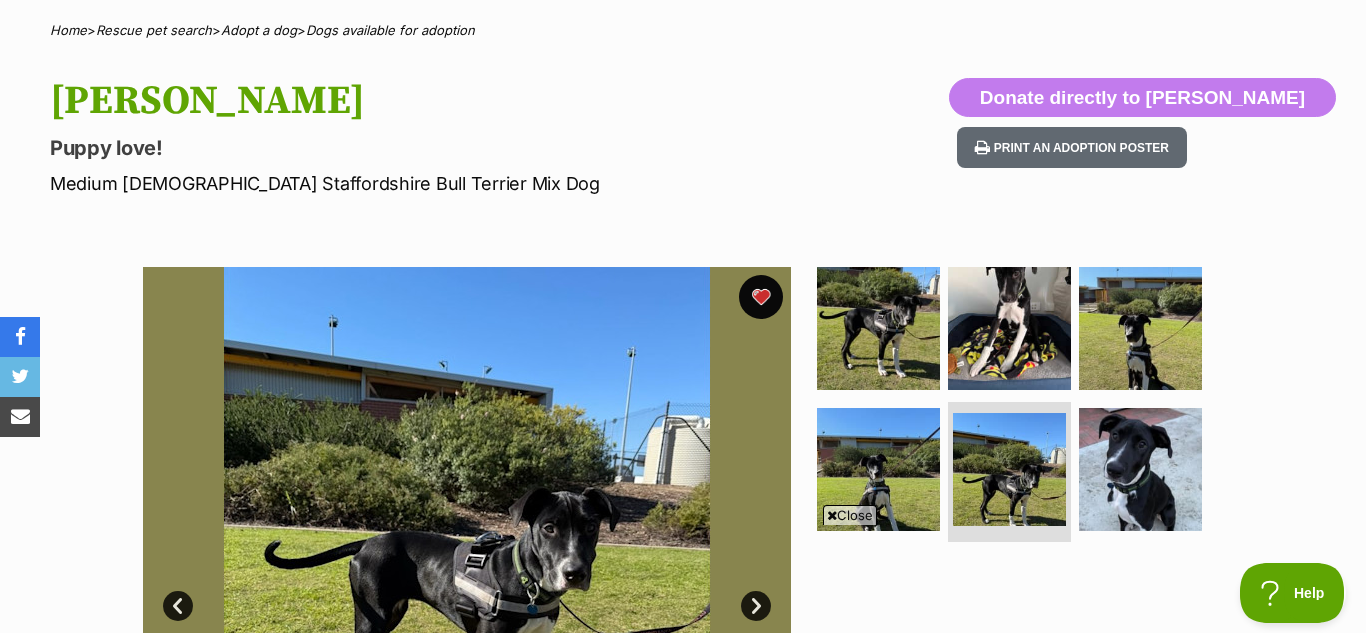 click at bounding box center (761, 297) 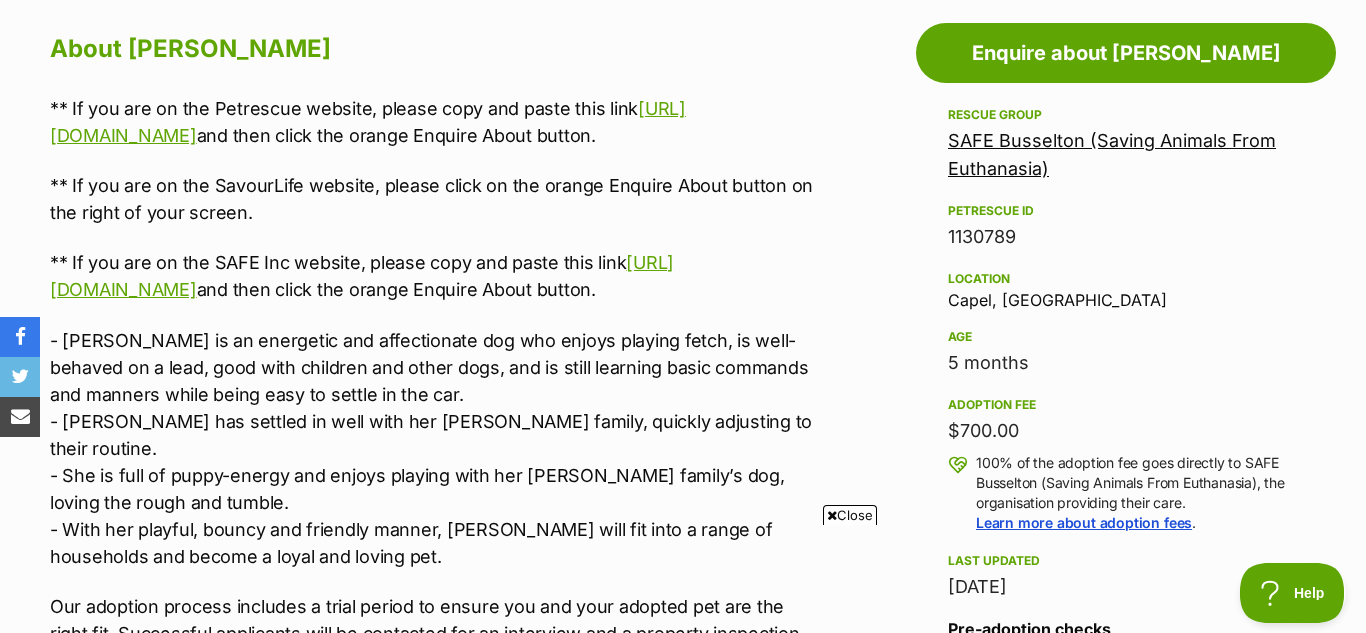scroll, scrollTop: 1105, scrollLeft: 0, axis: vertical 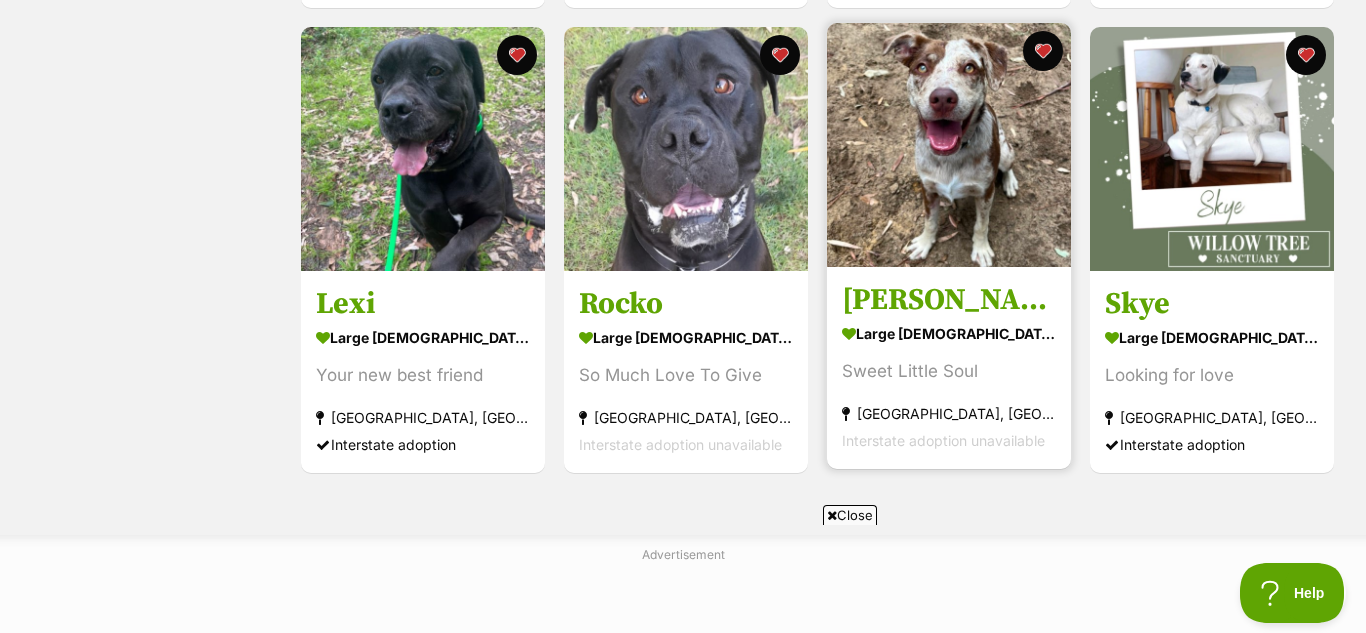 click at bounding box center (949, 145) 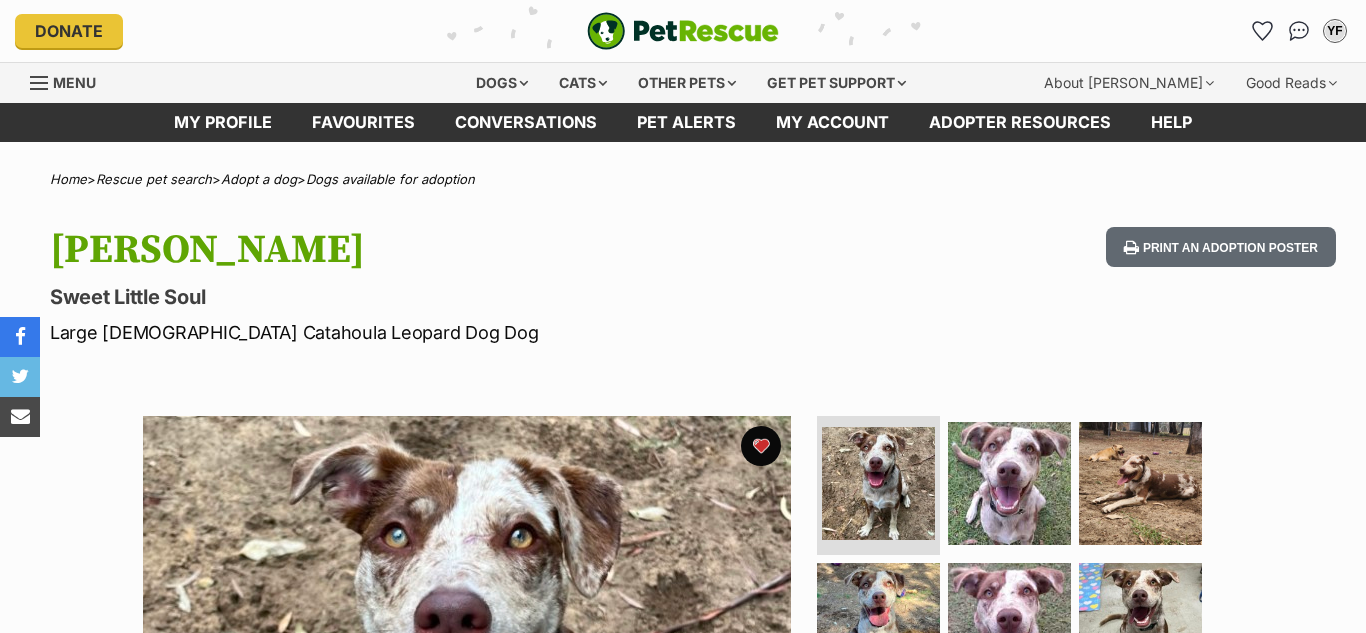scroll, scrollTop: 0, scrollLeft: 0, axis: both 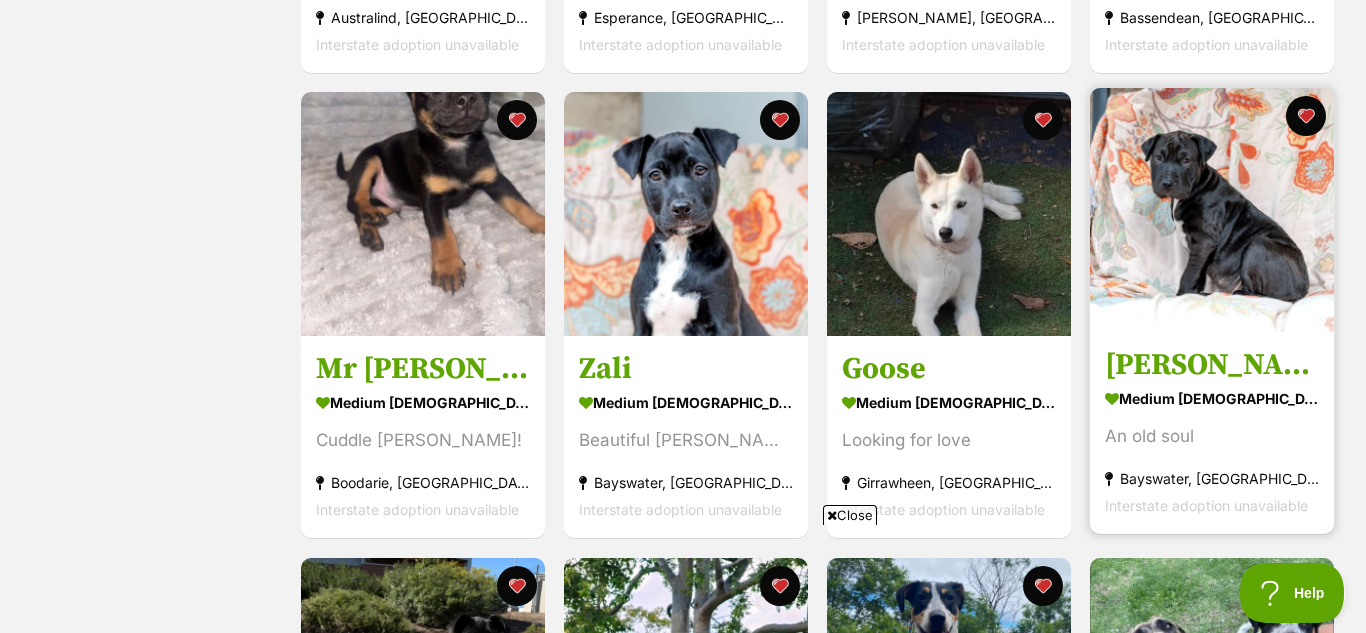 click at bounding box center (1212, 210) 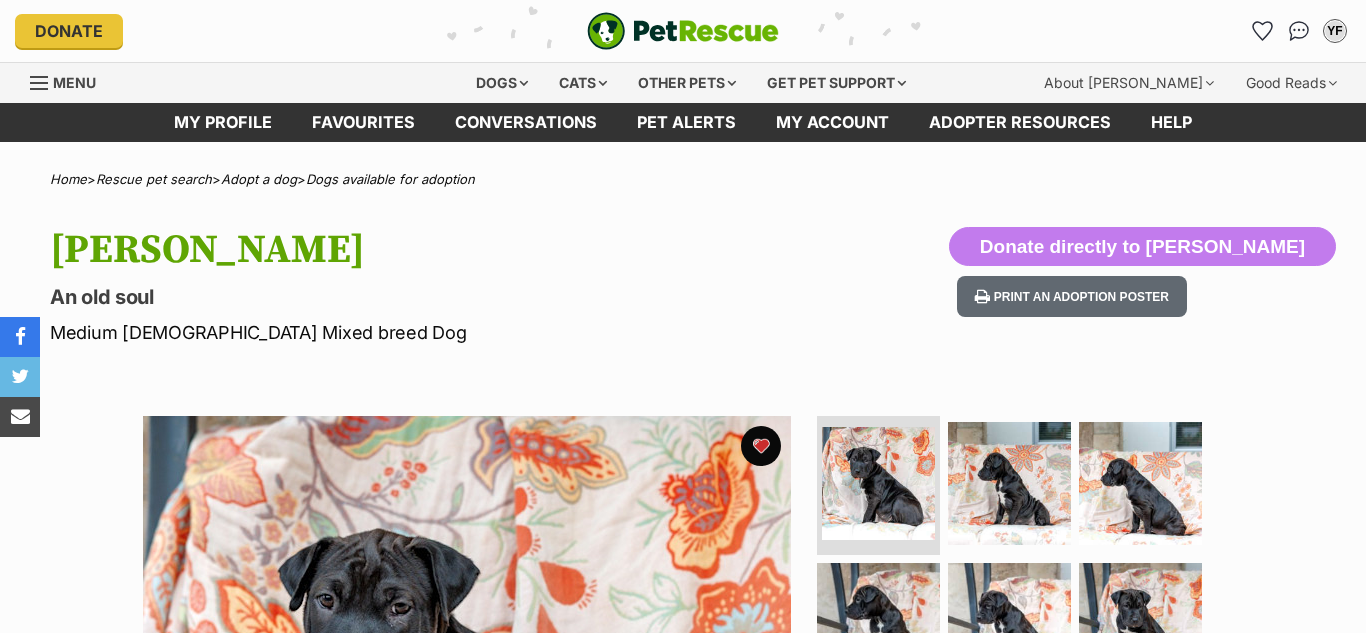scroll, scrollTop: 0, scrollLeft: 0, axis: both 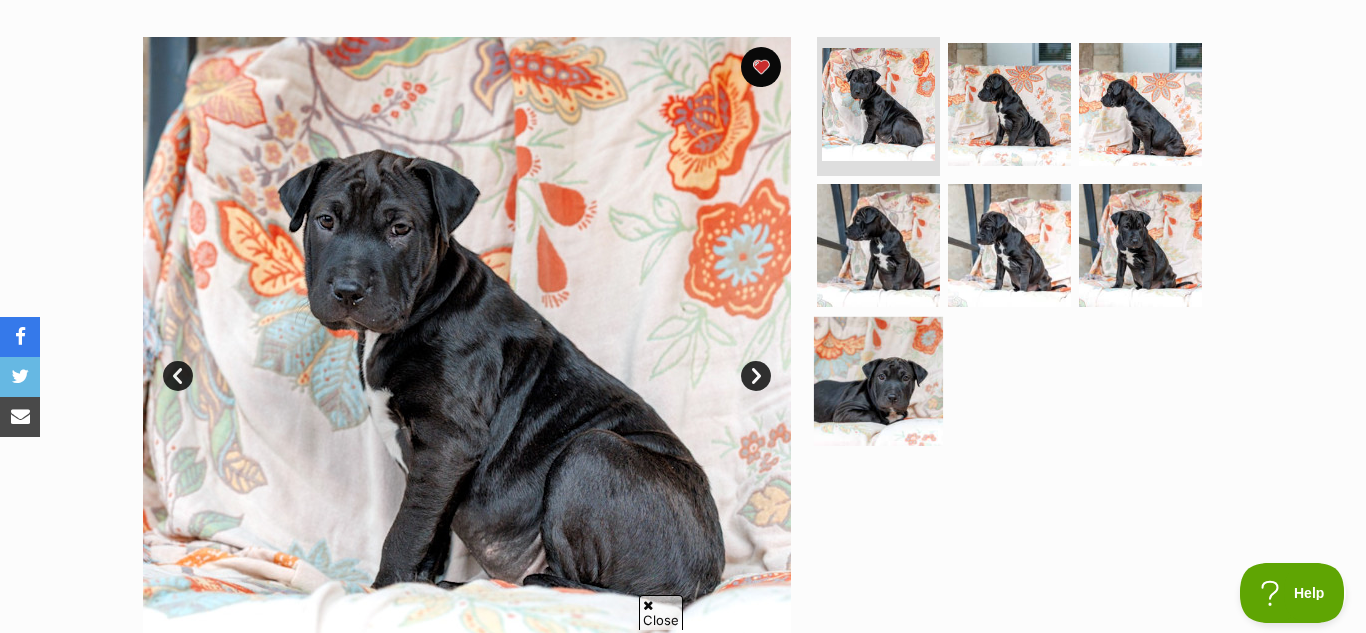 click at bounding box center (878, 381) 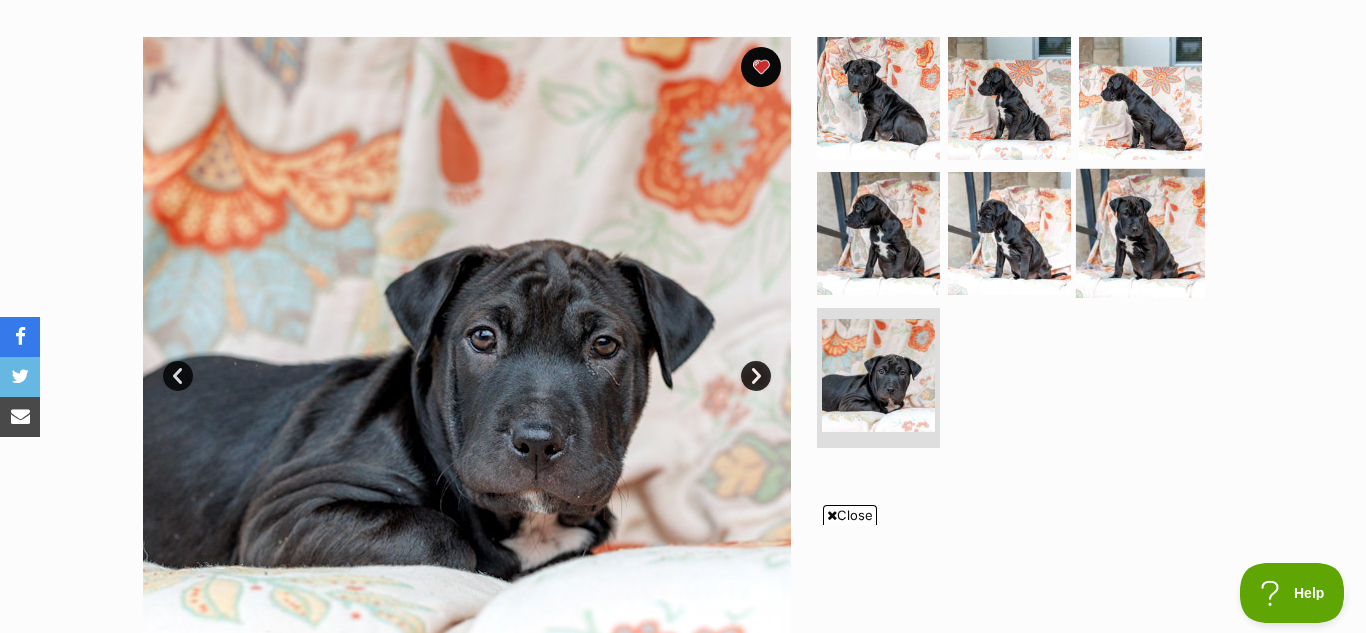 scroll, scrollTop: 0, scrollLeft: 0, axis: both 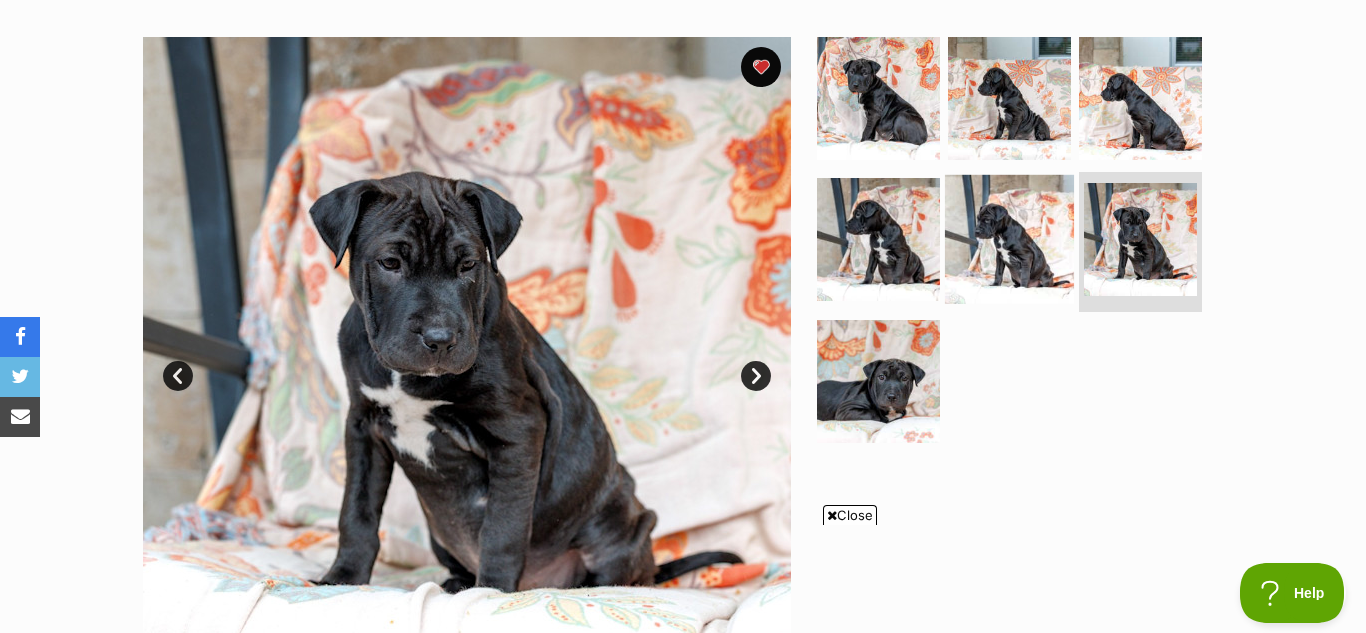 click at bounding box center (1009, 239) 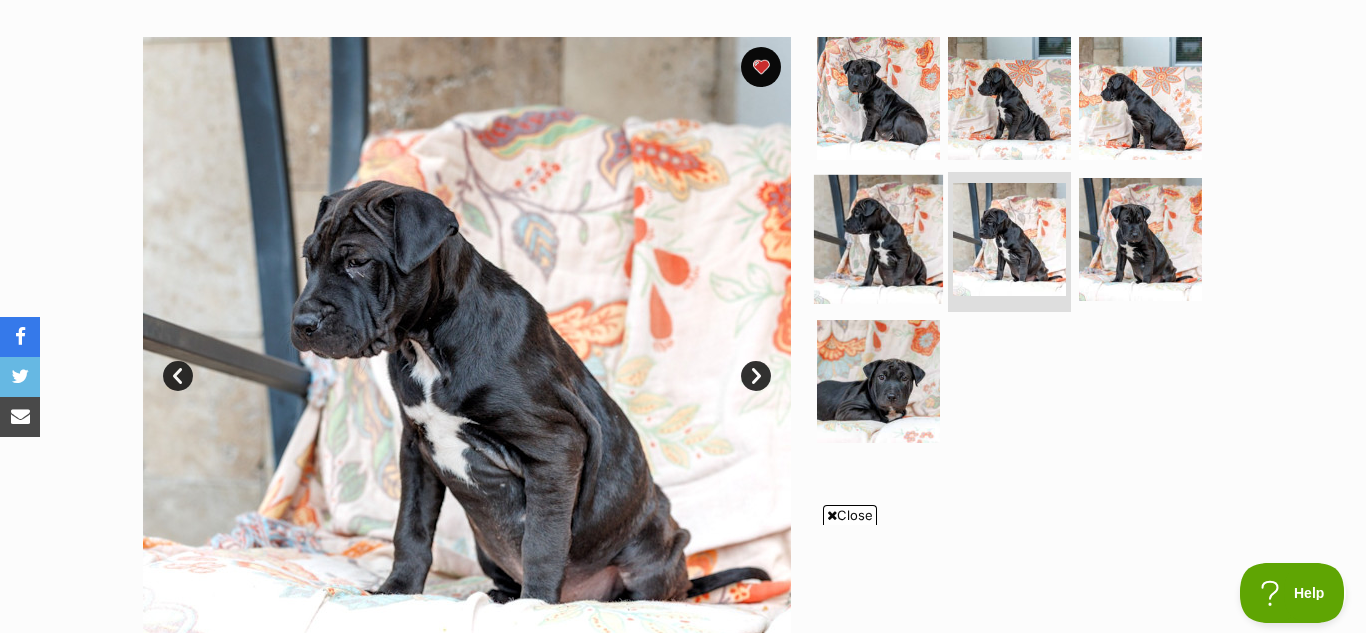 click at bounding box center [878, 239] 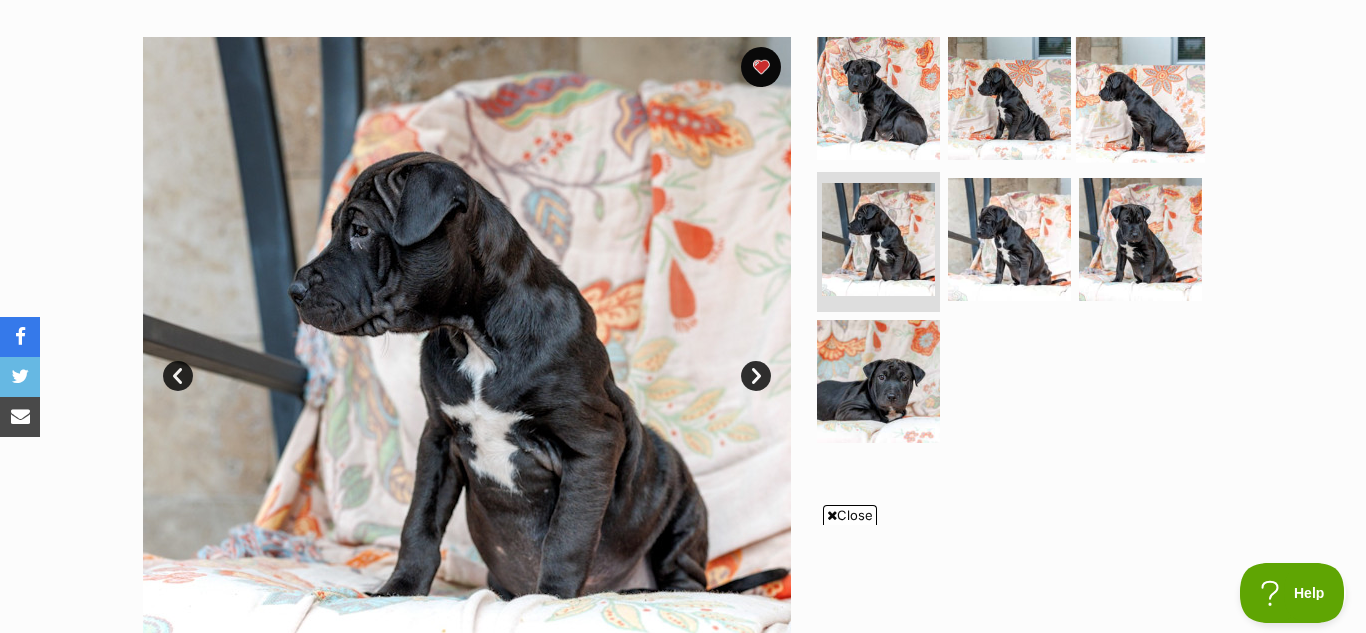 click at bounding box center [1140, 97] 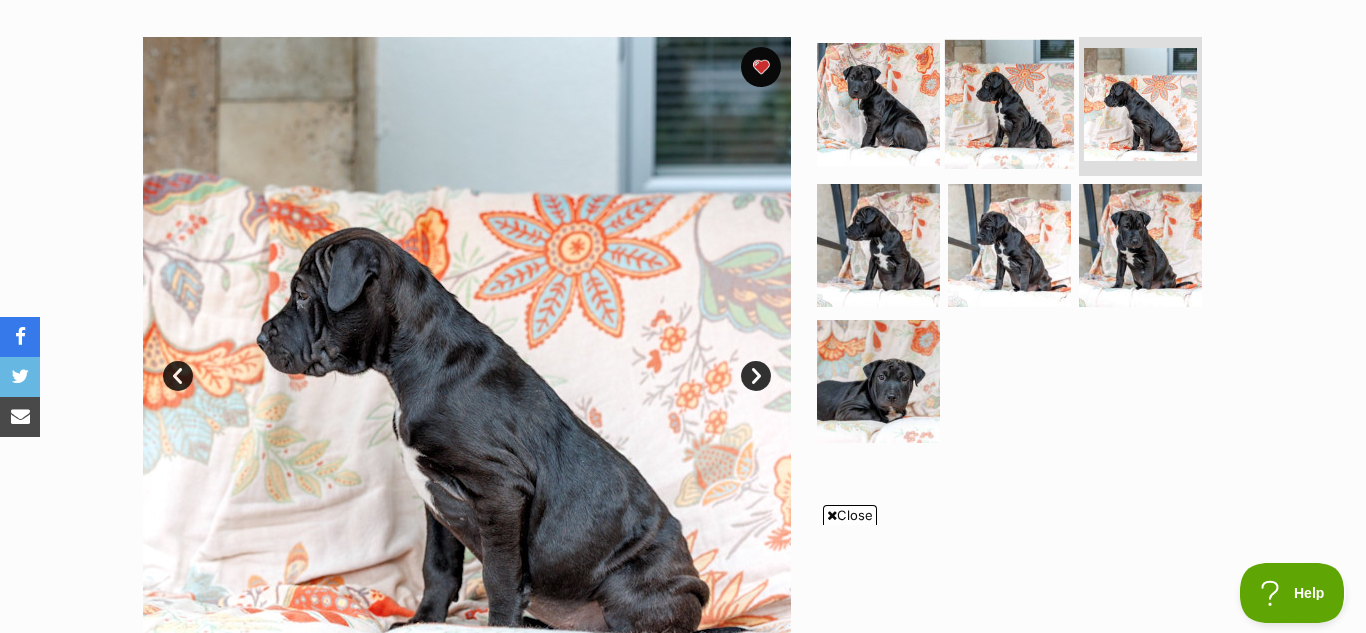 click at bounding box center (1009, 103) 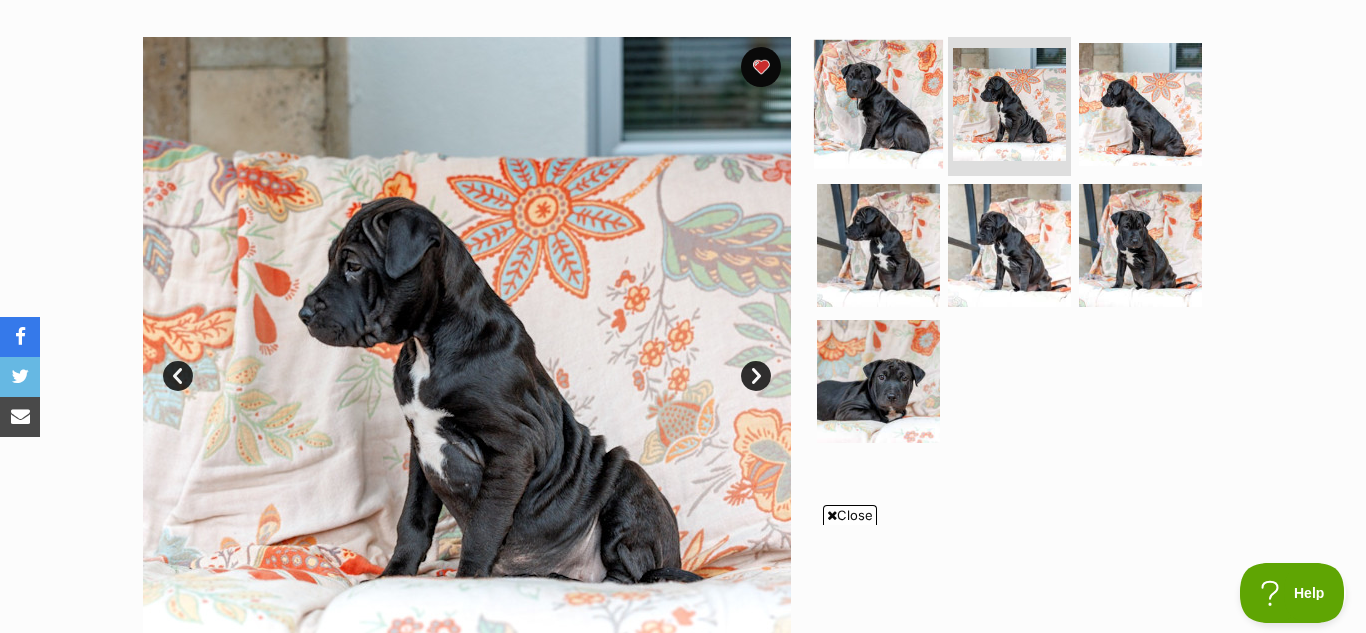 click at bounding box center [878, 103] 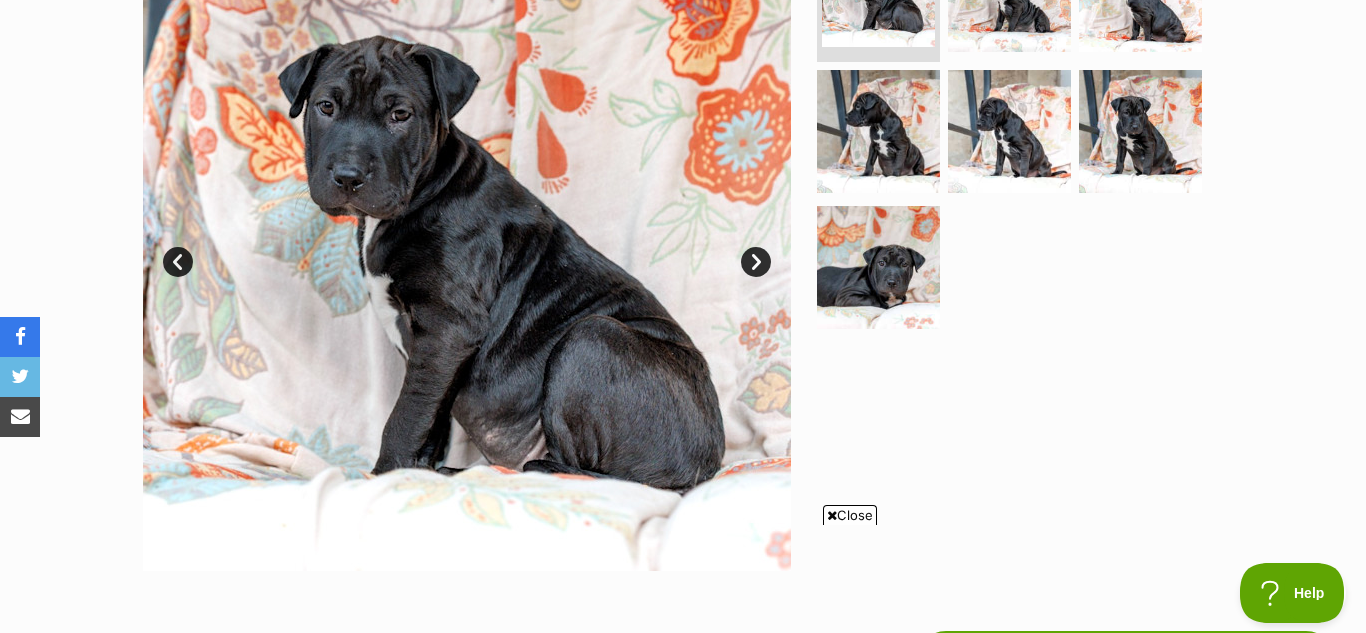 scroll, scrollTop: 476, scrollLeft: 0, axis: vertical 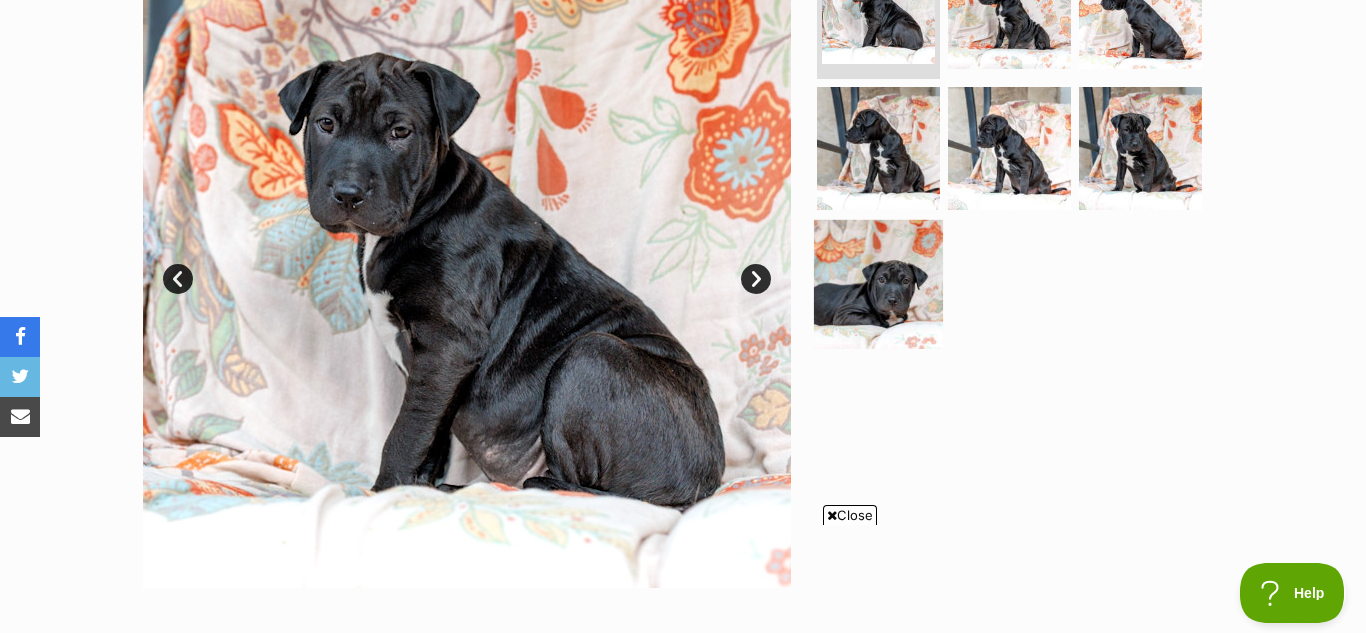 click at bounding box center (878, 284) 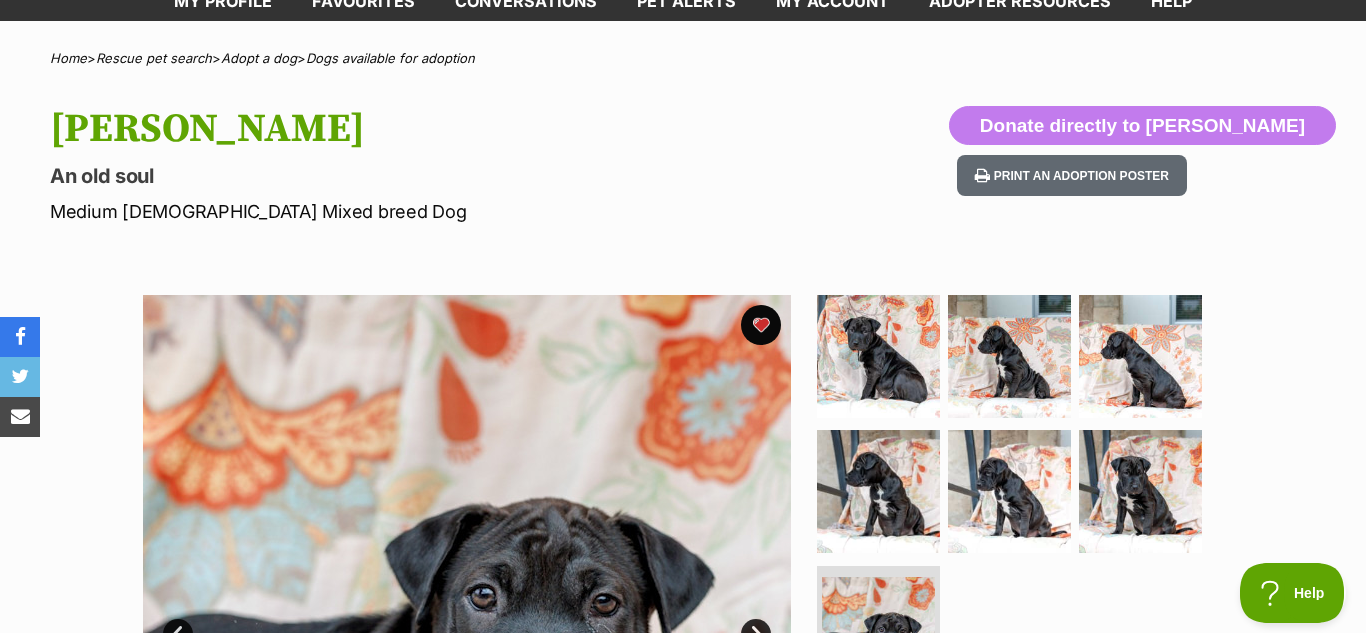 scroll, scrollTop: 0, scrollLeft: 0, axis: both 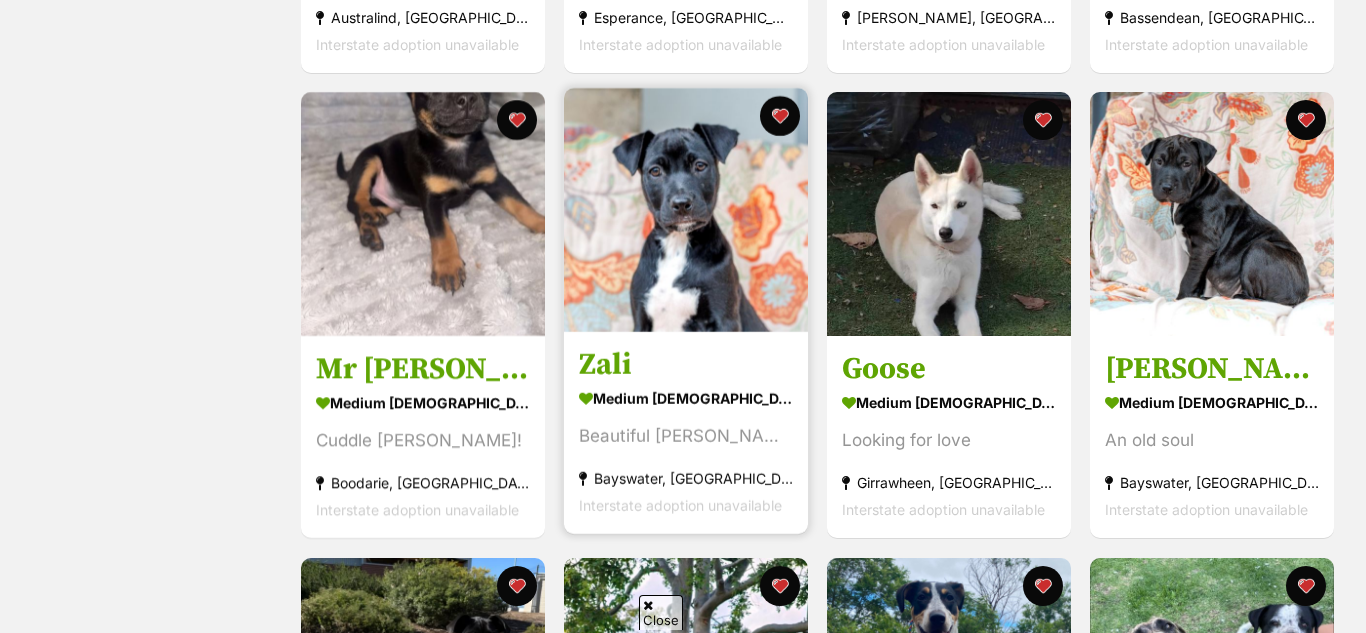 click at bounding box center (686, 210) 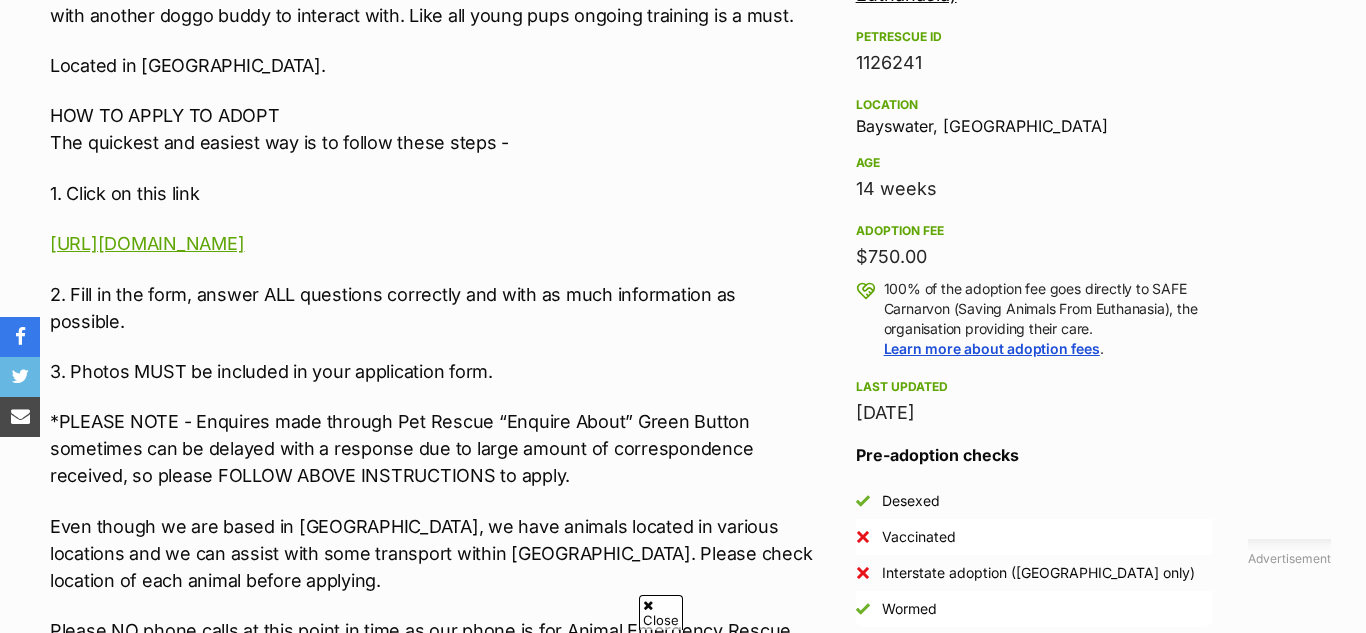 scroll, scrollTop: 0, scrollLeft: 0, axis: both 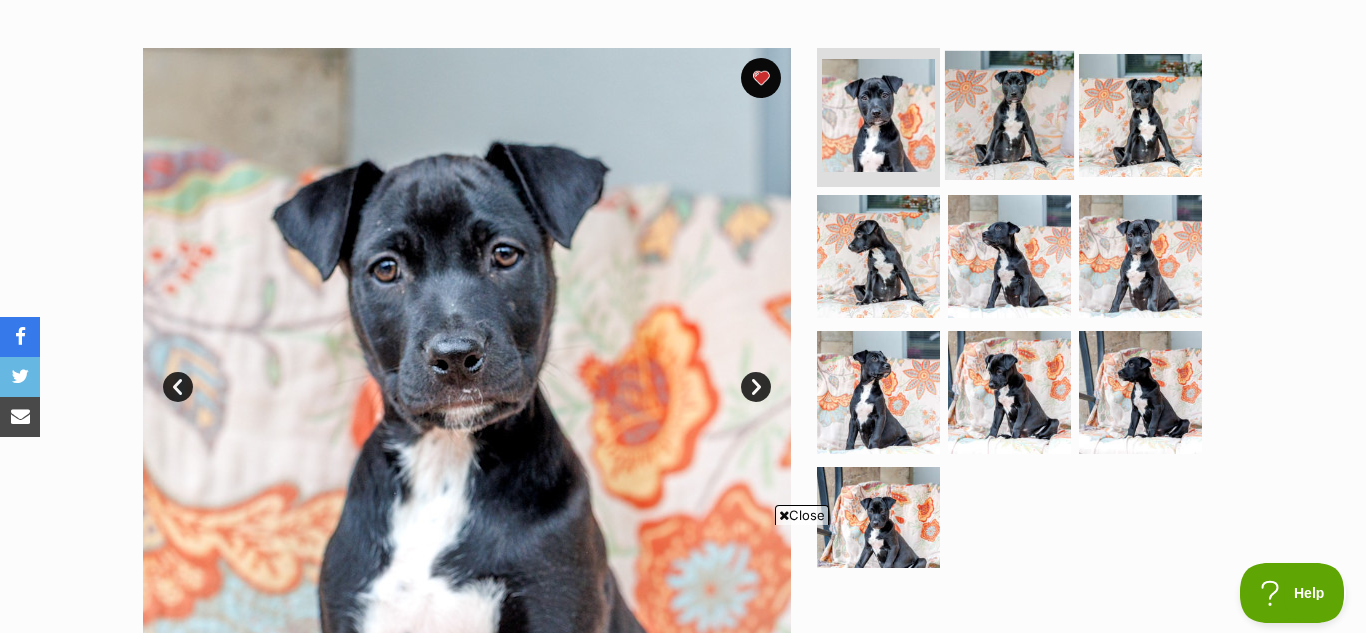 click at bounding box center (1009, 114) 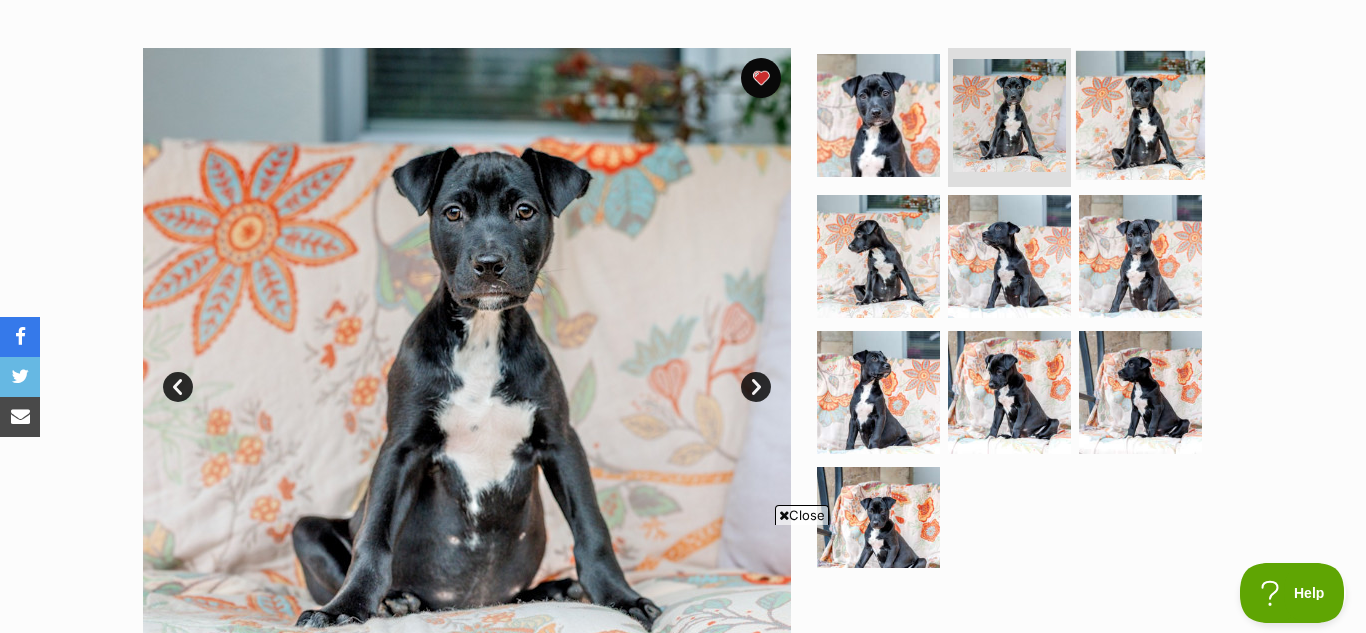 click at bounding box center (1140, 114) 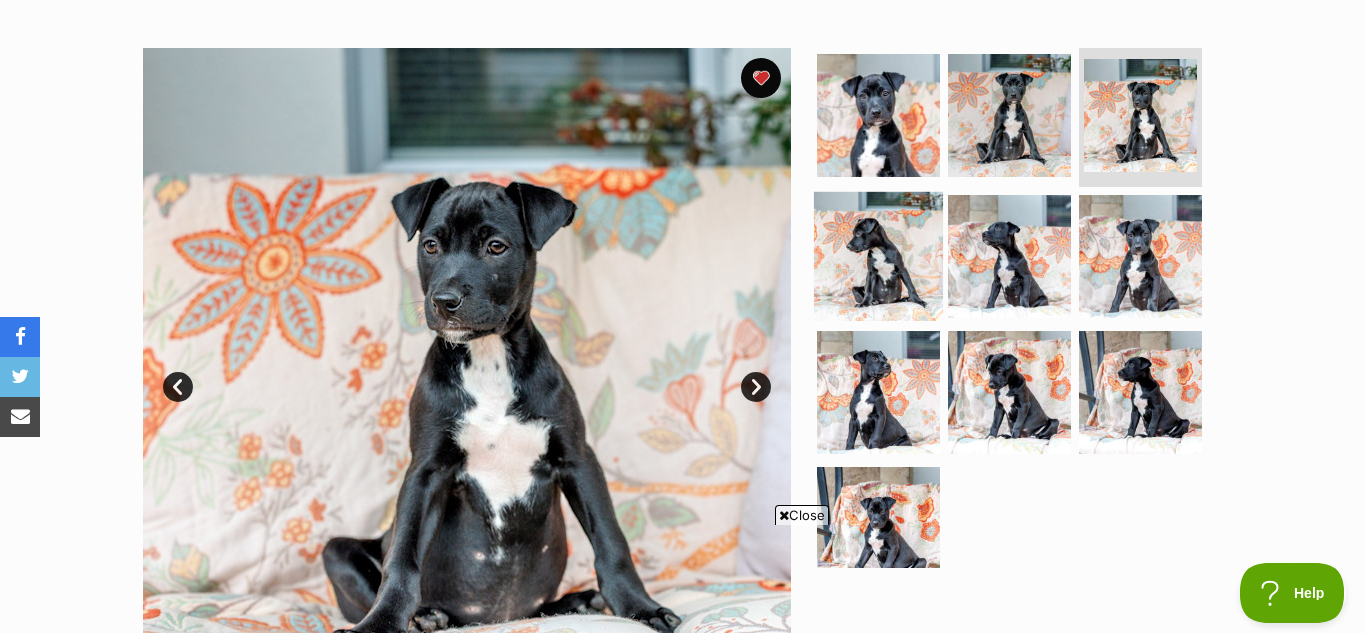 click at bounding box center (878, 256) 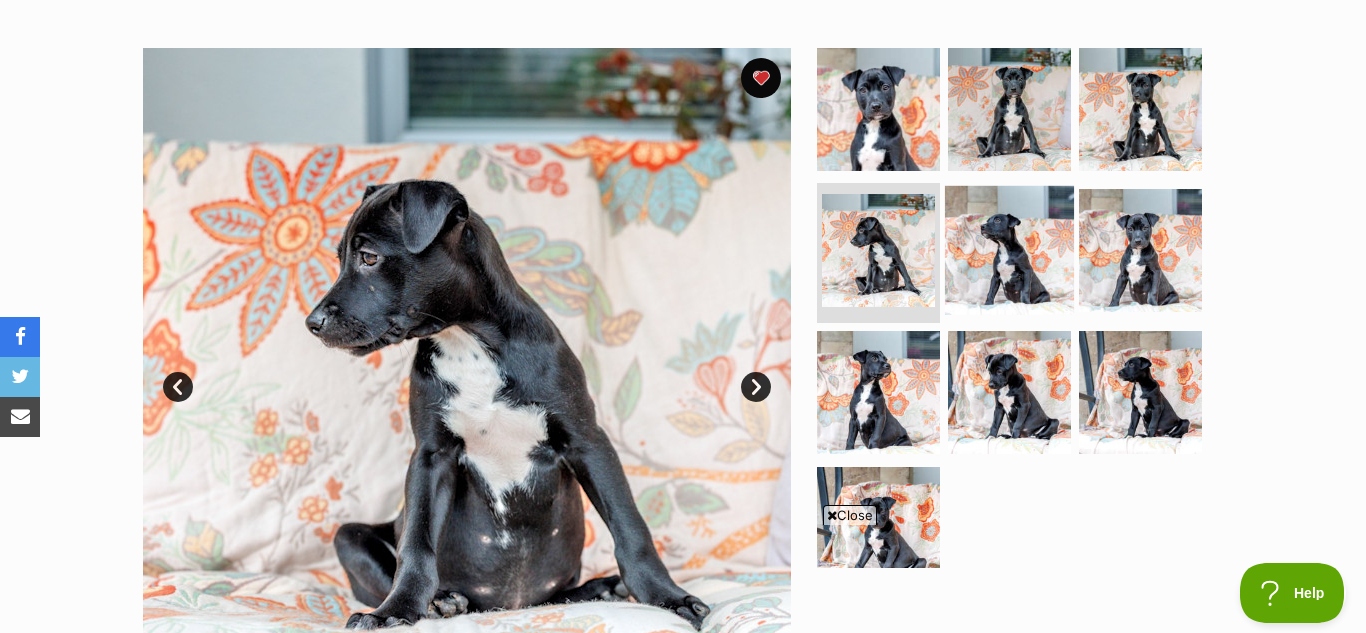 click at bounding box center [1009, 250] 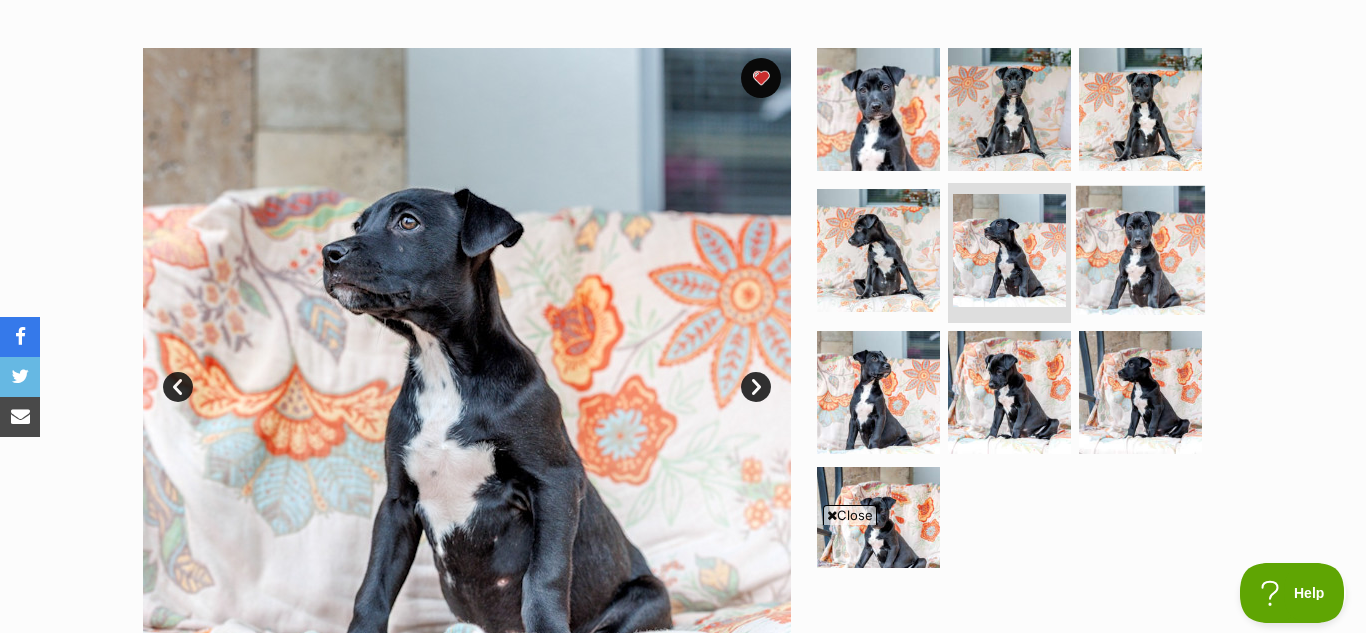 scroll, scrollTop: 37, scrollLeft: 0, axis: vertical 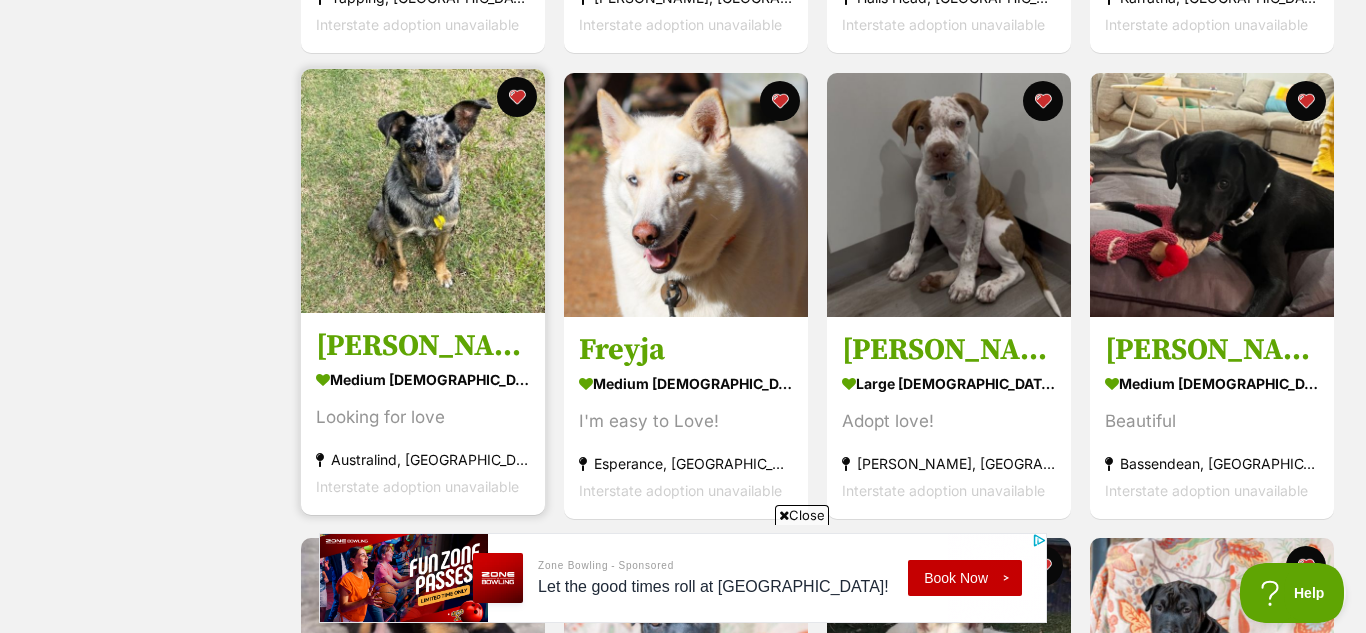 click at bounding box center (423, 191) 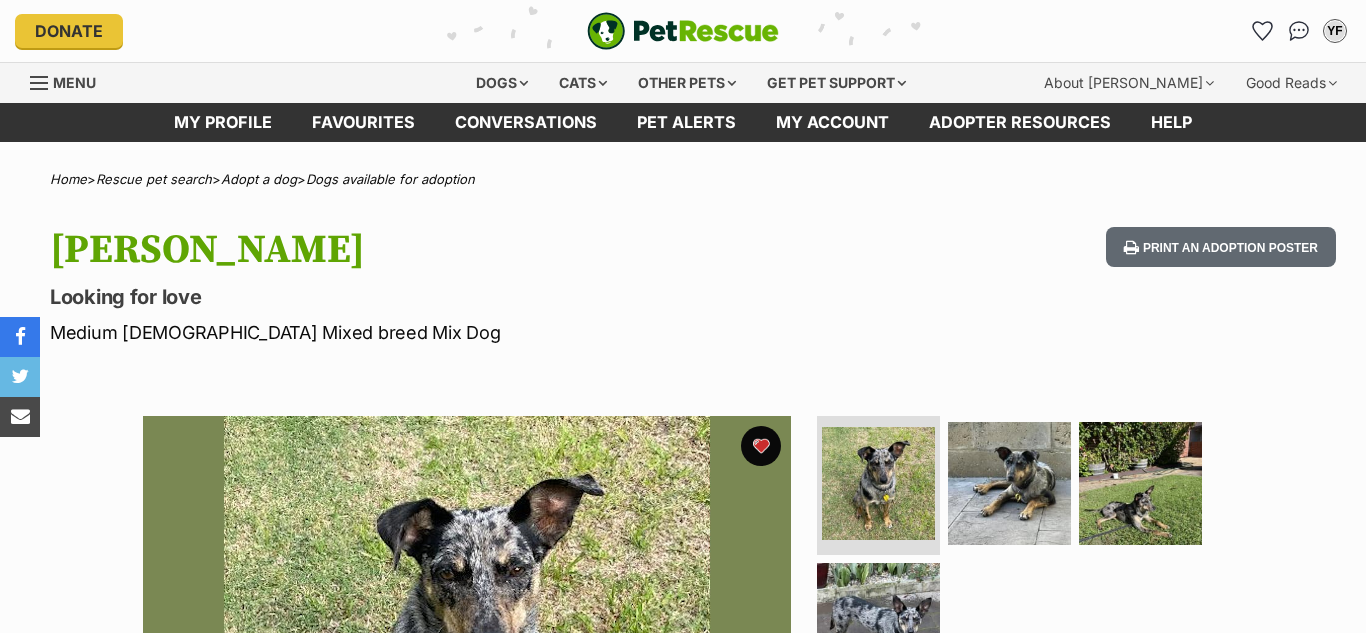 scroll, scrollTop: 0, scrollLeft: 0, axis: both 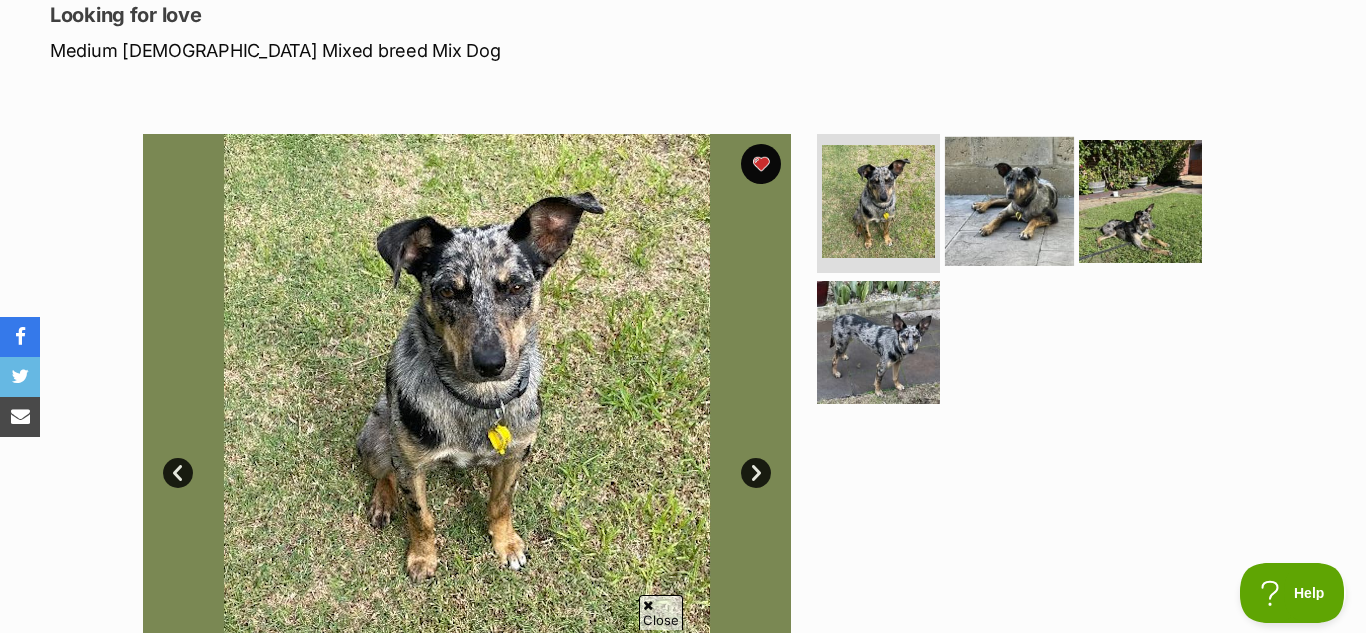 click at bounding box center [1009, 200] 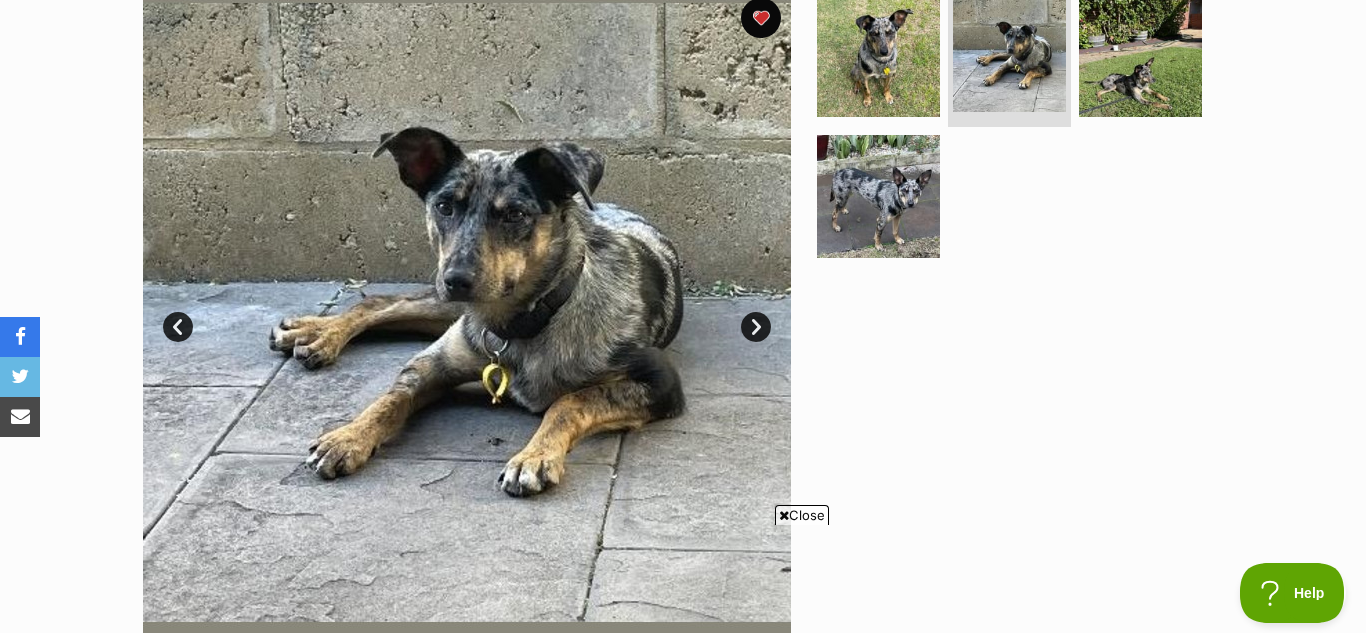 scroll, scrollTop: 432, scrollLeft: 0, axis: vertical 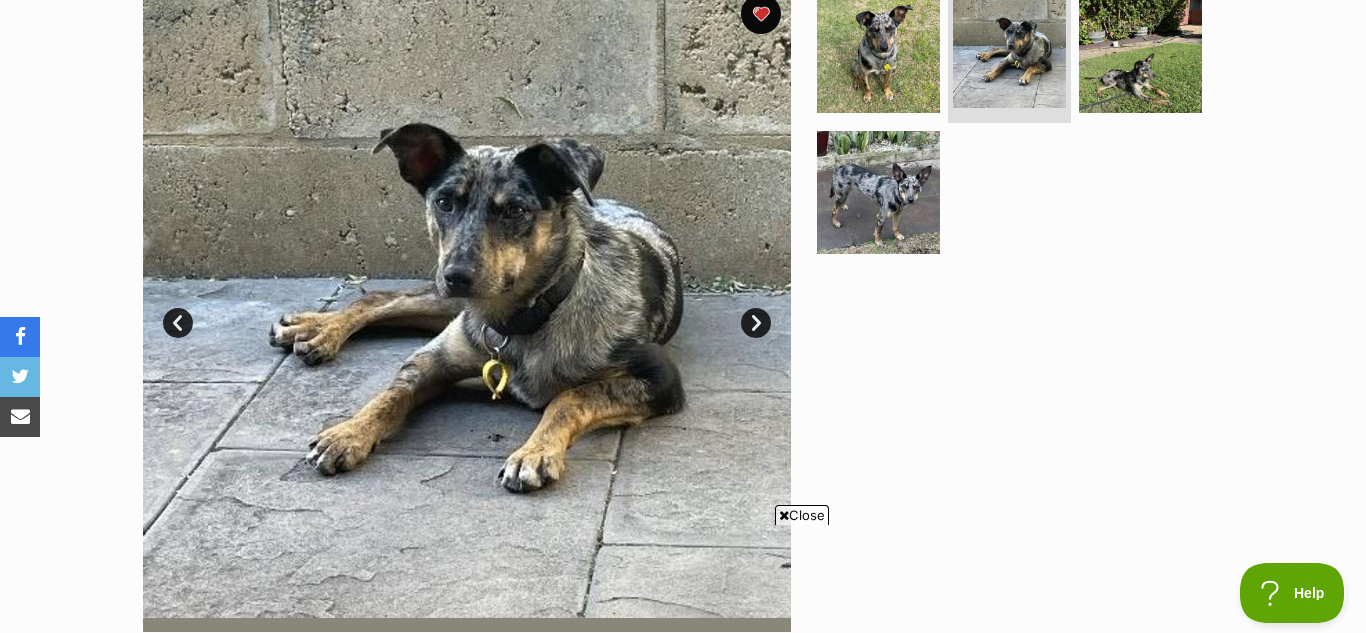 click on "Next" at bounding box center (756, 323) 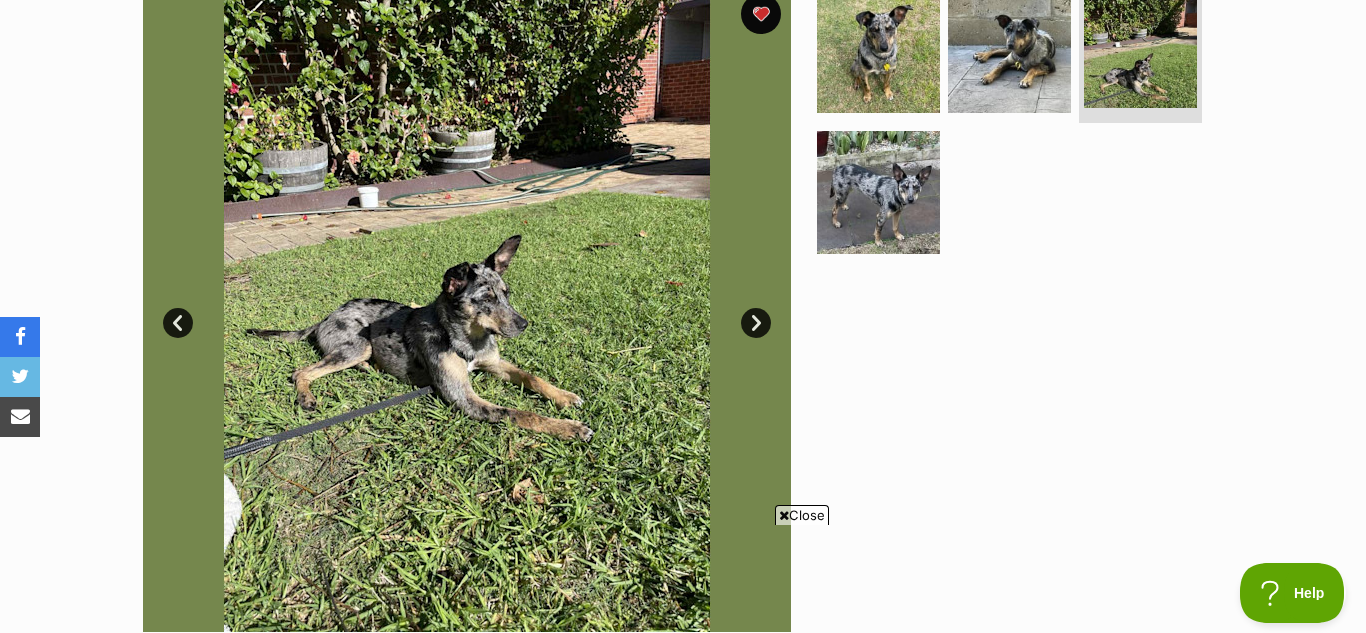click on "Next" at bounding box center (756, 323) 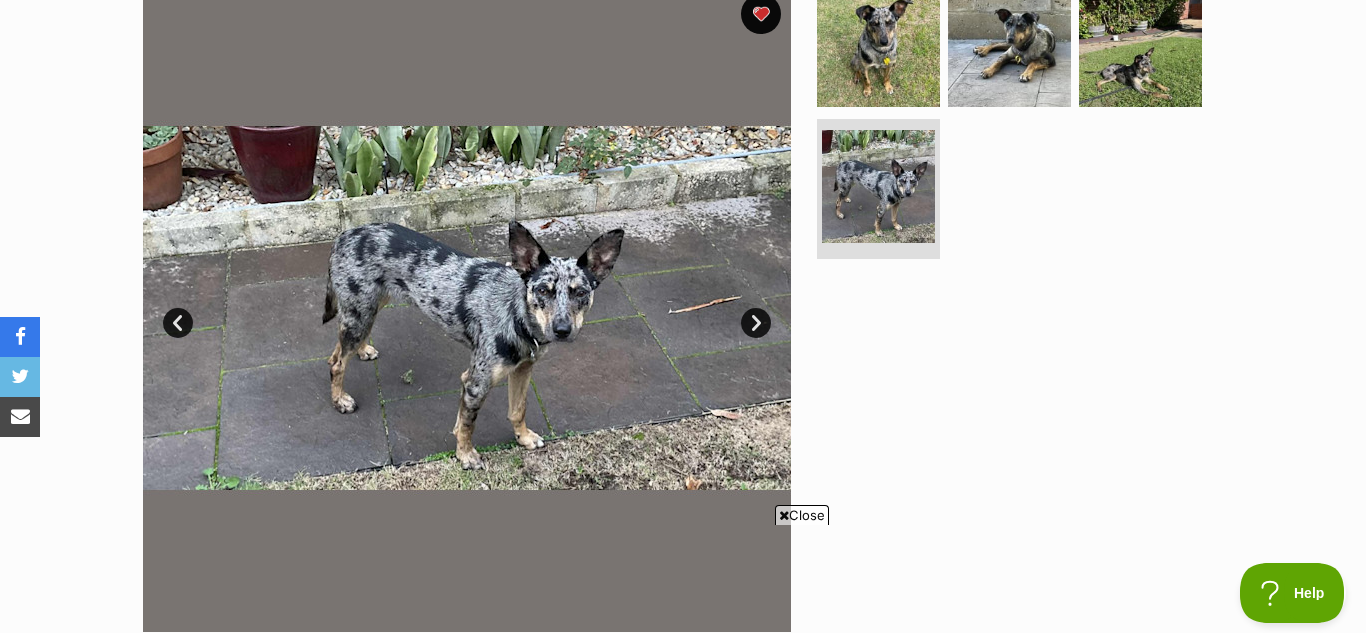 click on "Next" at bounding box center (756, 323) 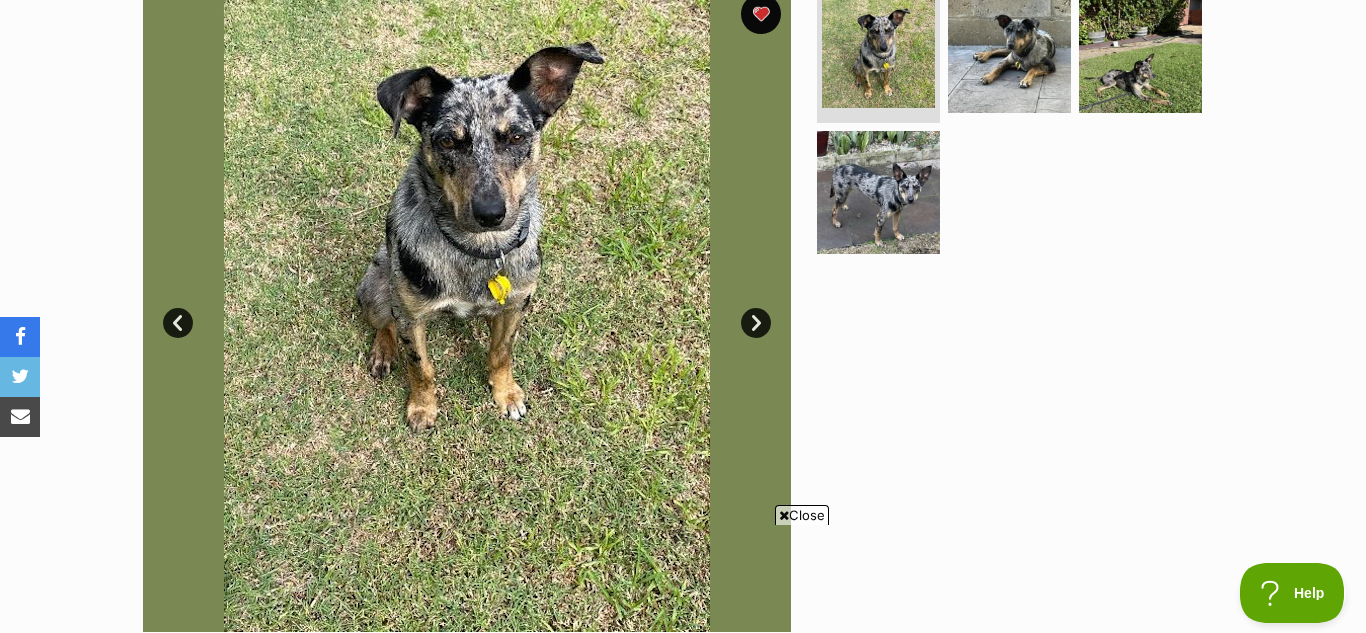 click on "Next" at bounding box center [756, 323] 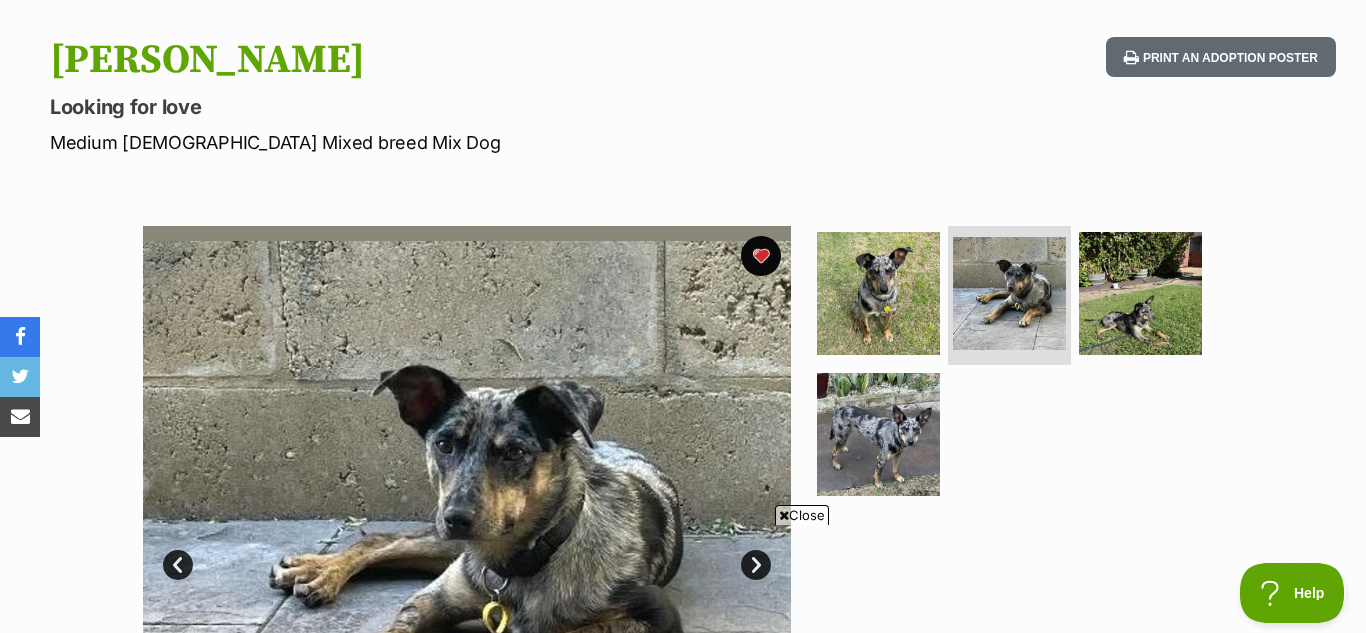 scroll, scrollTop: 189, scrollLeft: 0, axis: vertical 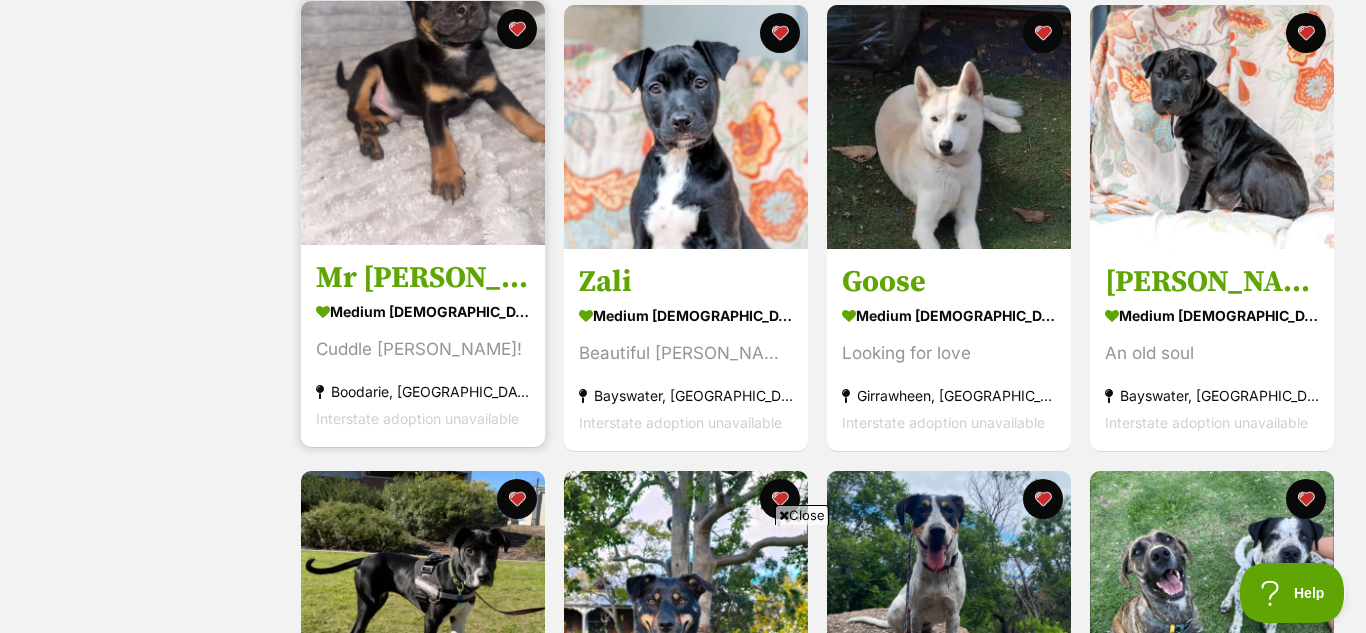 click on "Mr [PERSON_NAME]" at bounding box center (423, 278) 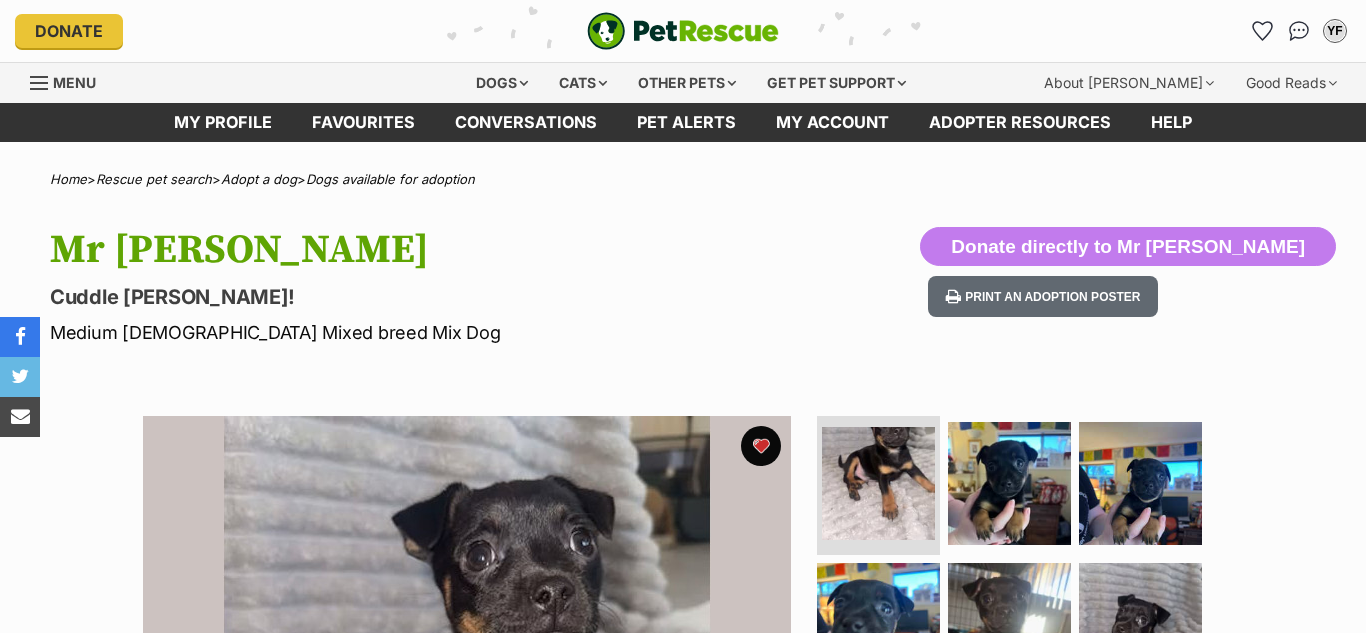 scroll, scrollTop: 0, scrollLeft: 0, axis: both 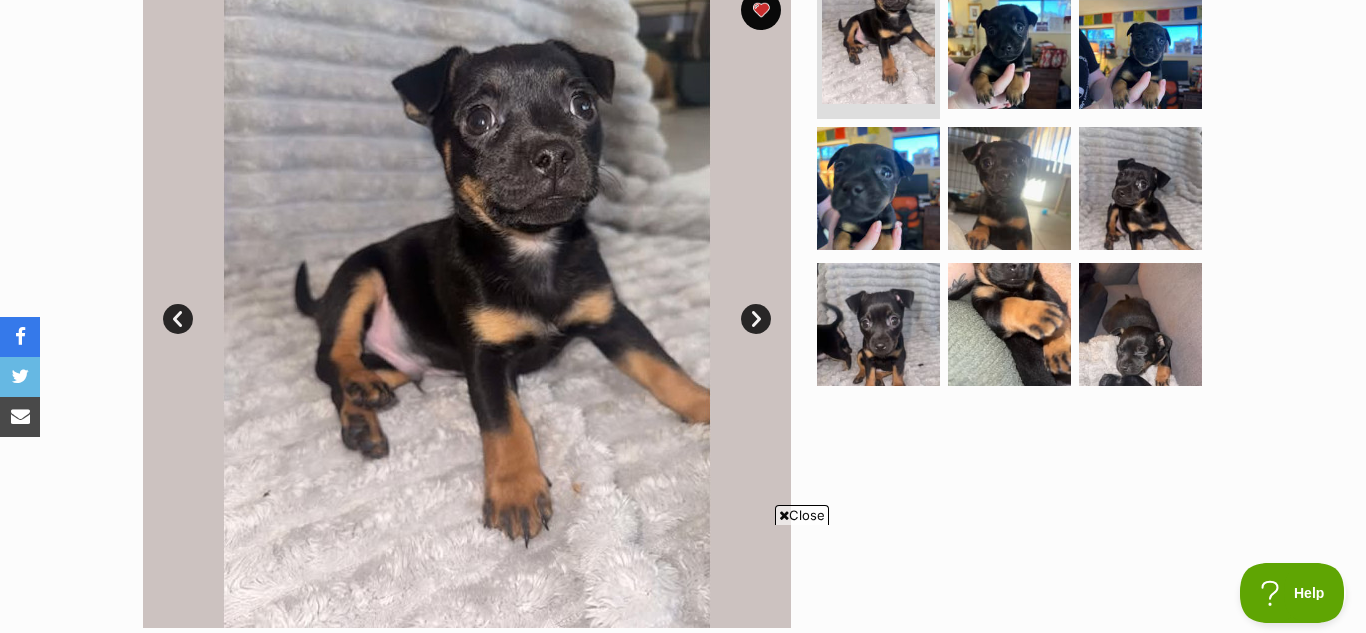 click on "Next" at bounding box center [756, 319] 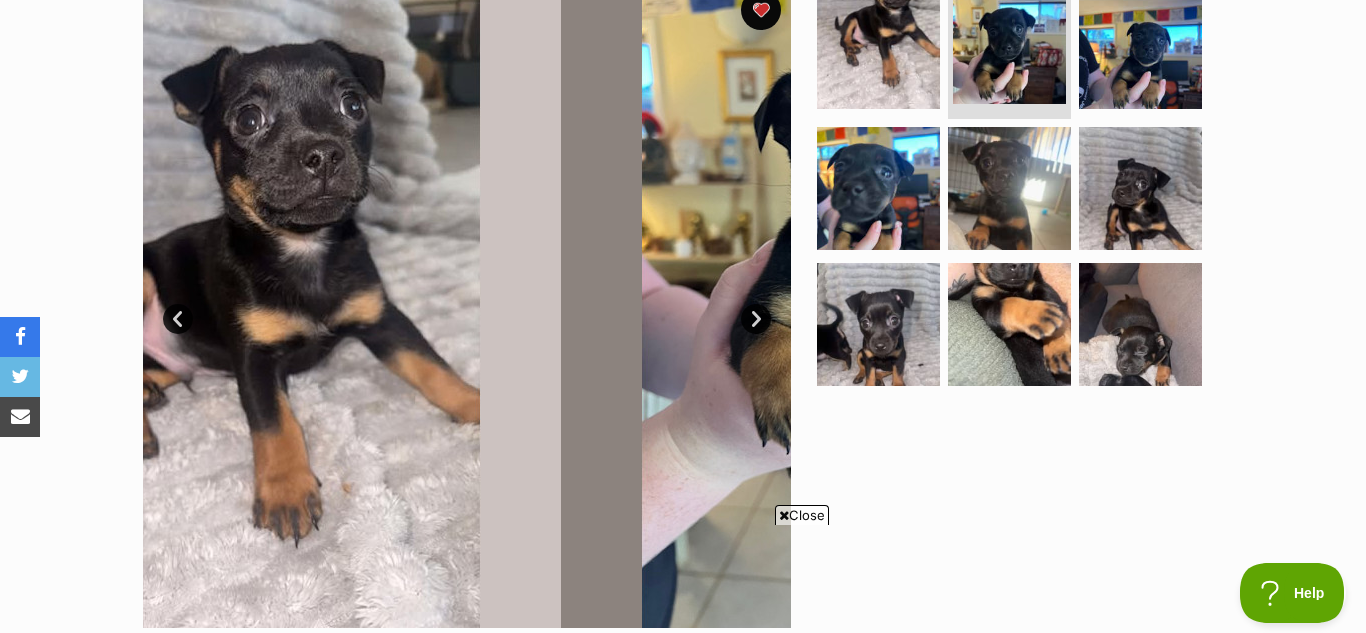 scroll, scrollTop: 0, scrollLeft: 0, axis: both 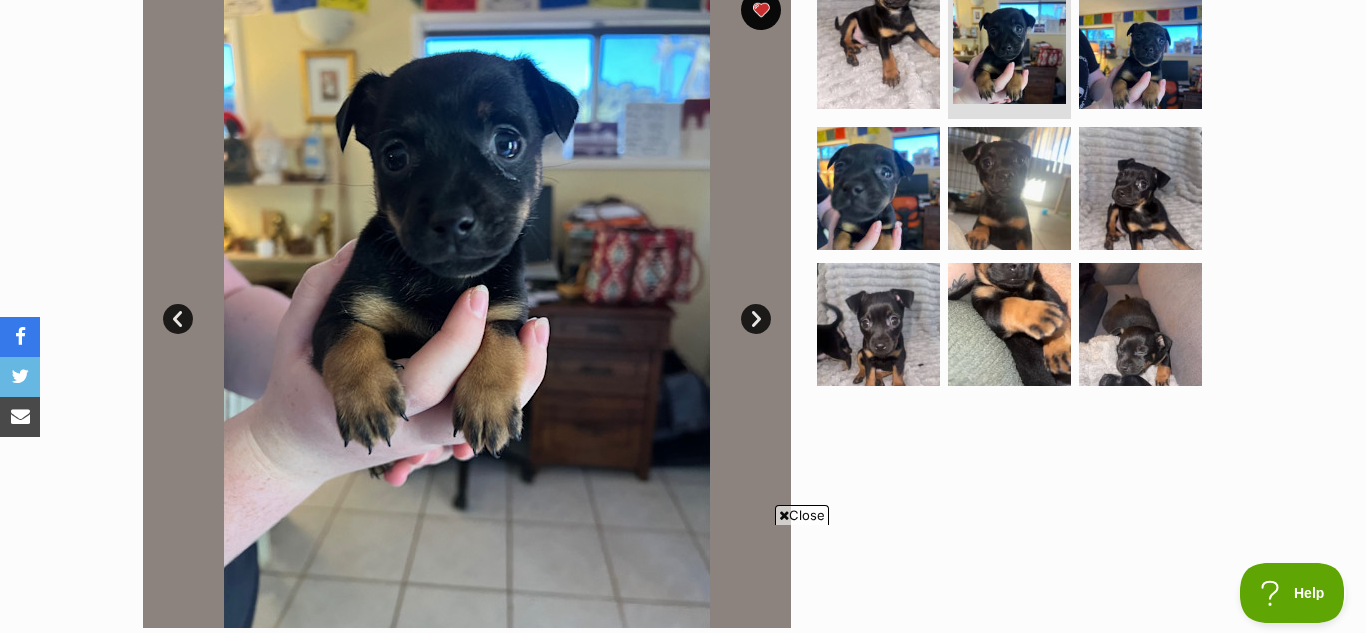 click on "Next" at bounding box center (756, 319) 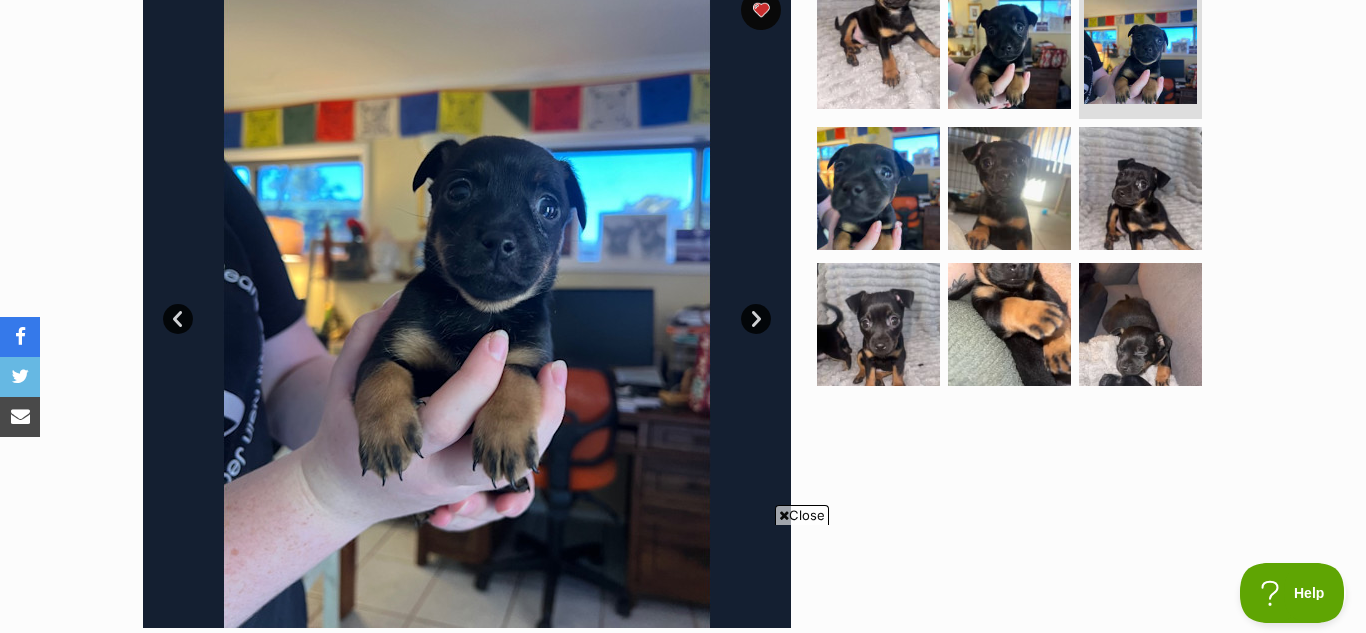 click on "Next" at bounding box center (756, 319) 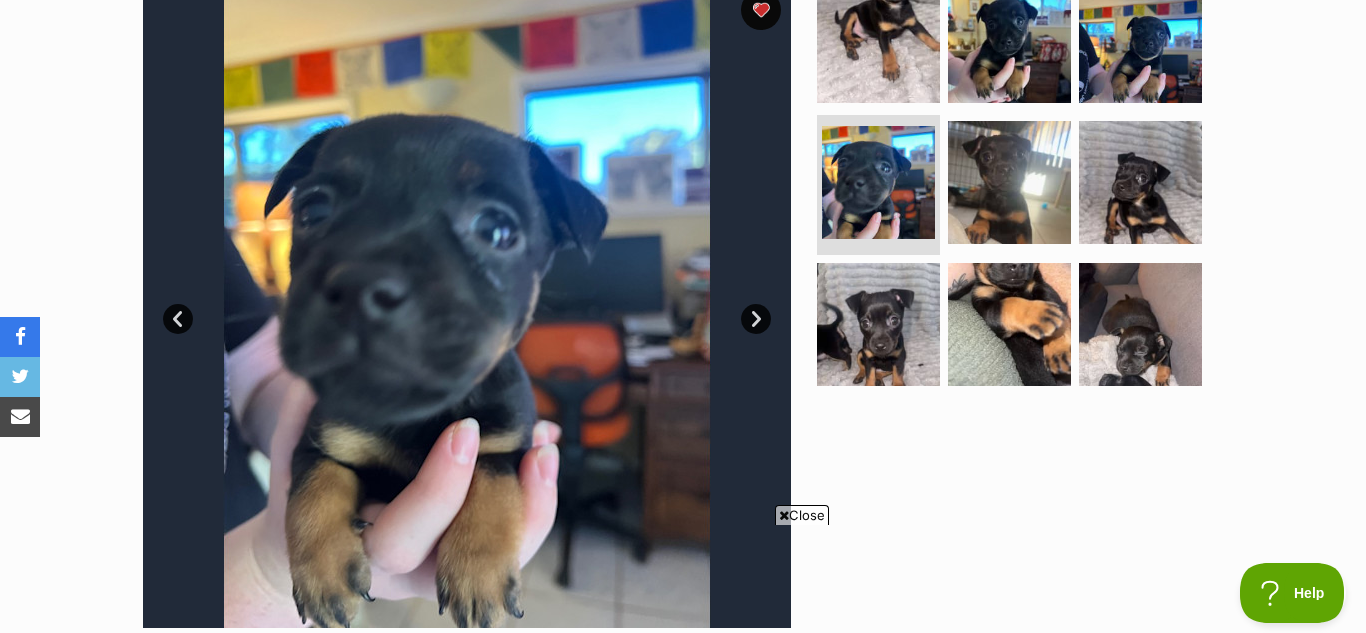 click on "Next" at bounding box center (756, 319) 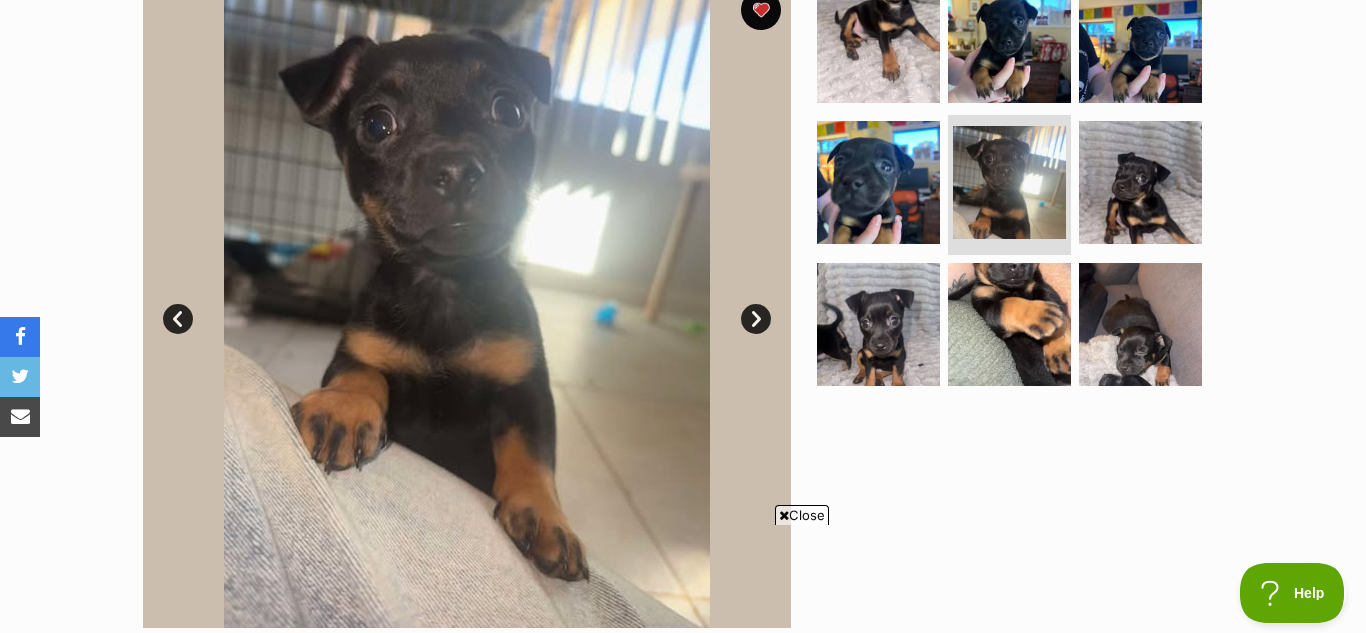 click on "Next" at bounding box center [756, 319] 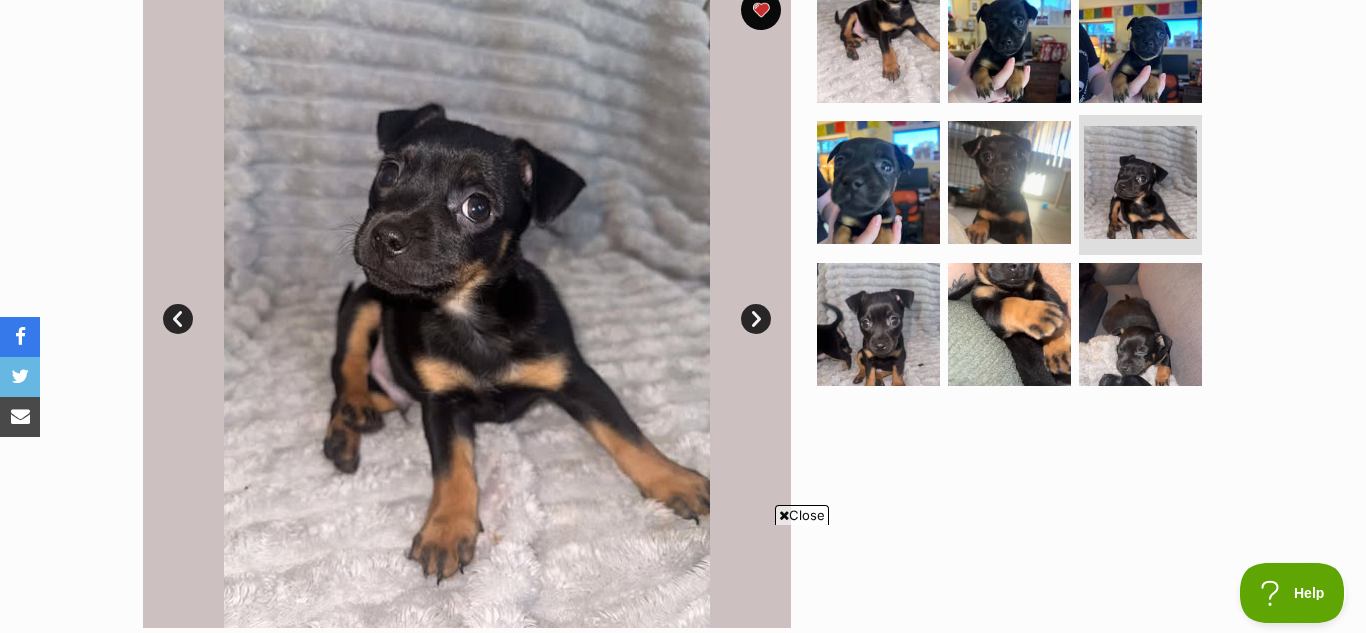 click on "Next" at bounding box center (756, 319) 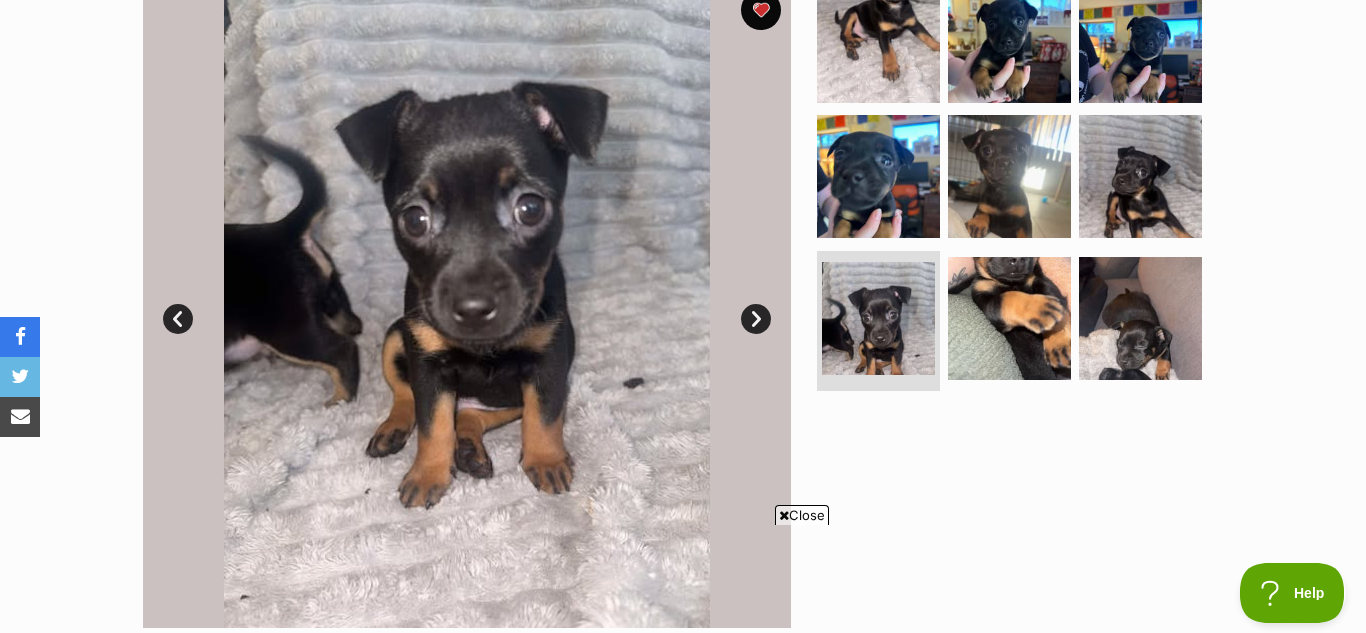 click on "Next" at bounding box center (756, 319) 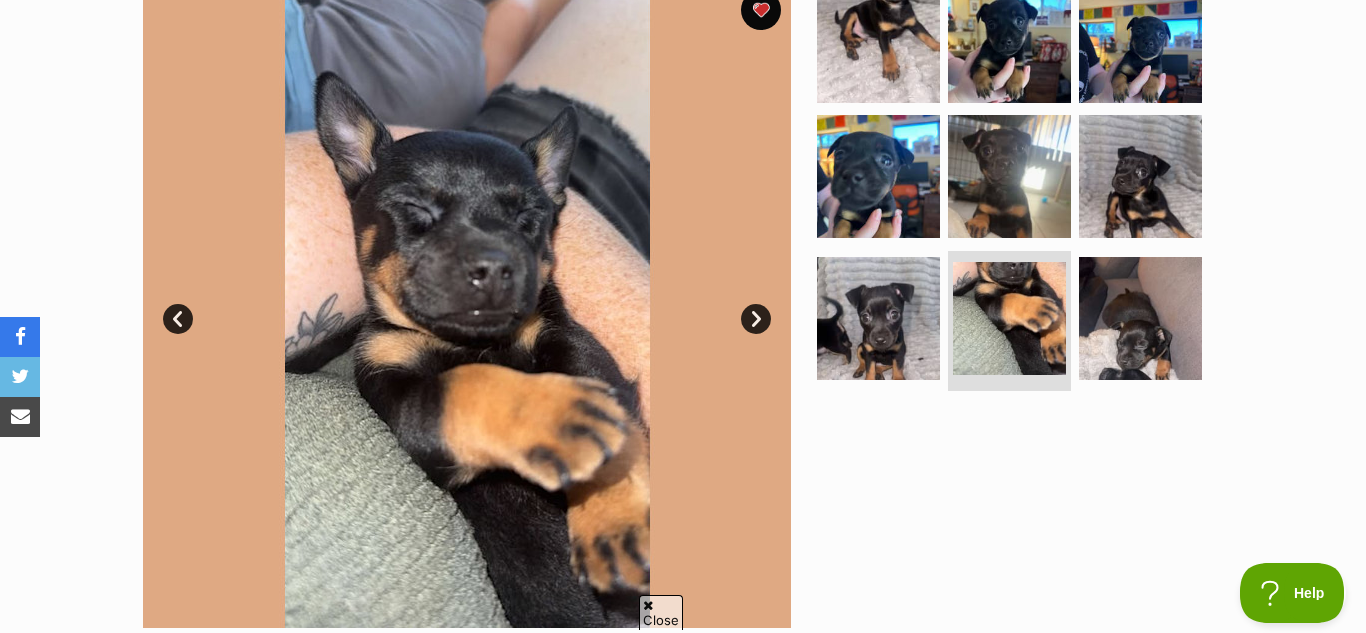 click on "Next" at bounding box center (756, 319) 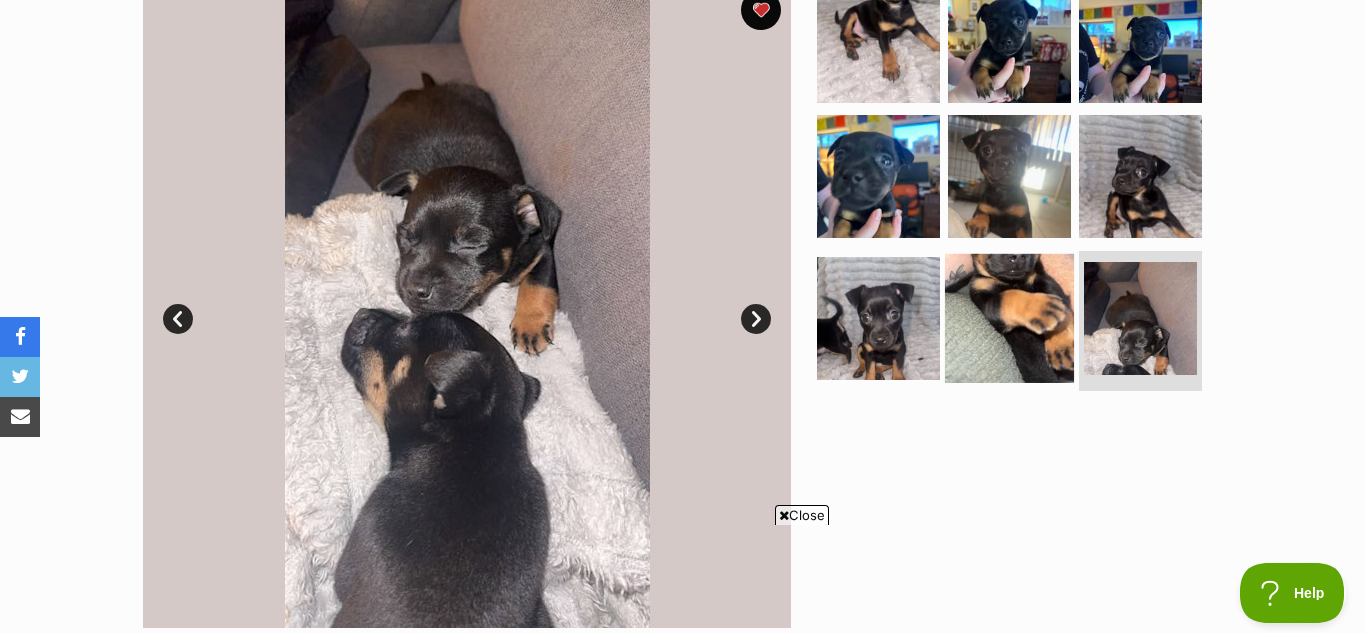 click at bounding box center [1009, 318] 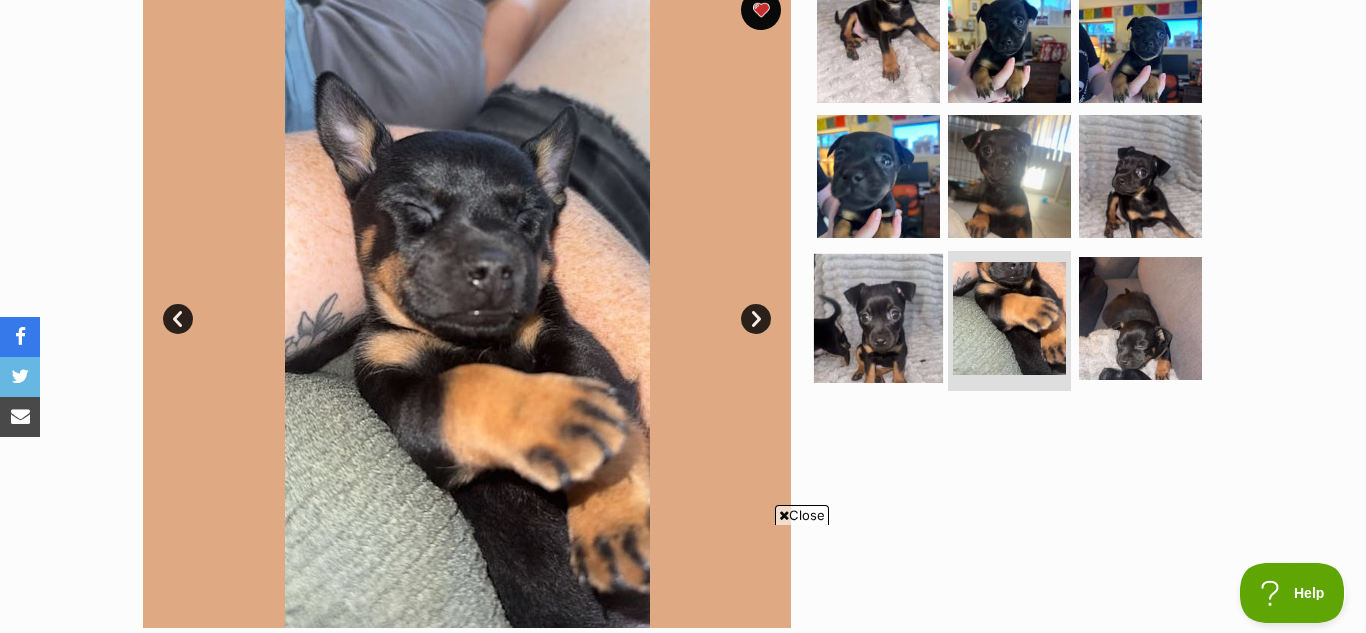 click at bounding box center (878, 318) 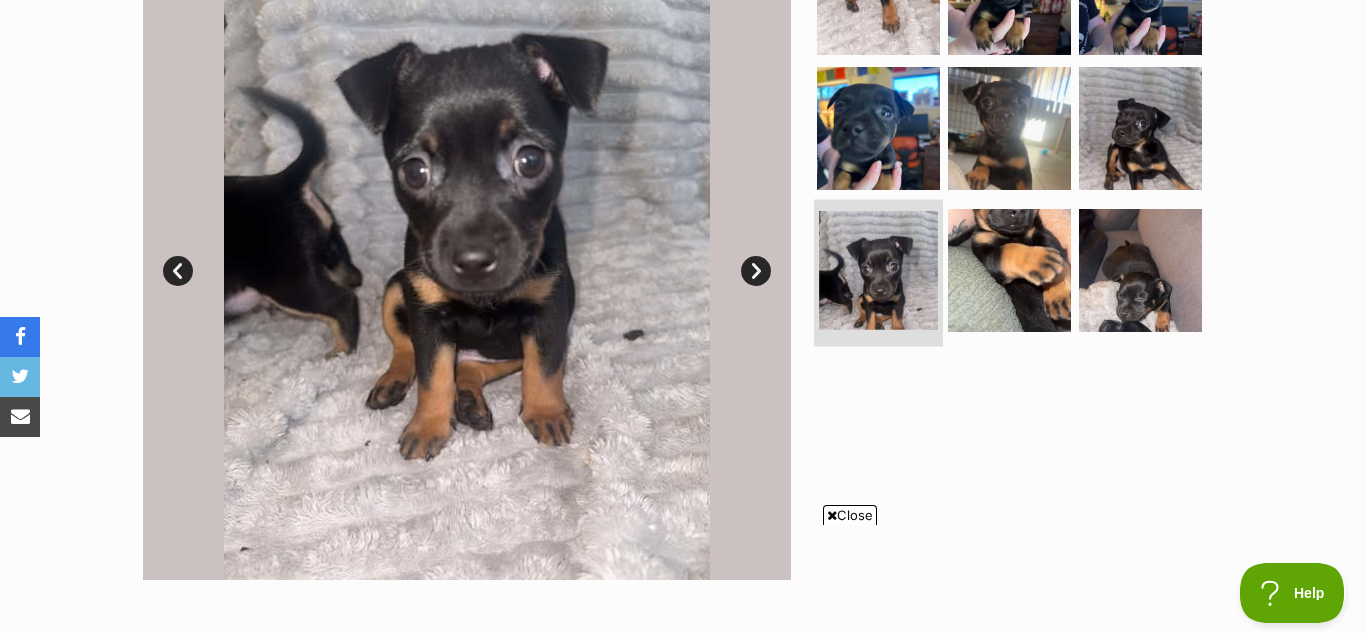 scroll, scrollTop: 483, scrollLeft: 0, axis: vertical 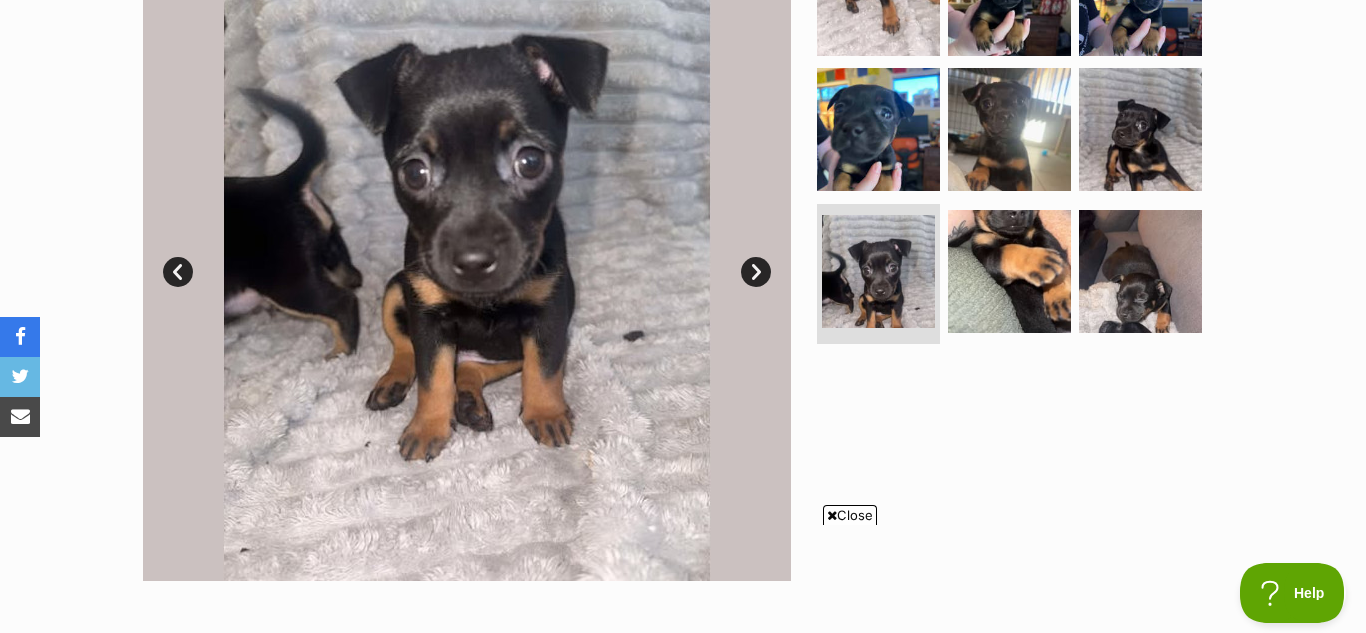 click on "Prev" at bounding box center (178, 272) 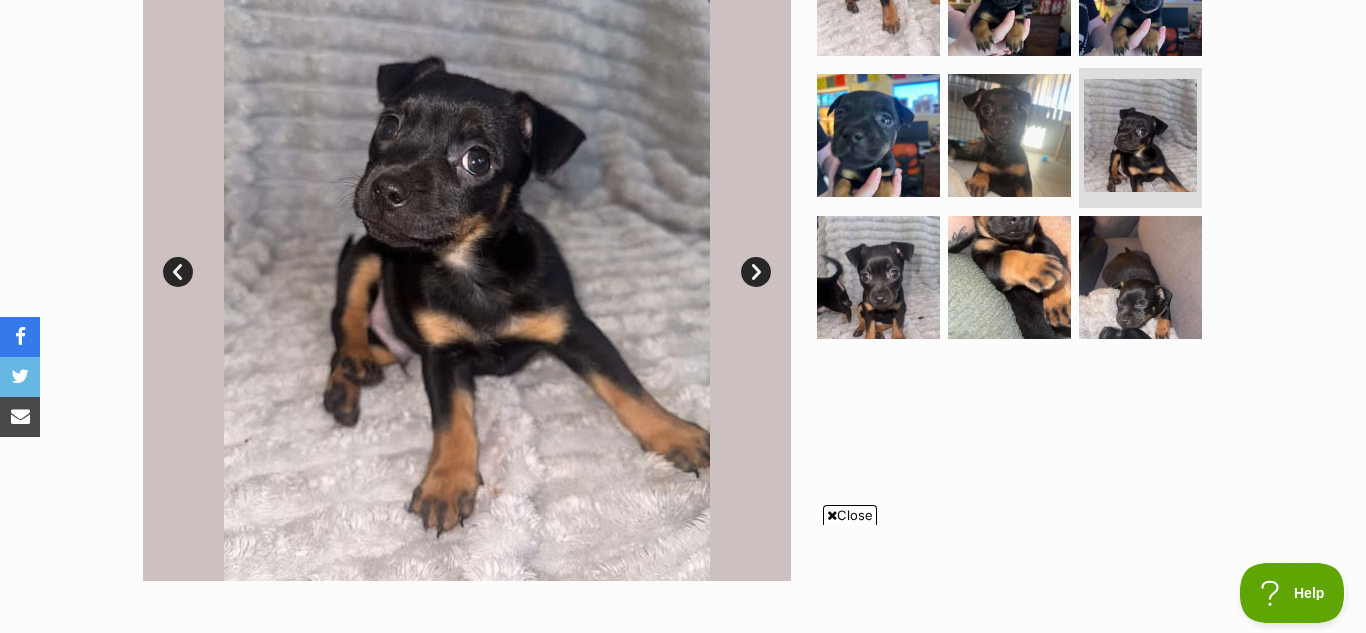 click on "Prev" at bounding box center [178, 272] 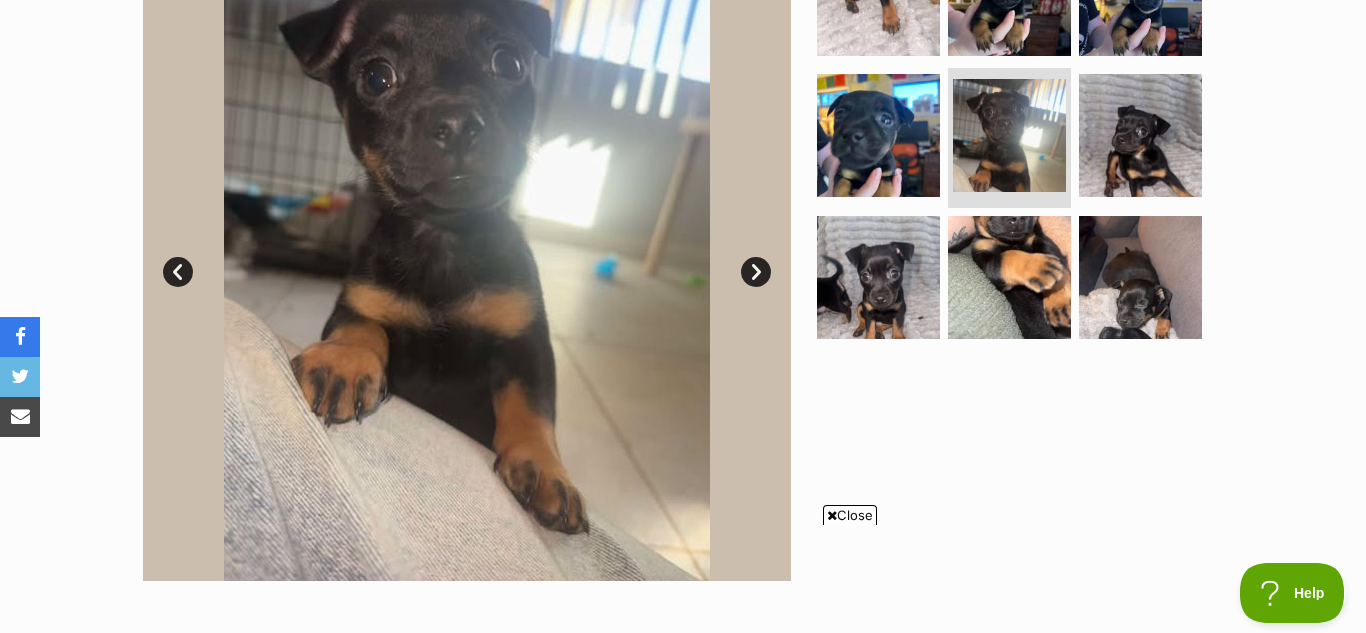 click on "Prev" at bounding box center [178, 272] 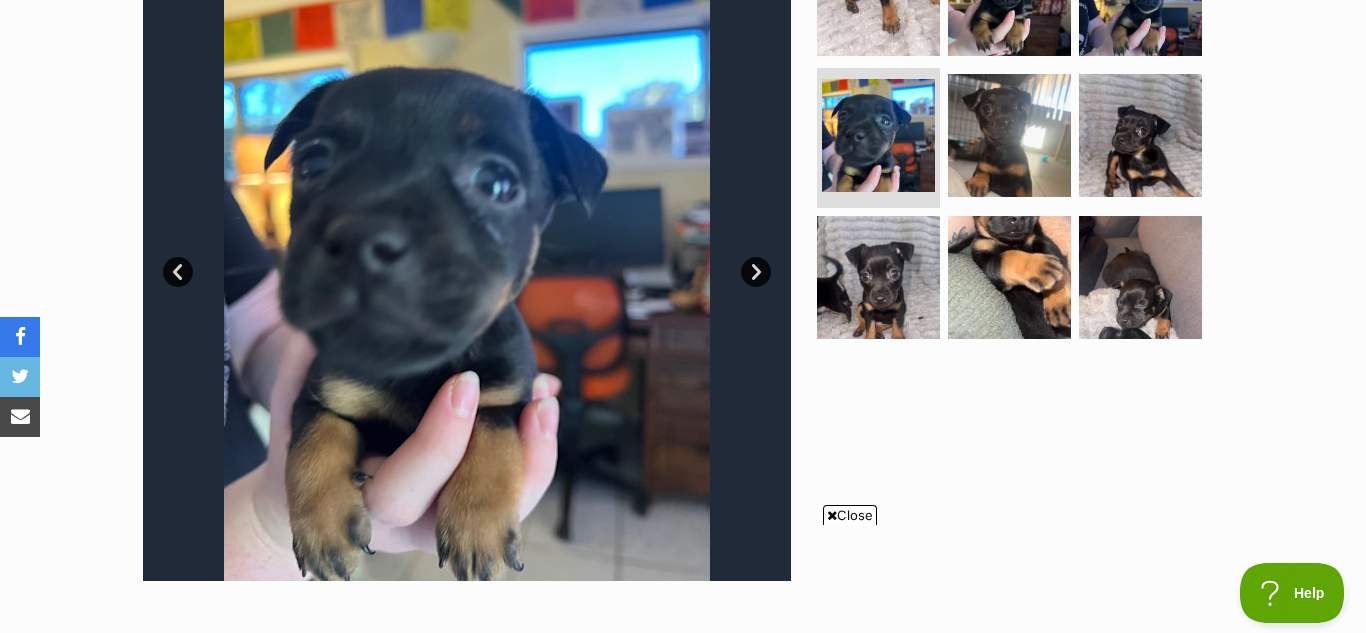 click on "Prev" at bounding box center [178, 272] 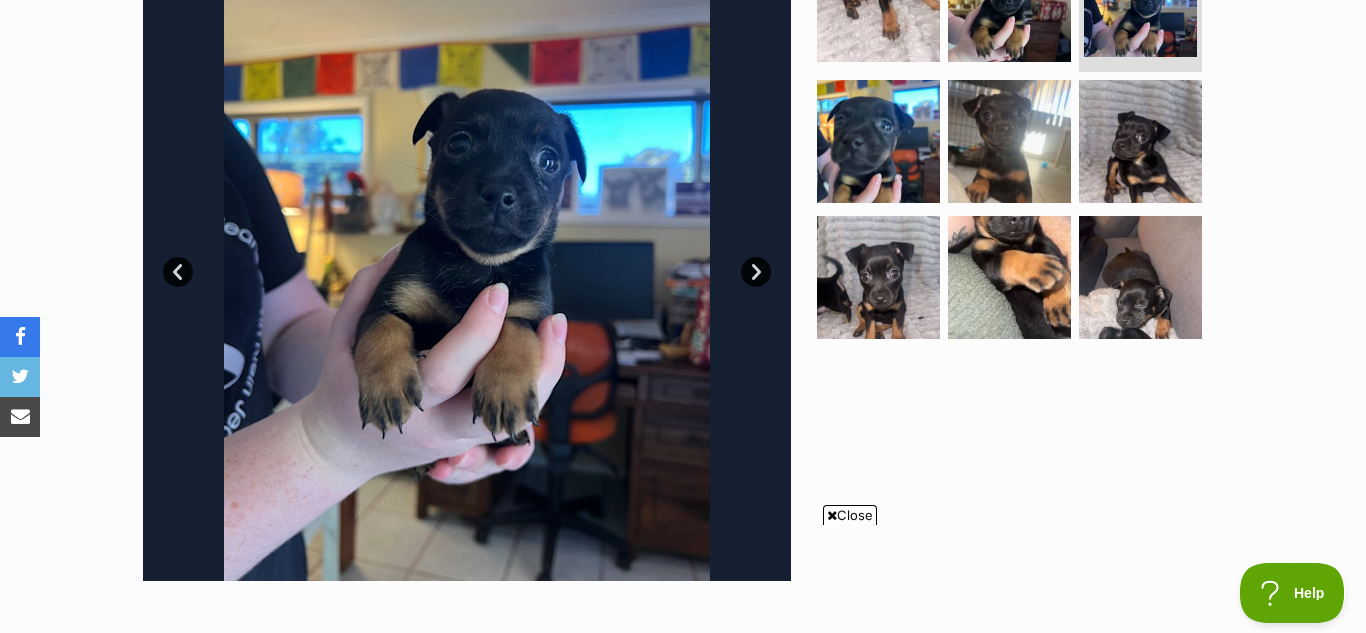 click on "Prev" at bounding box center (178, 272) 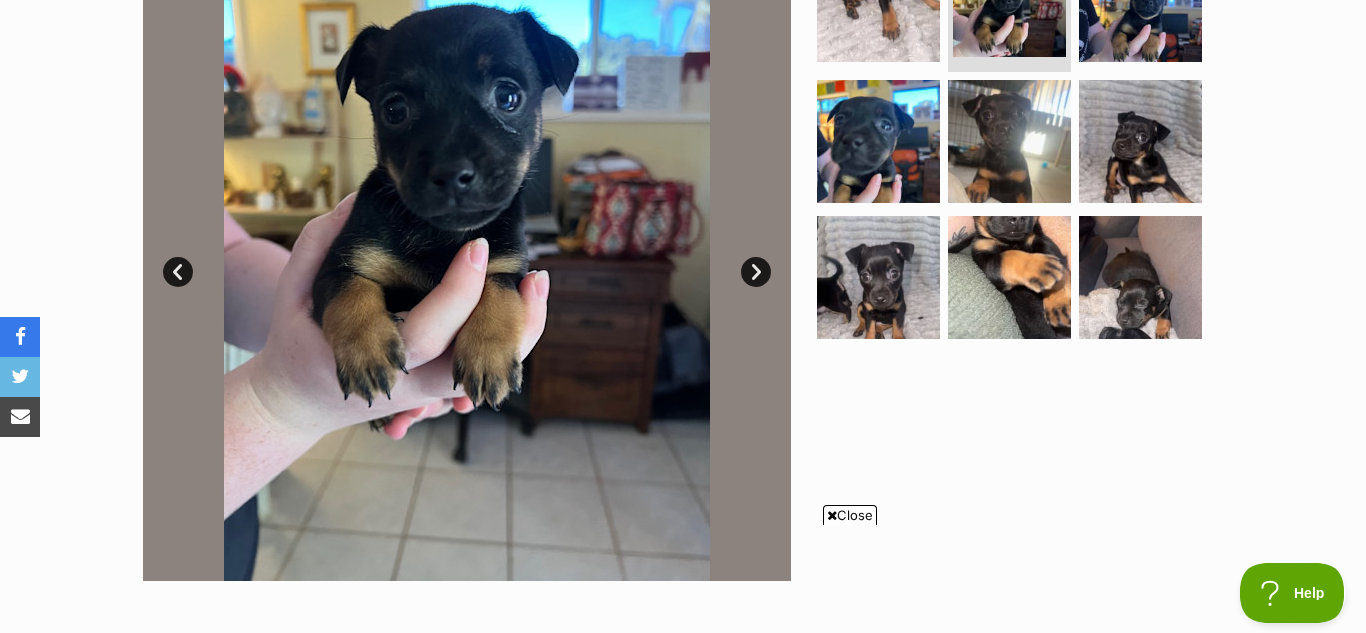 click on "Prev" at bounding box center [178, 272] 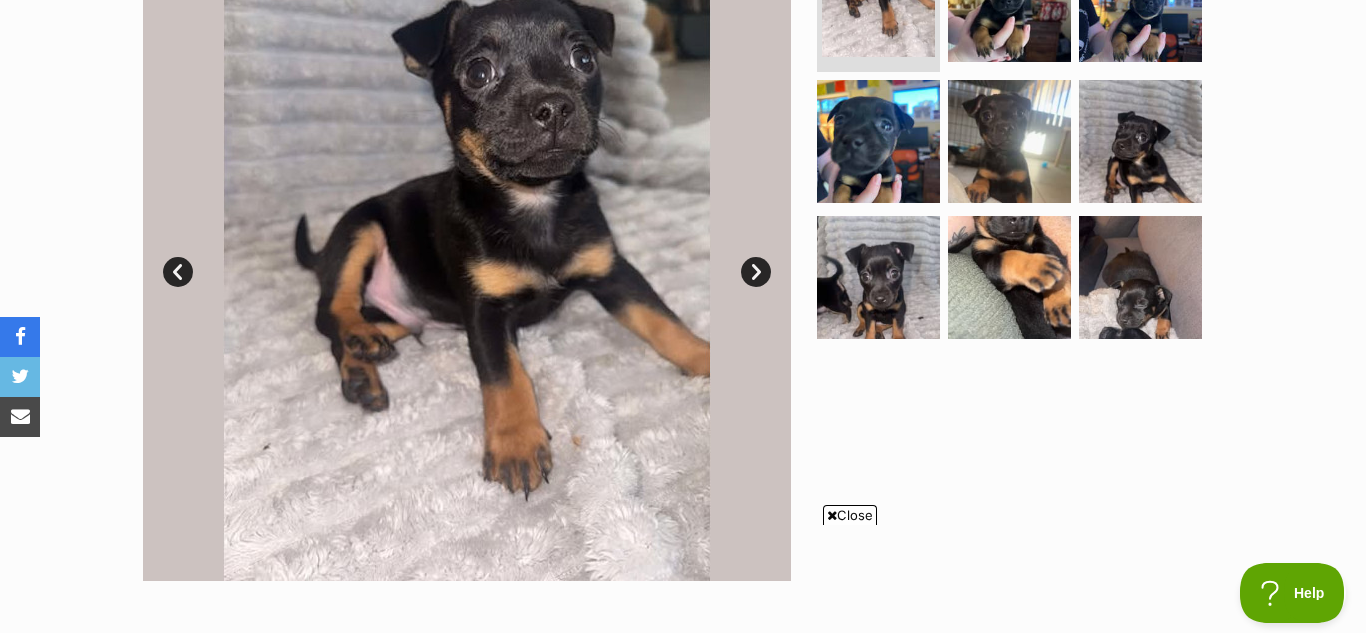 click on "Prev" at bounding box center [178, 272] 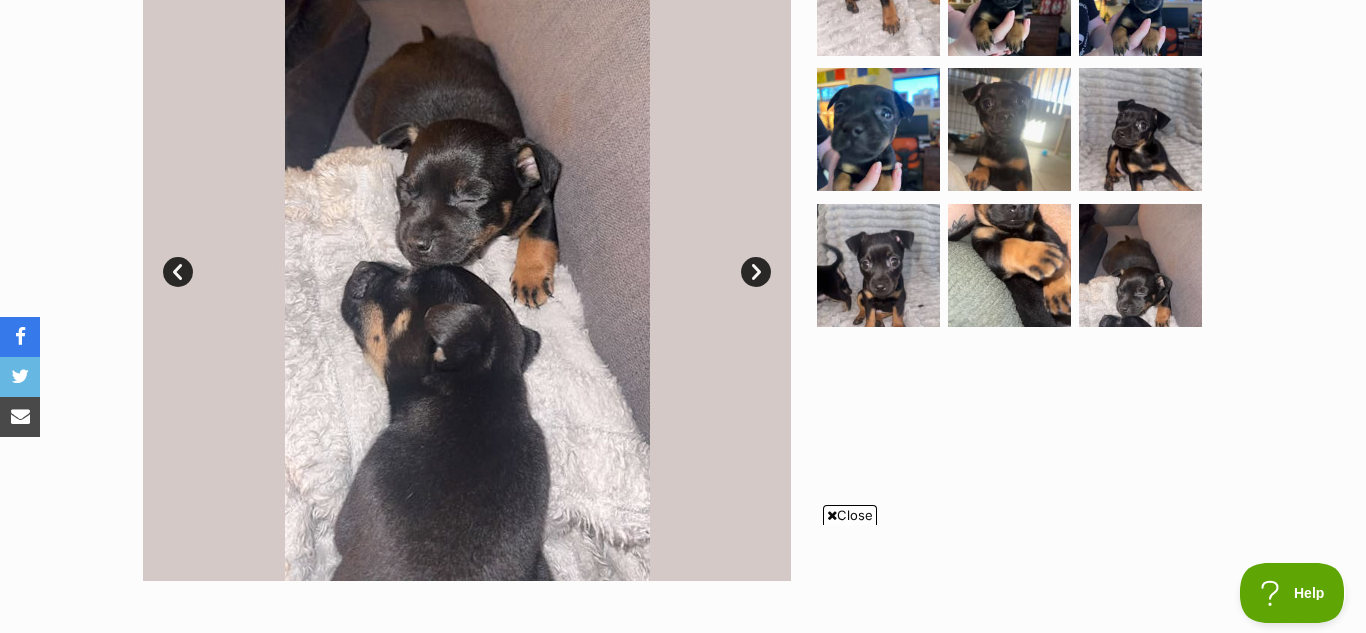click on "Prev" at bounding box center [178, 272] 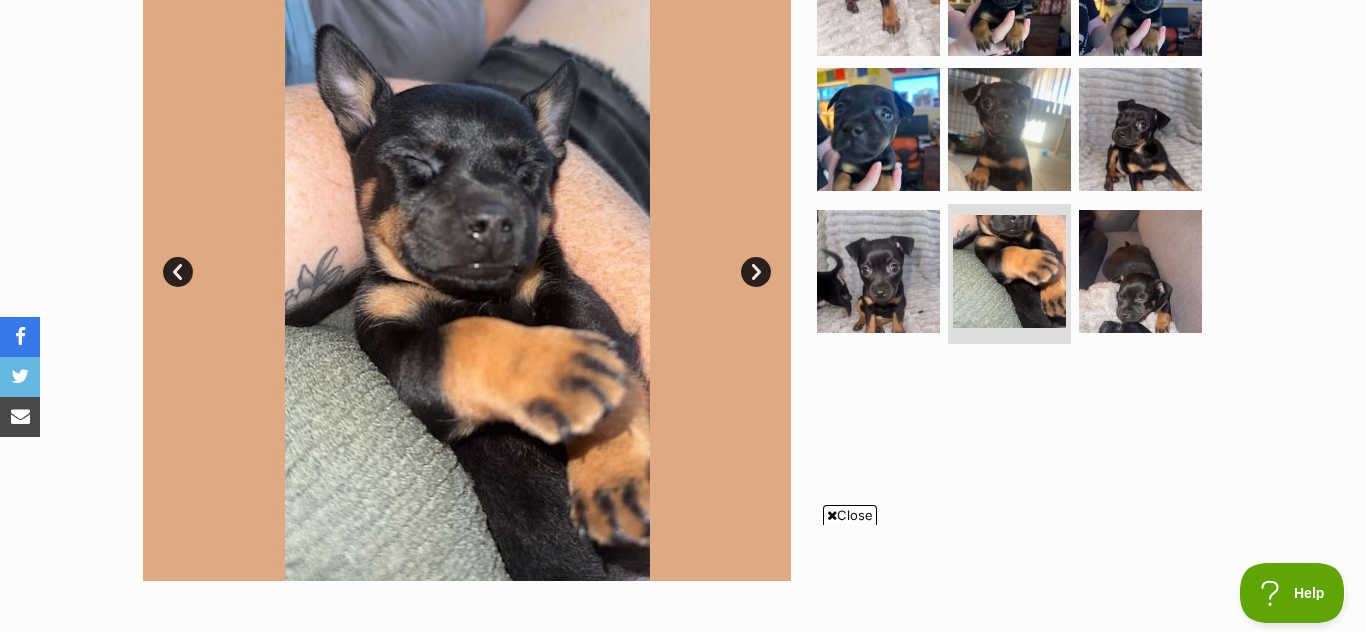 click on "Prev" at bounding box center [178, 272] 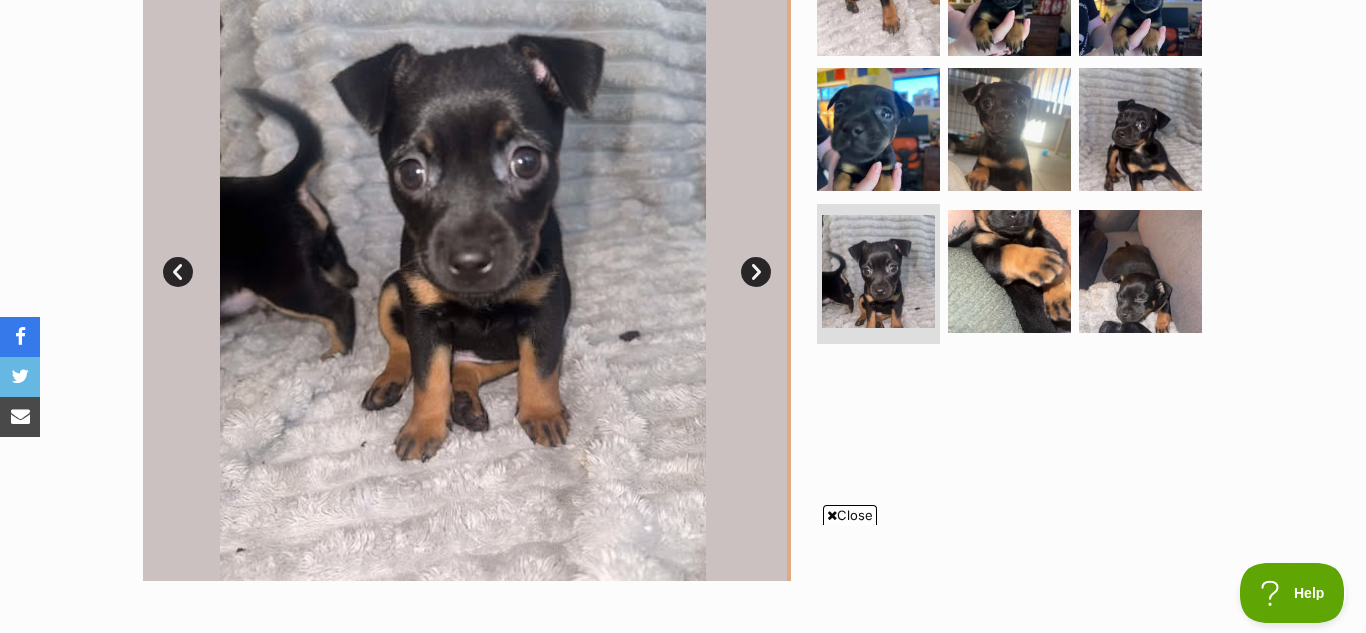 click on "Prev" at bounding box center [178, 272] 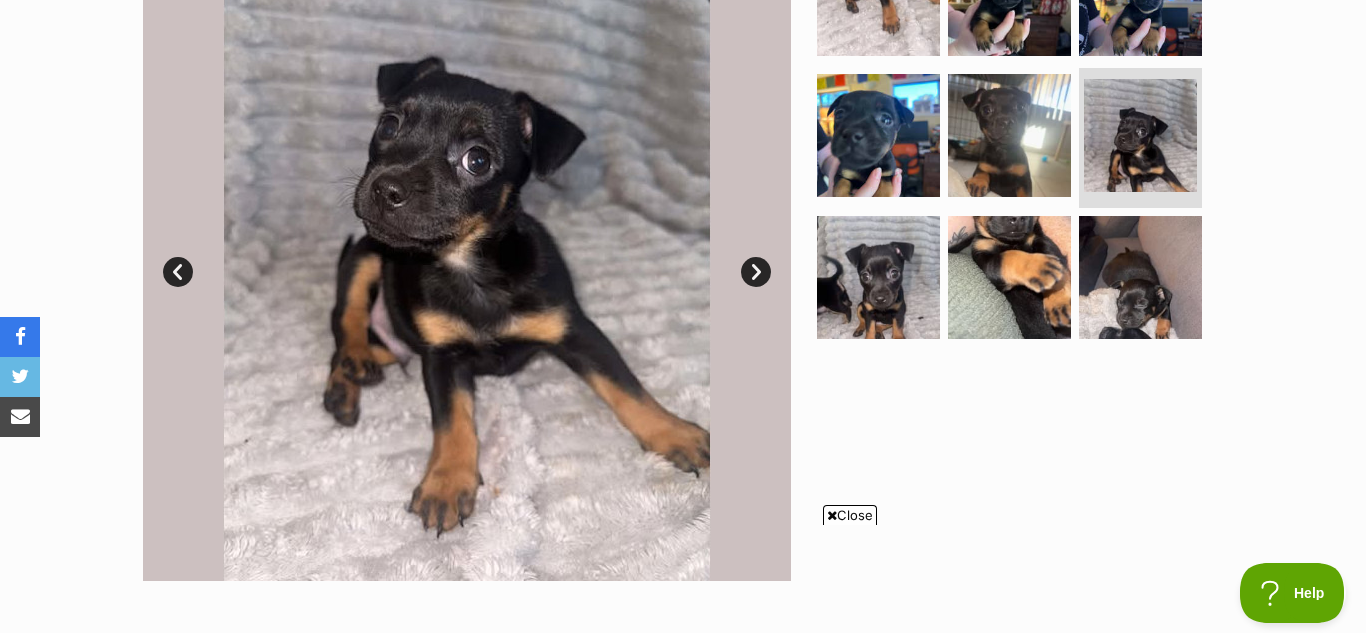click on "Prev" at bounding box center [178, 272] 